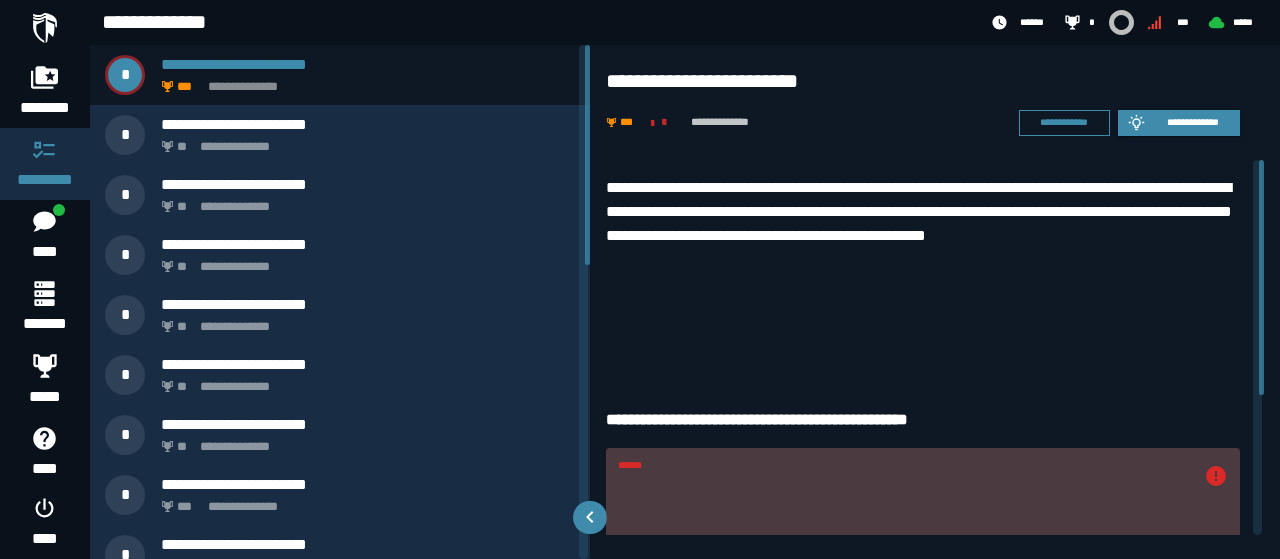scroll, scrollTop: 0, scrollLeft: 0, axis: both 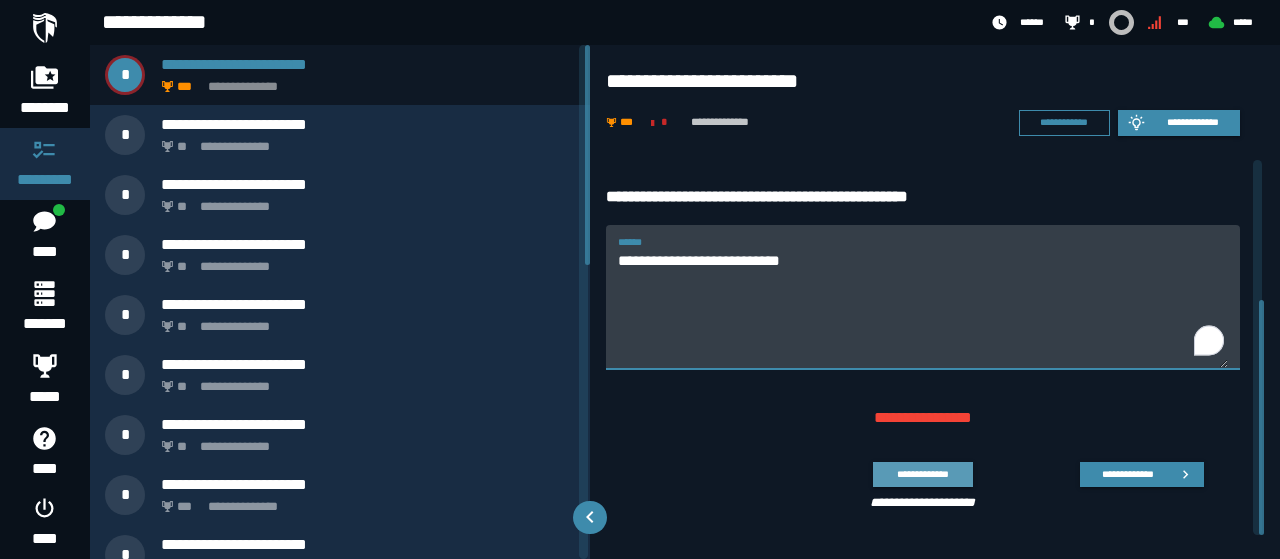 type on "**********" 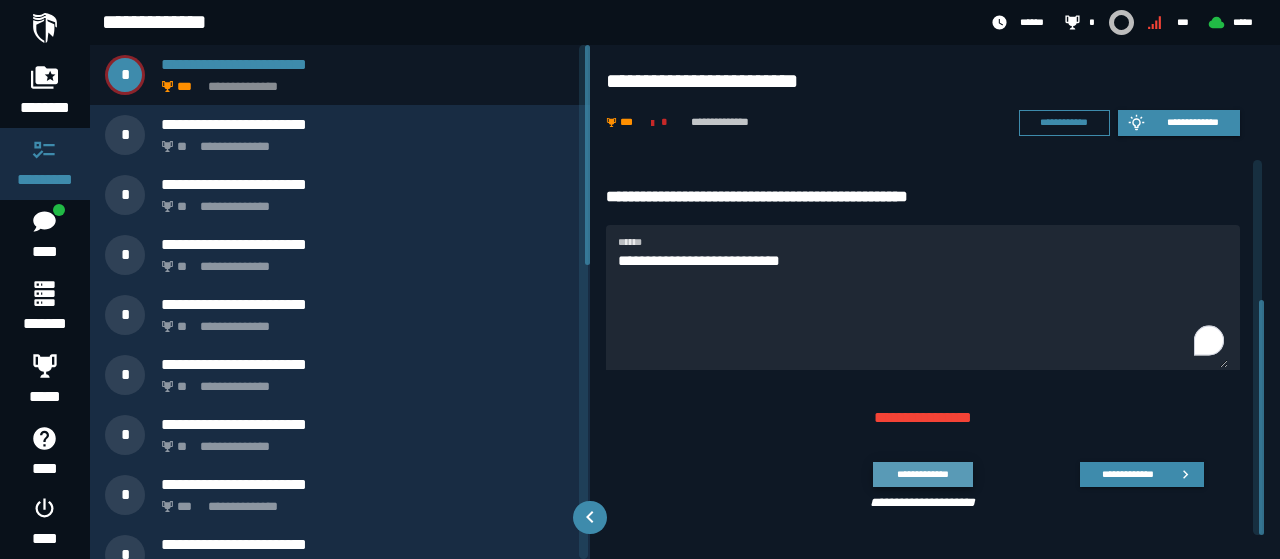 click on "**********" at bounding box center (922, 474) 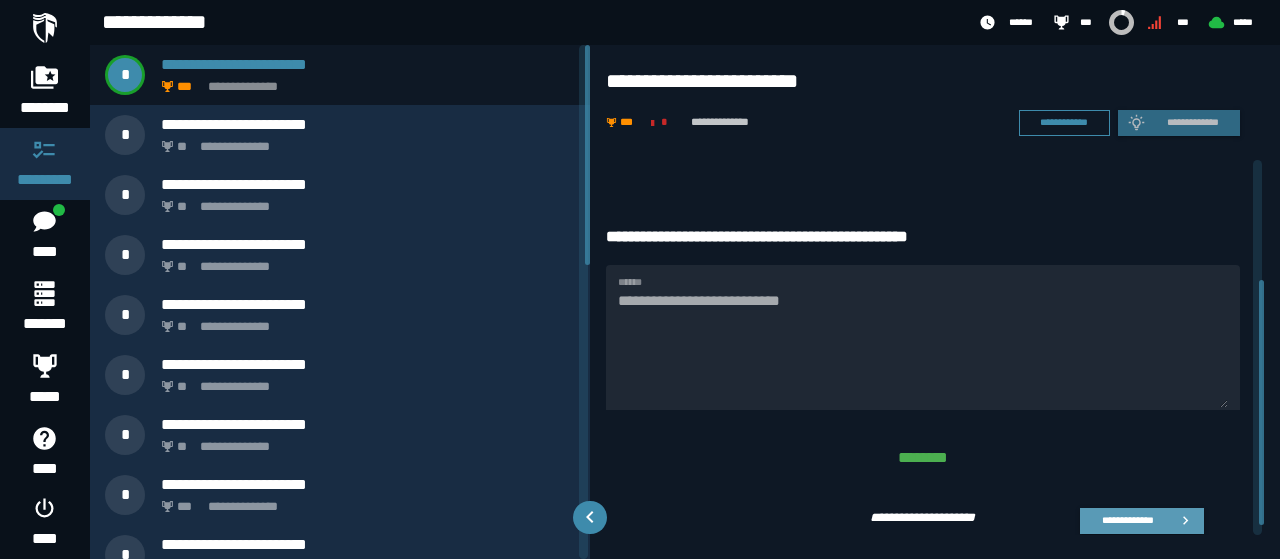 click on "**********" at bounding box center [1127, 520] 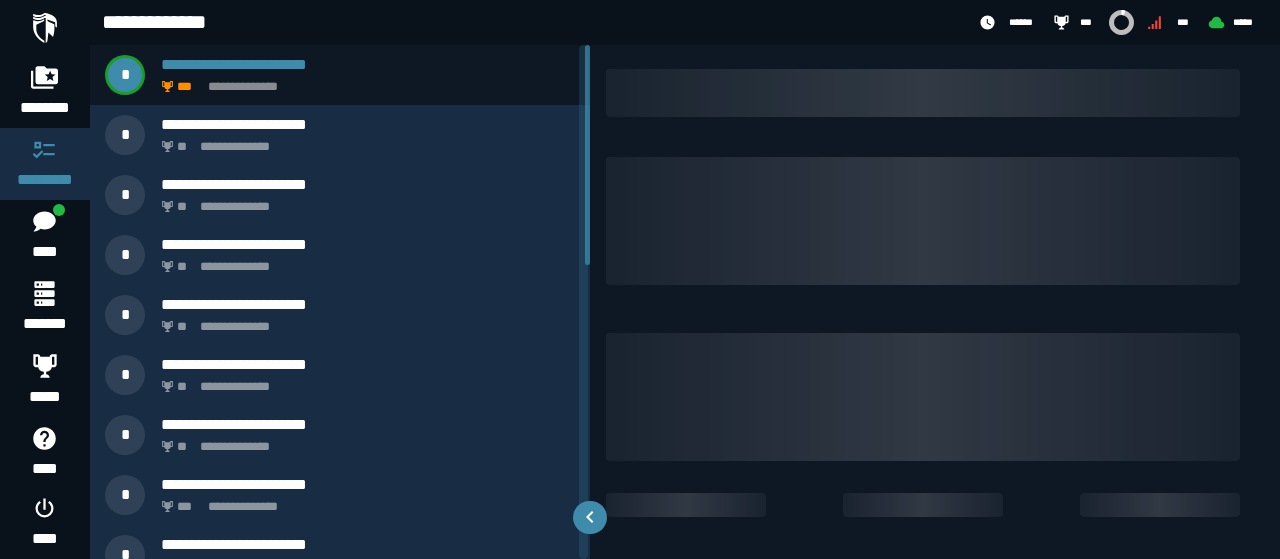 scroll, scrollTop: 0, scrollLeft: 0, axis: both 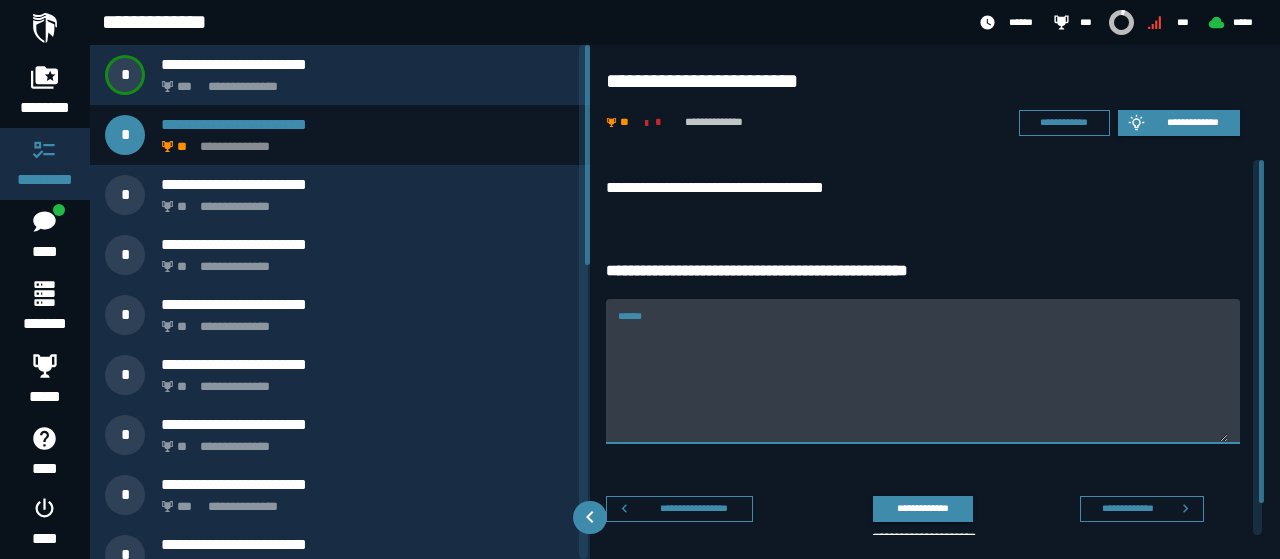 click on "******" at bounding box center [923, 371] 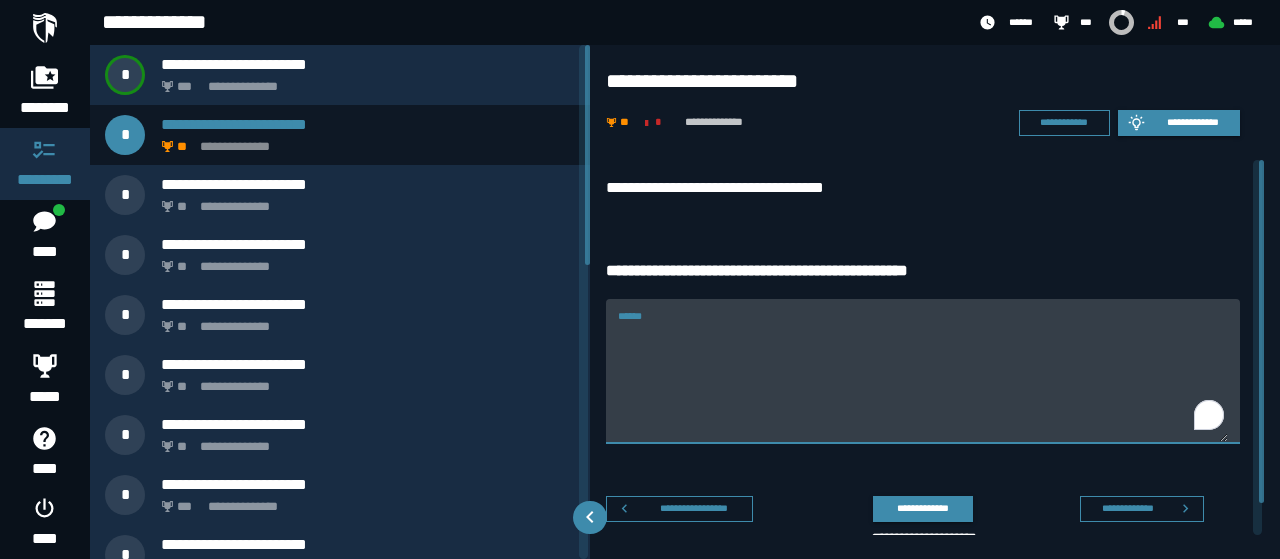 paste on "**********" 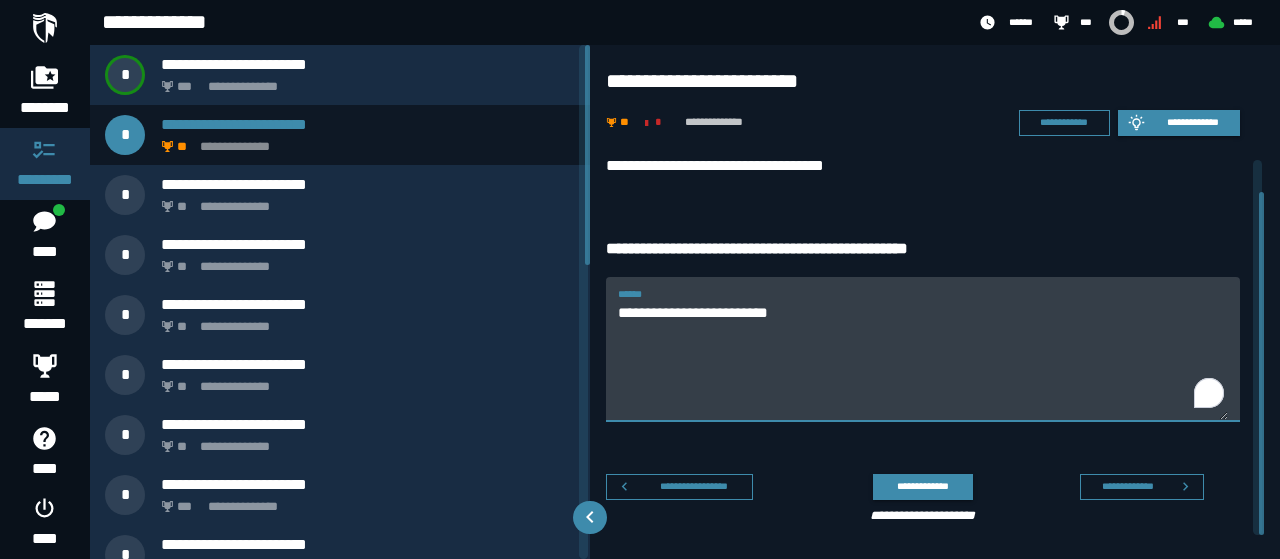 scroll, scrollTop: 34, scrollLeft: 0, axis: vertical 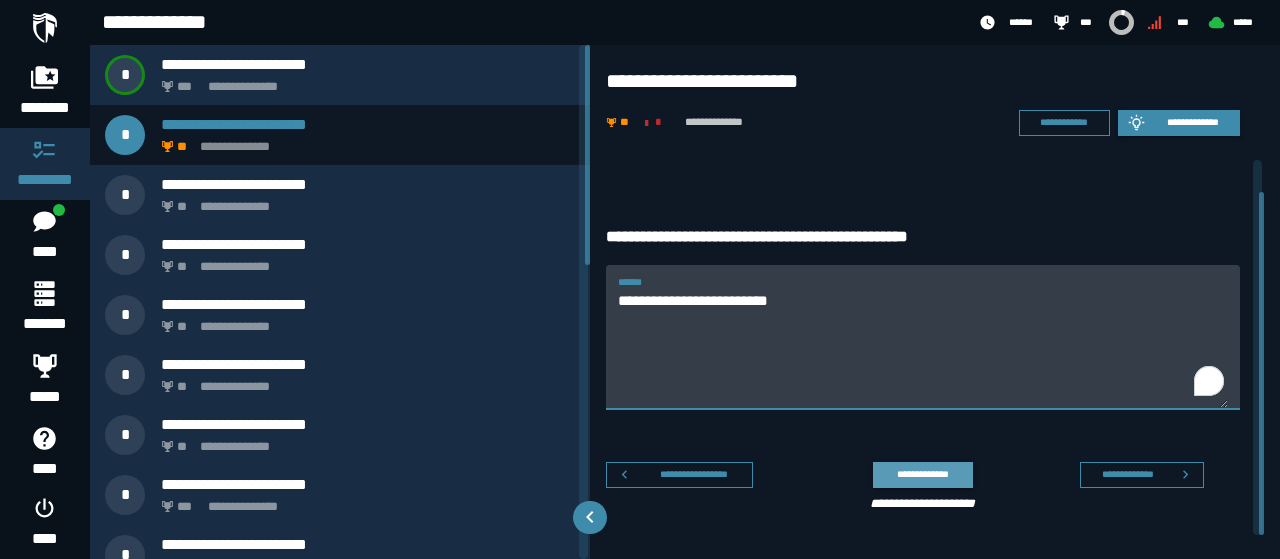 type on "**********" 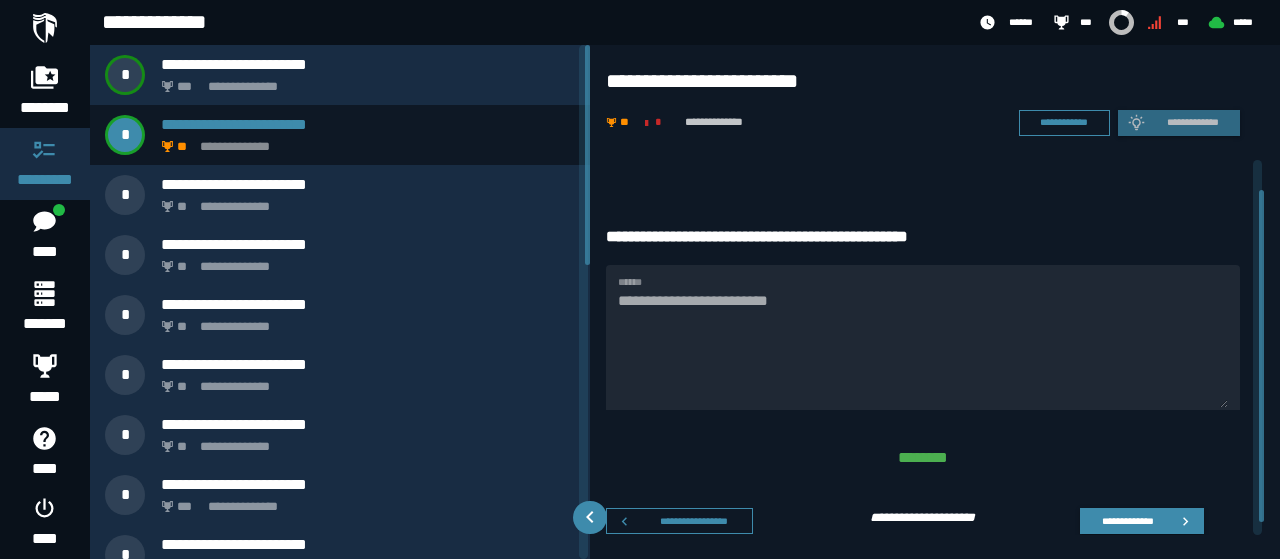 scroll, scrollTop: 48, scrollLeft: 0, axis: vertical 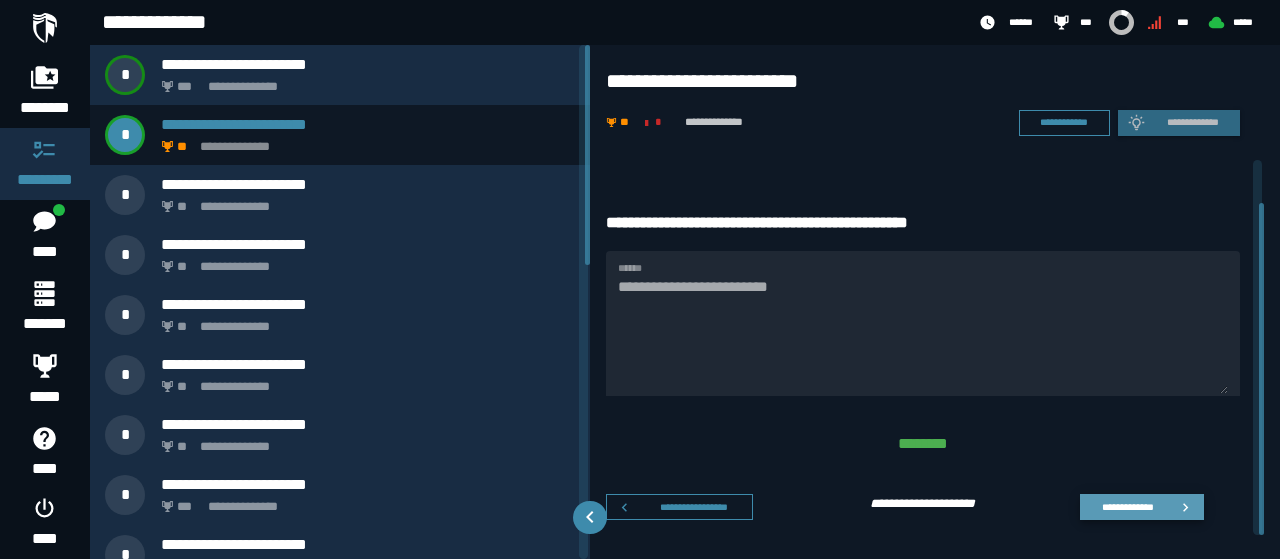 click on "**********" at bounding box center (1127, 506) 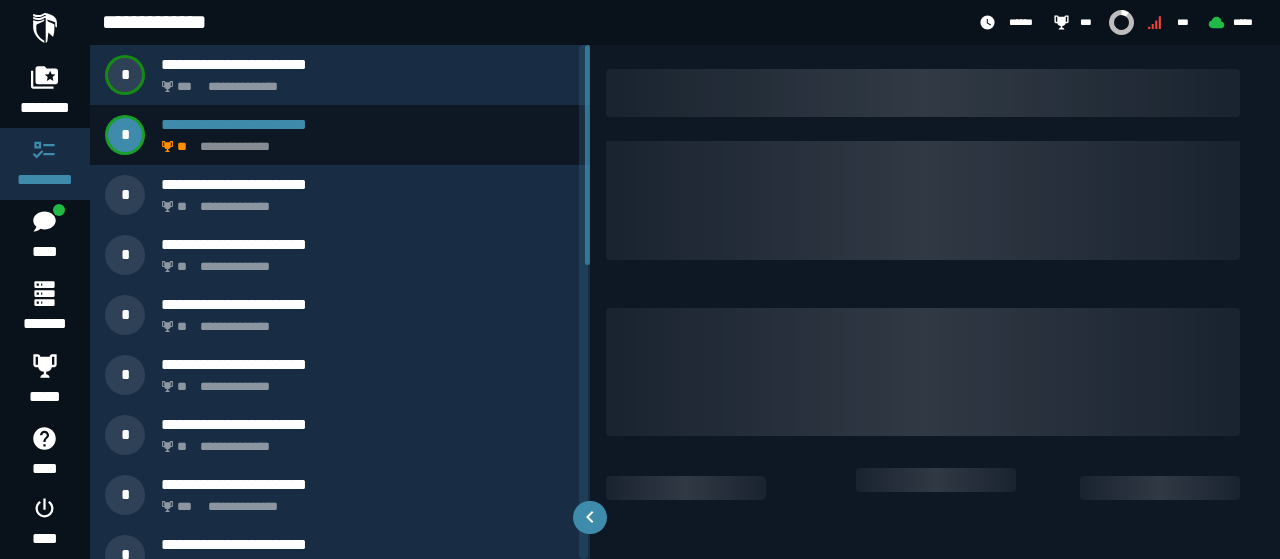 scroll, scrollTop: 0, scrollLeft: 0, axis: both 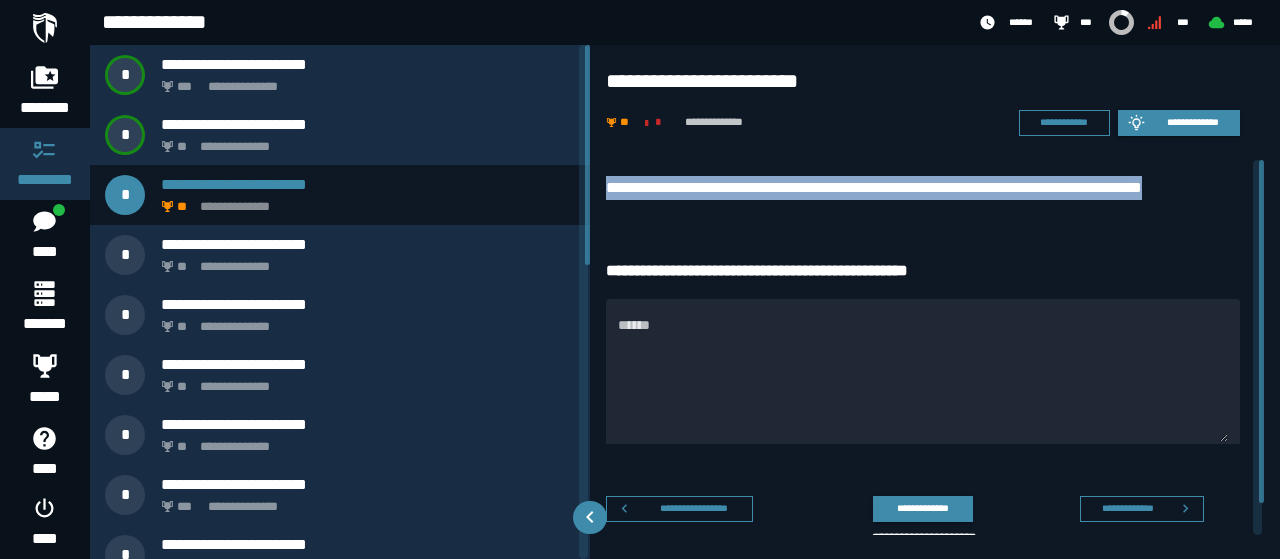 drag, startPoint x: 605, startPoint y: 185, endPoint x: 1229, endPoint y: 191, distance: 624.0289 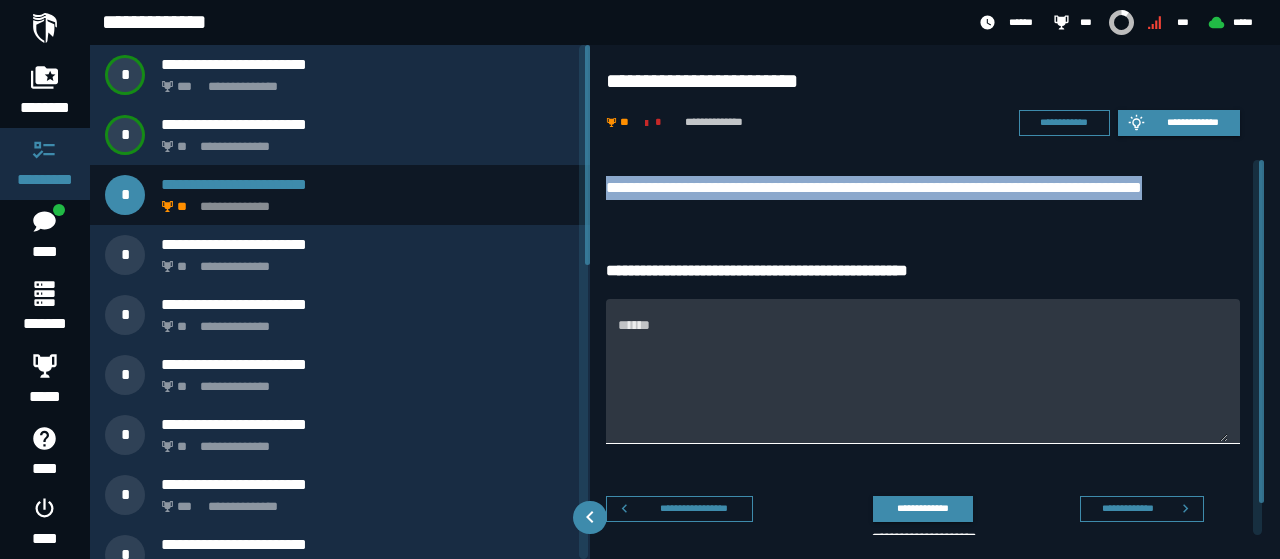 click on "******" at bounding box center [923, 383] 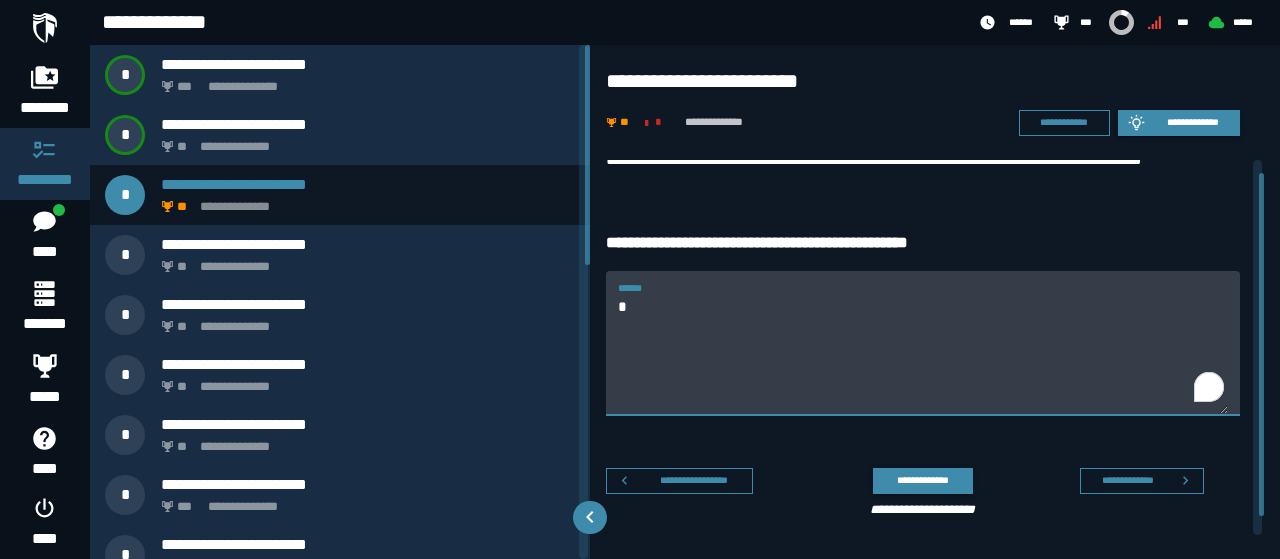scroll, scrollTop: 34, scrollLeft: 0, axis: vertical 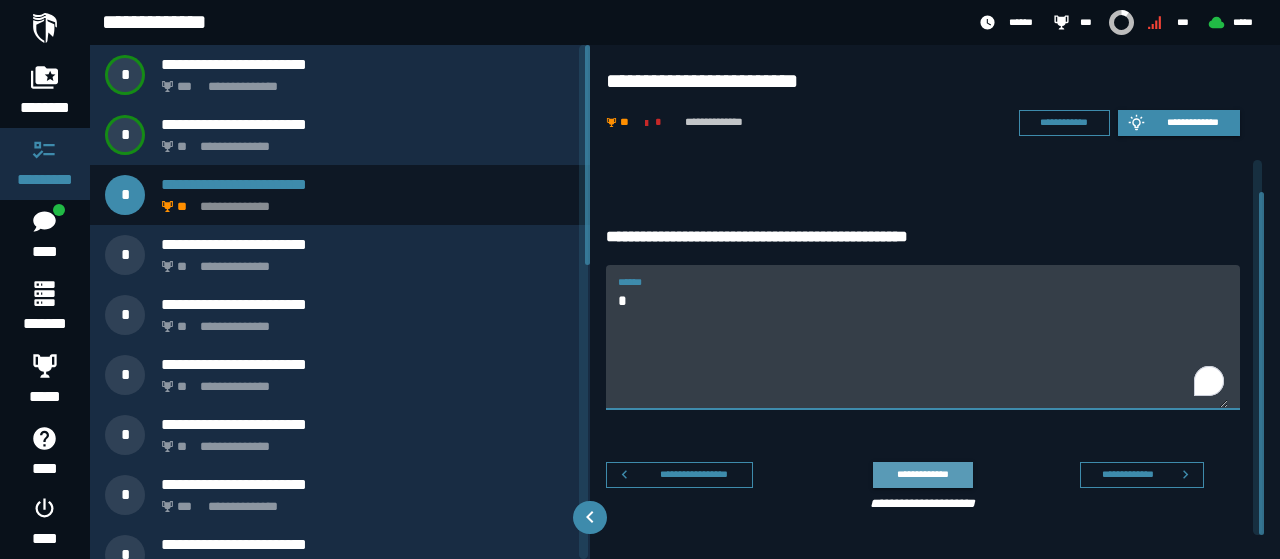 type on "*" 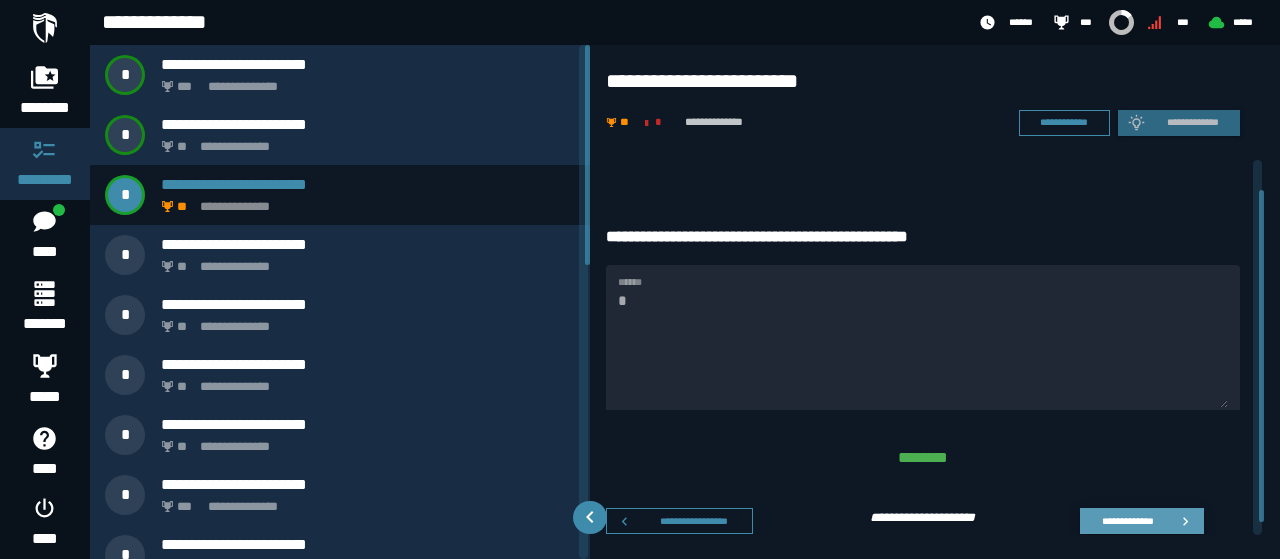 click on "**********" at bounding box center (1127, 520) 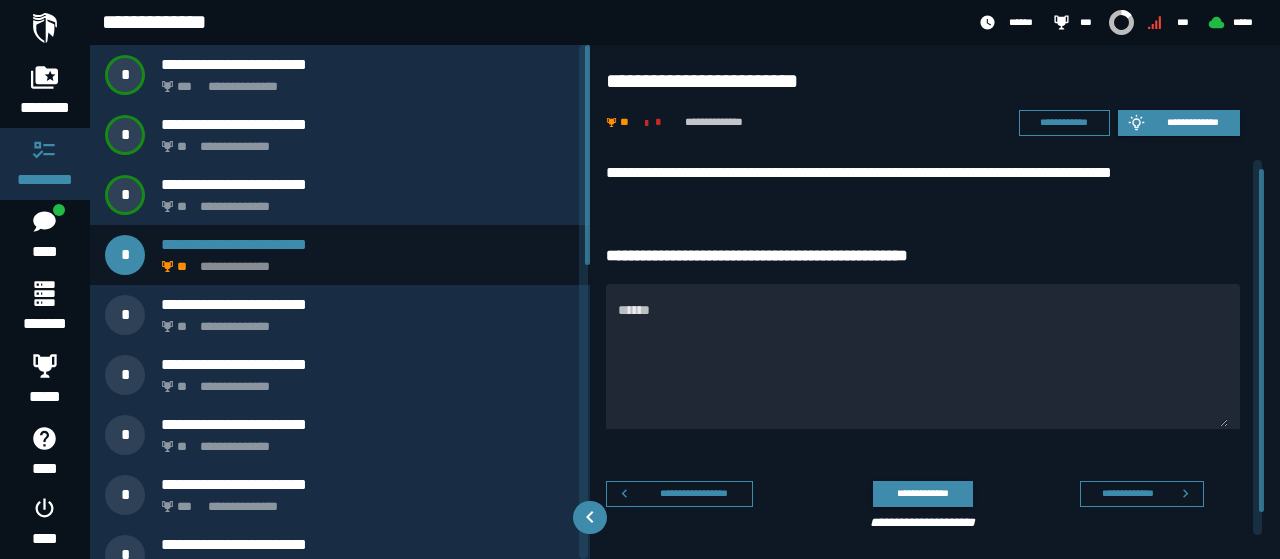 scroll, scrollTop: 0, scrollLeft: 0, axis: both 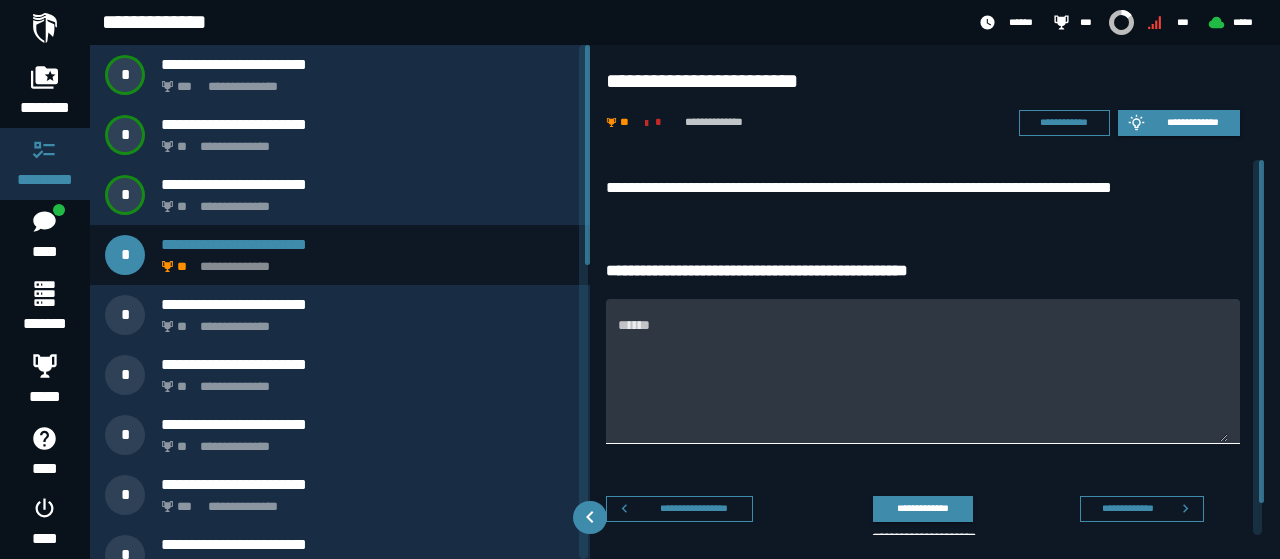 click on "******" at bounding box center (923, 383) 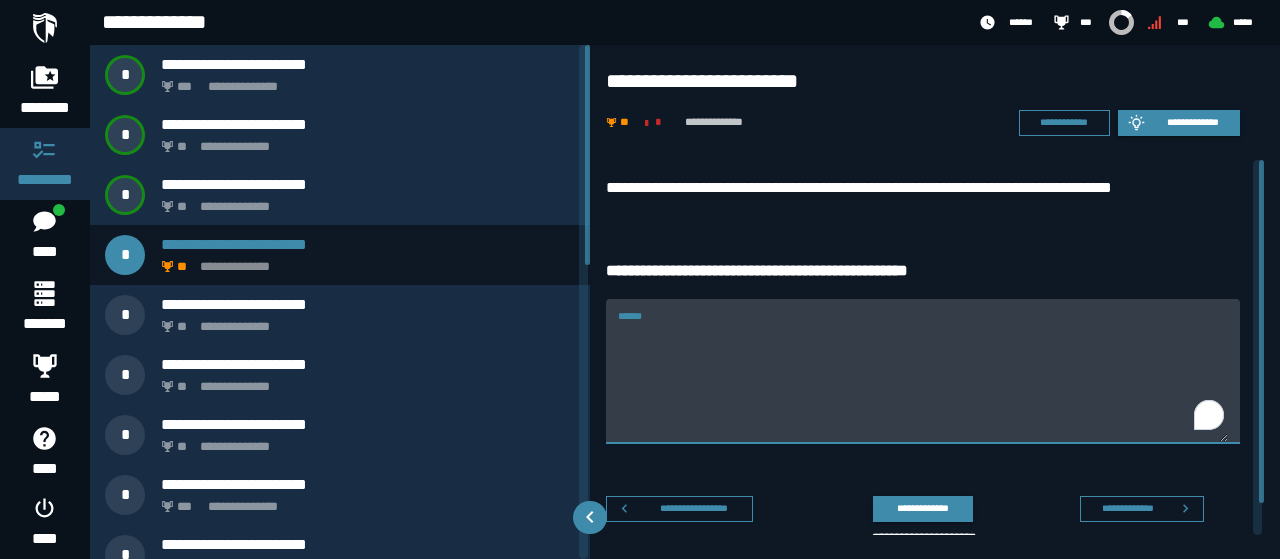 paste on "**********" 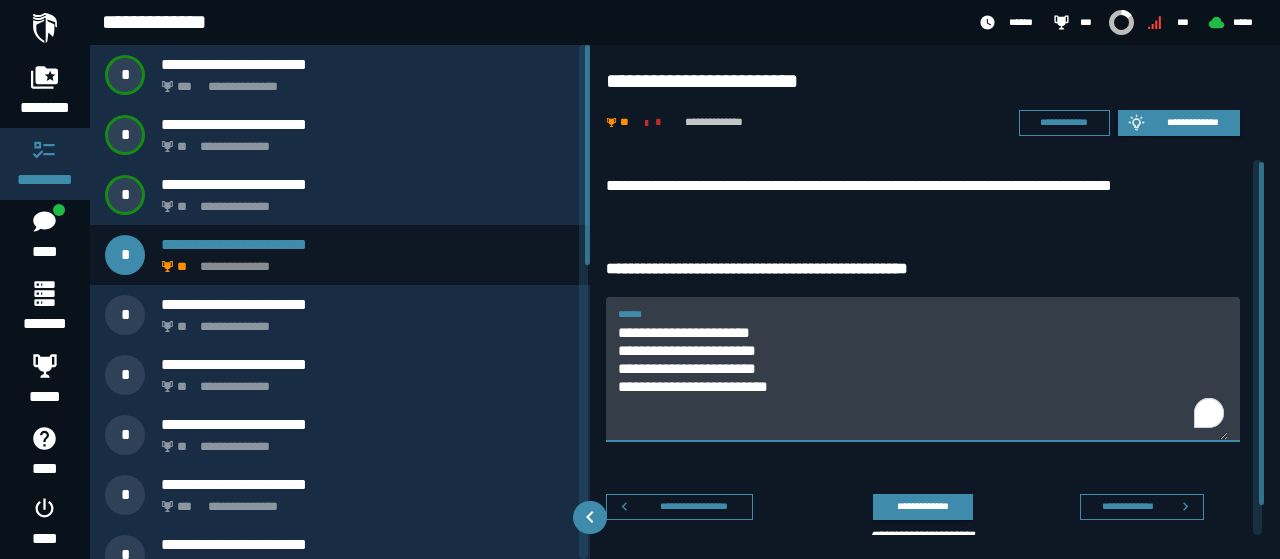 scroll, scrollTop: 0, scrollLeft: 0, axis: both 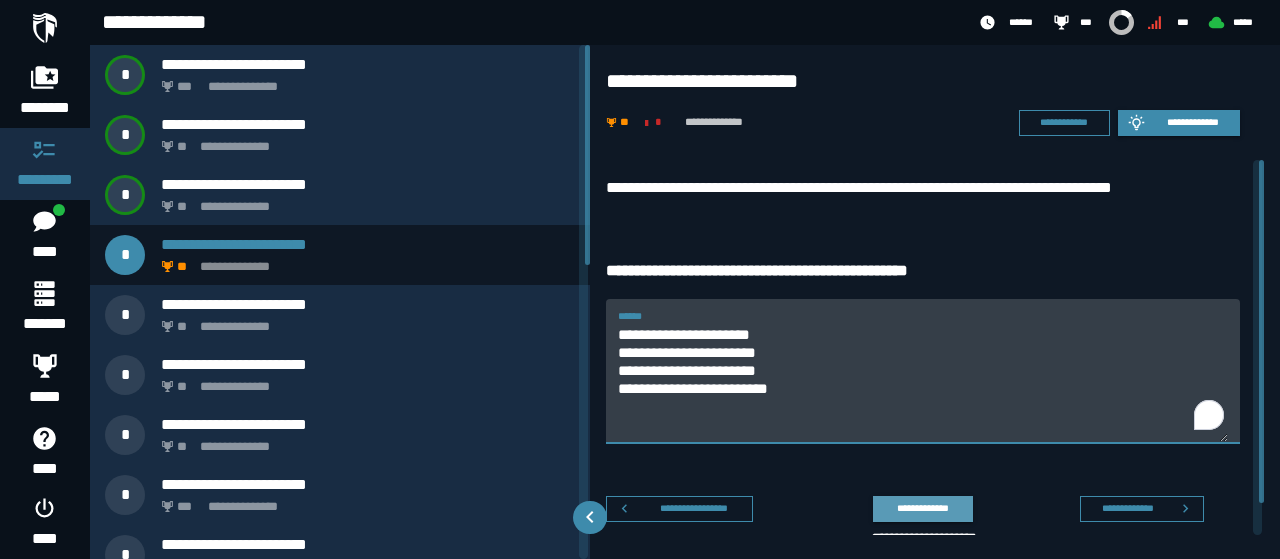 click on "**********" at bounding box center (922, 508) 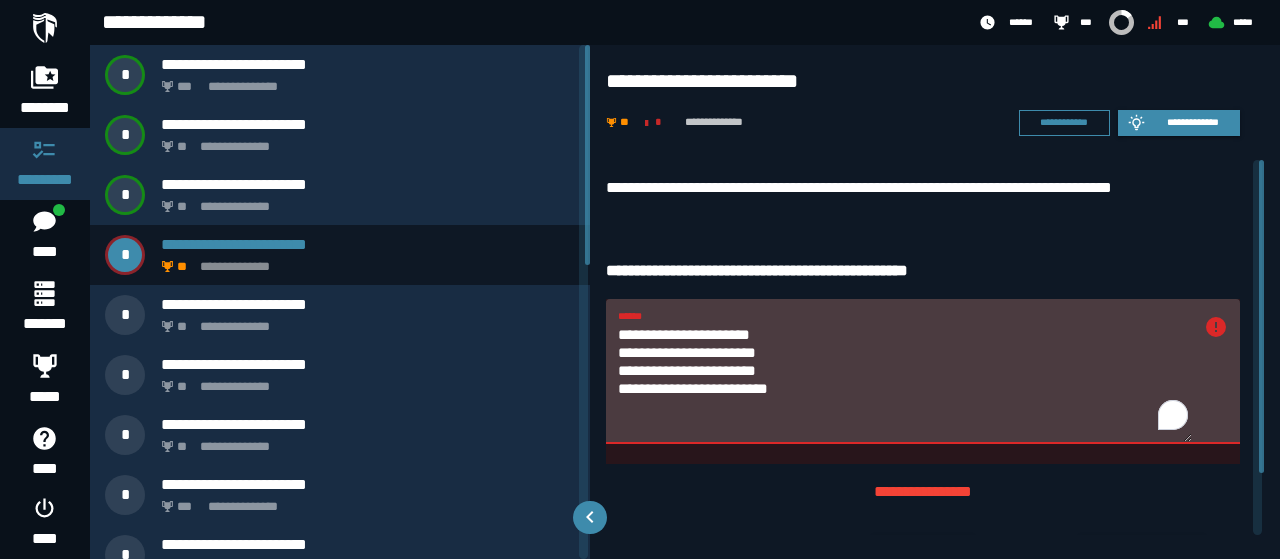 scroll, scrollTop: 74, scrollLeft: 0, axis: vertical 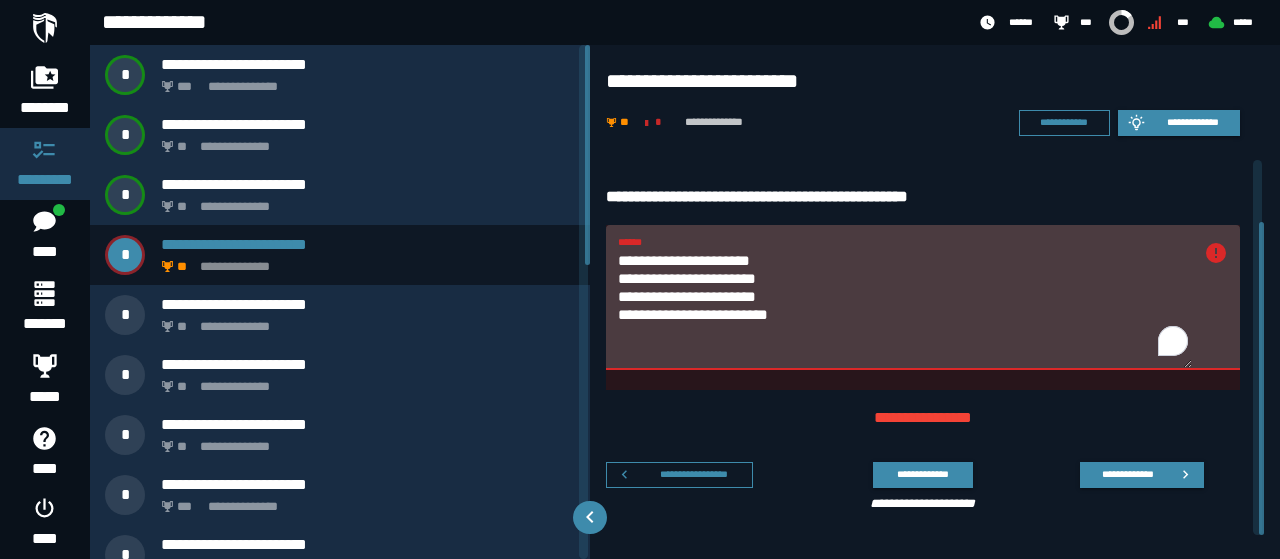 drag, startPoint x: 618, startPoint y: 276, endPoint x: 827, endPoint y: 320, distance: 213.58136 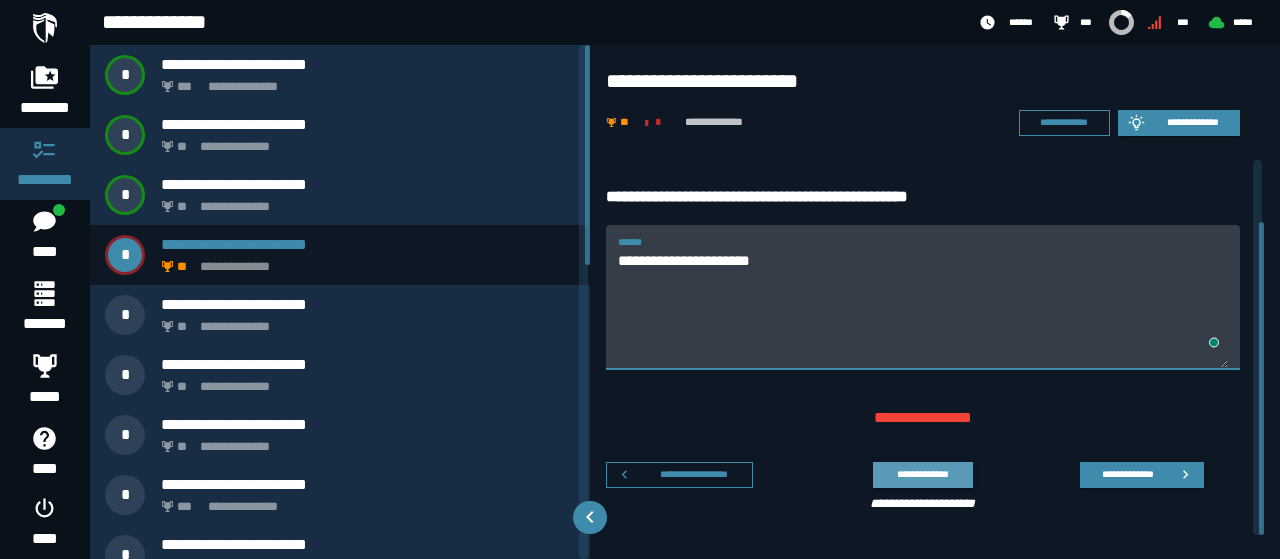 type on "**********" 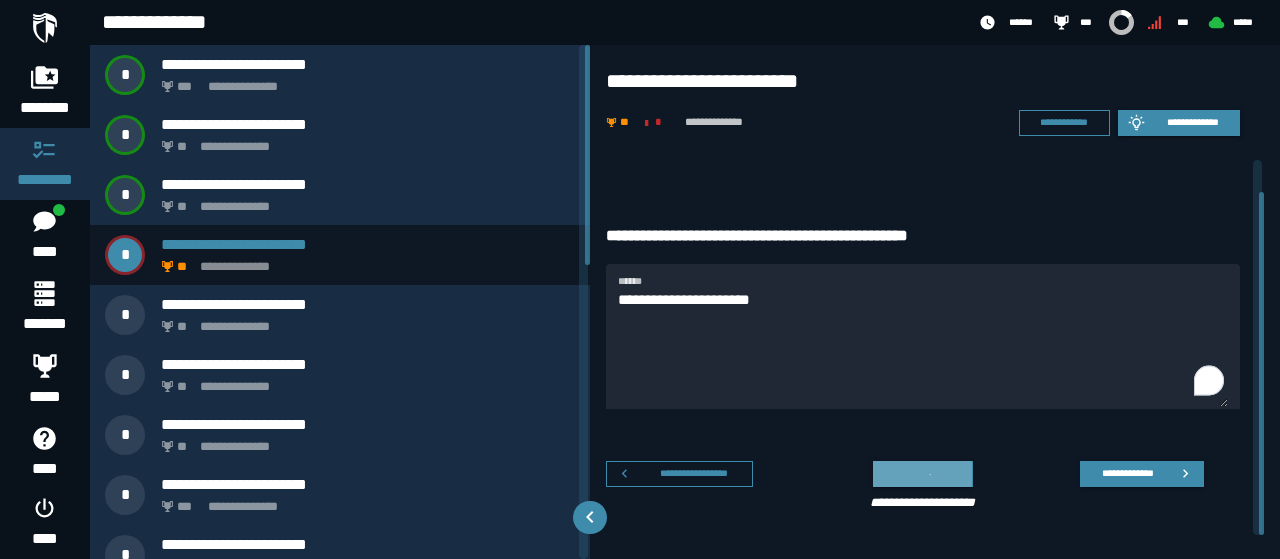 scroll, scrollTop: 34, scrollLeft: 0, axis: vertical 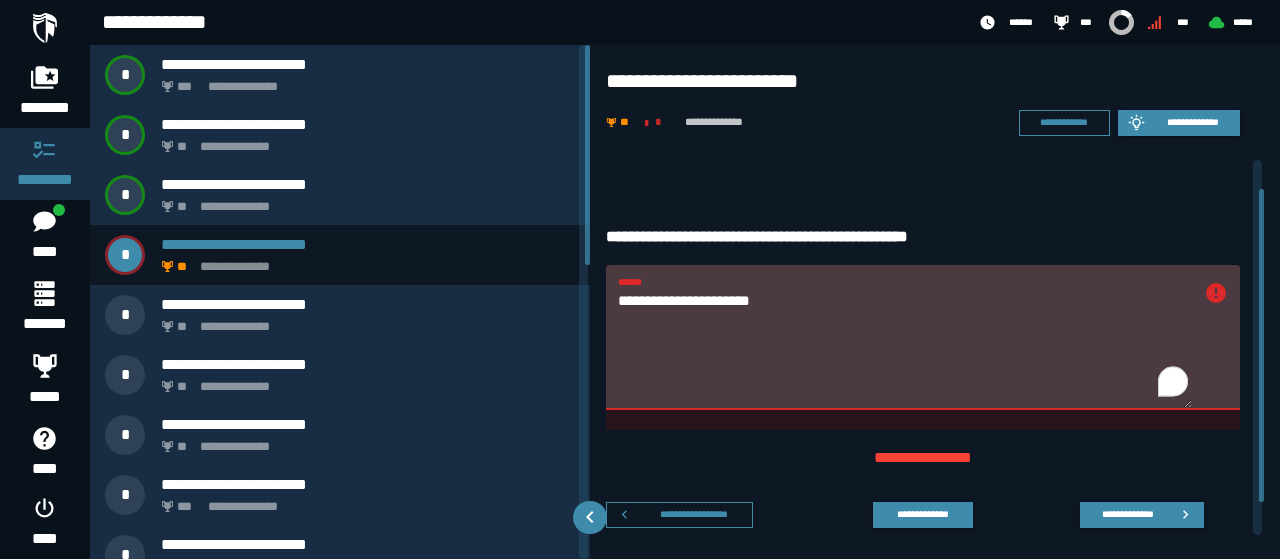 click on "**********" at bounding box center [905, 349] 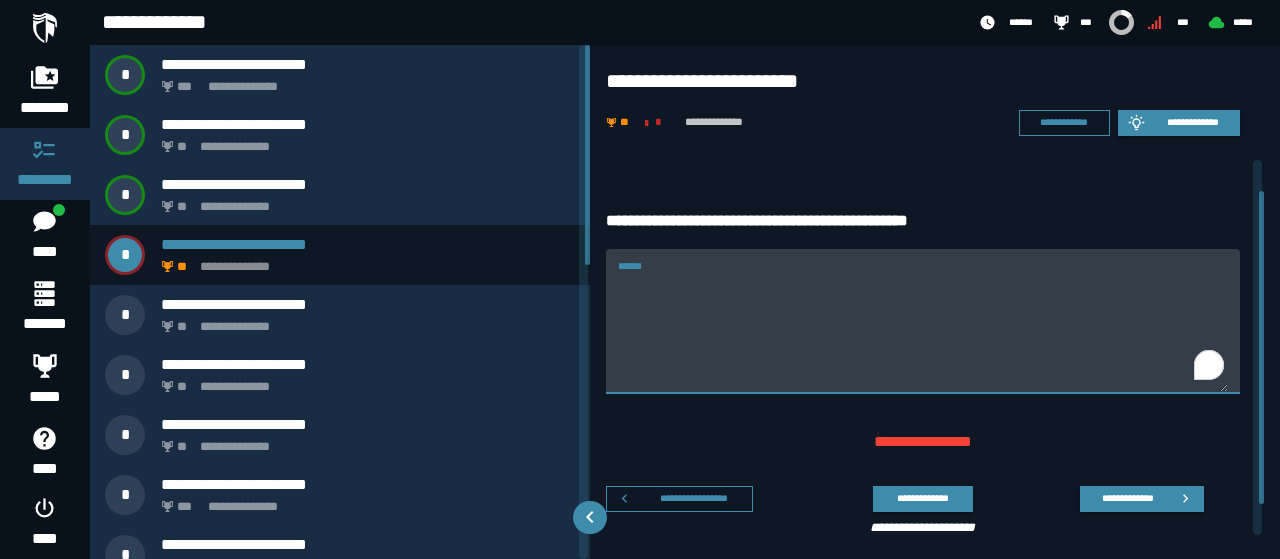 scroll, scrollTop: 74, scrollLeft: 0, axis: vertical 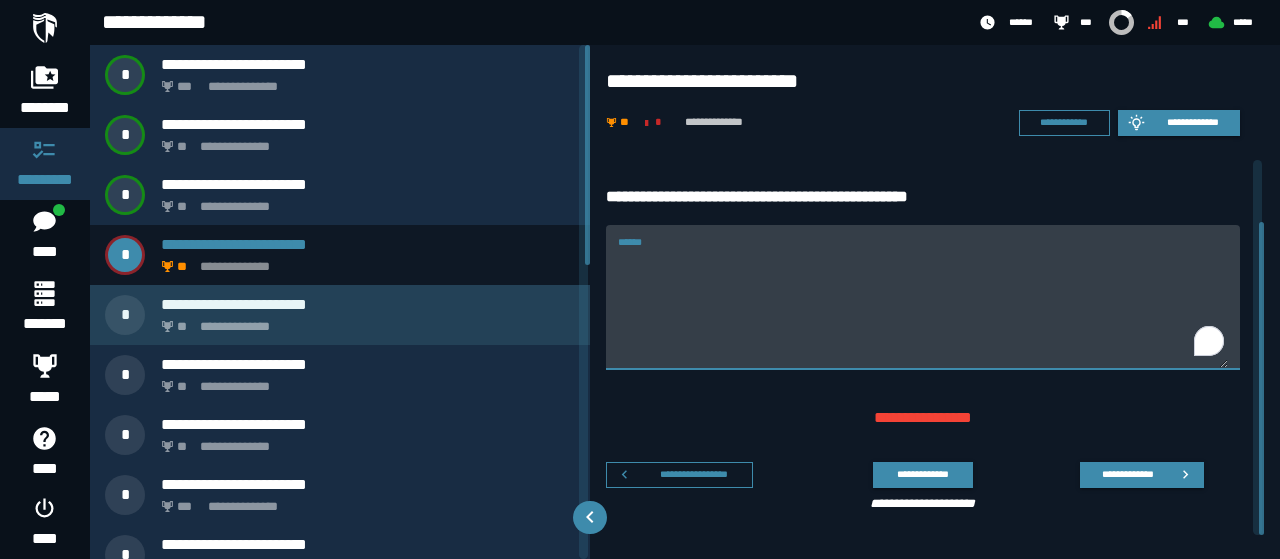 type 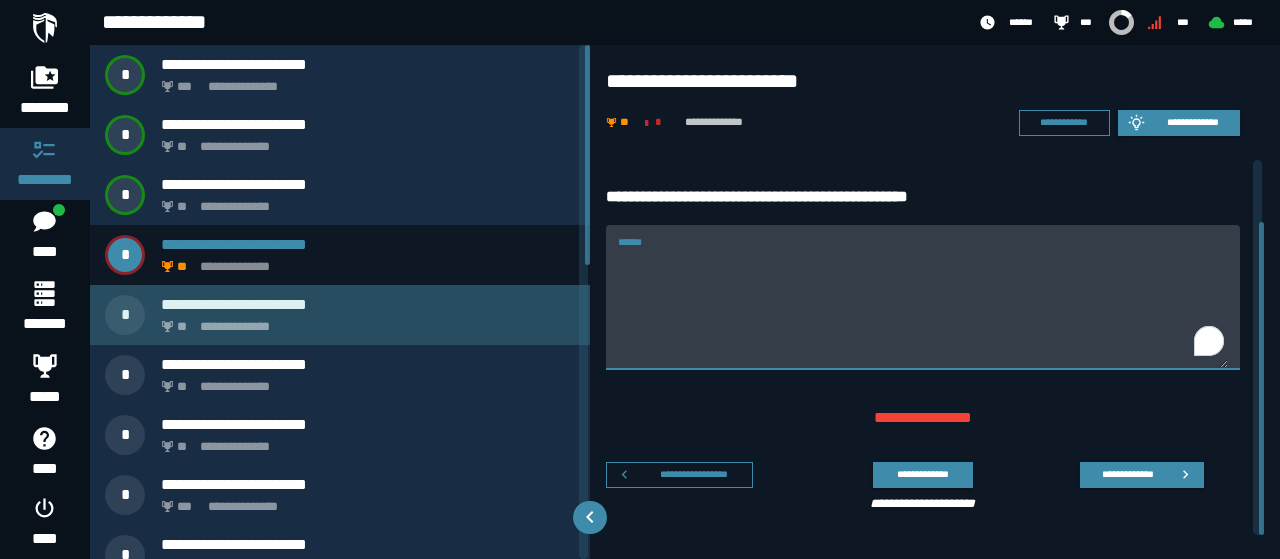 click on "**********" 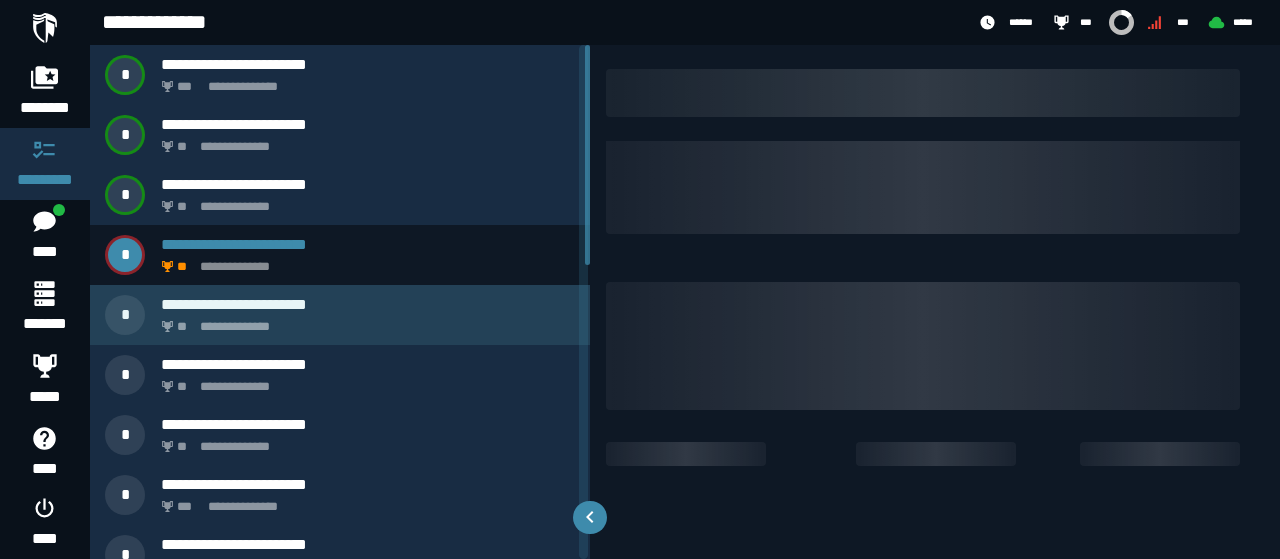 scroll, scrollTop: 0, scrollLeft: 0, axis: both 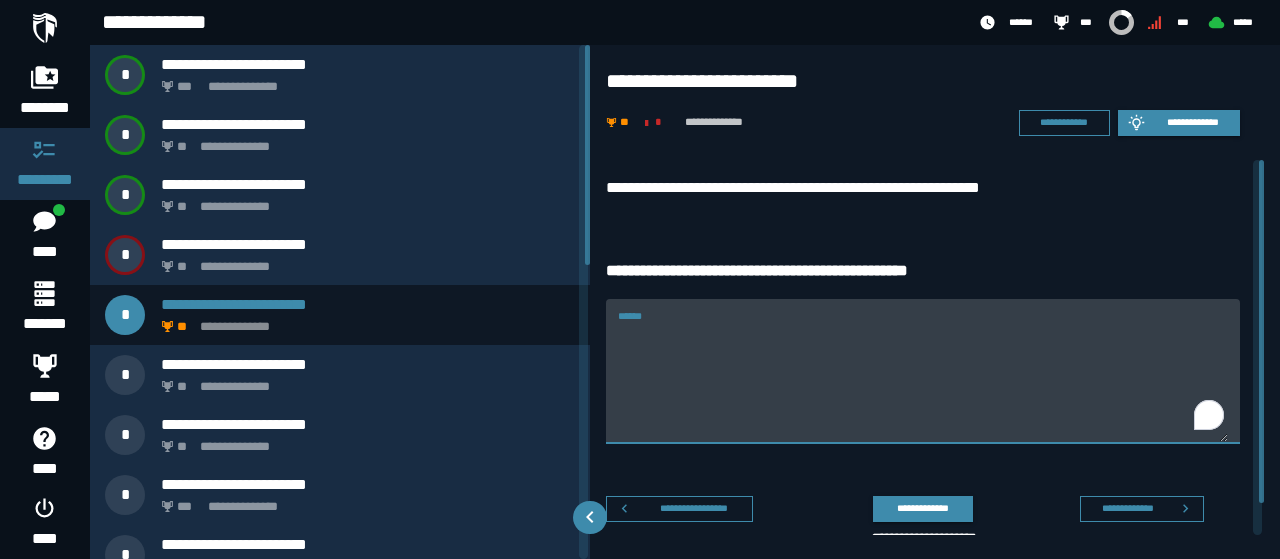 click on "******" at bounding box center [923, 383] 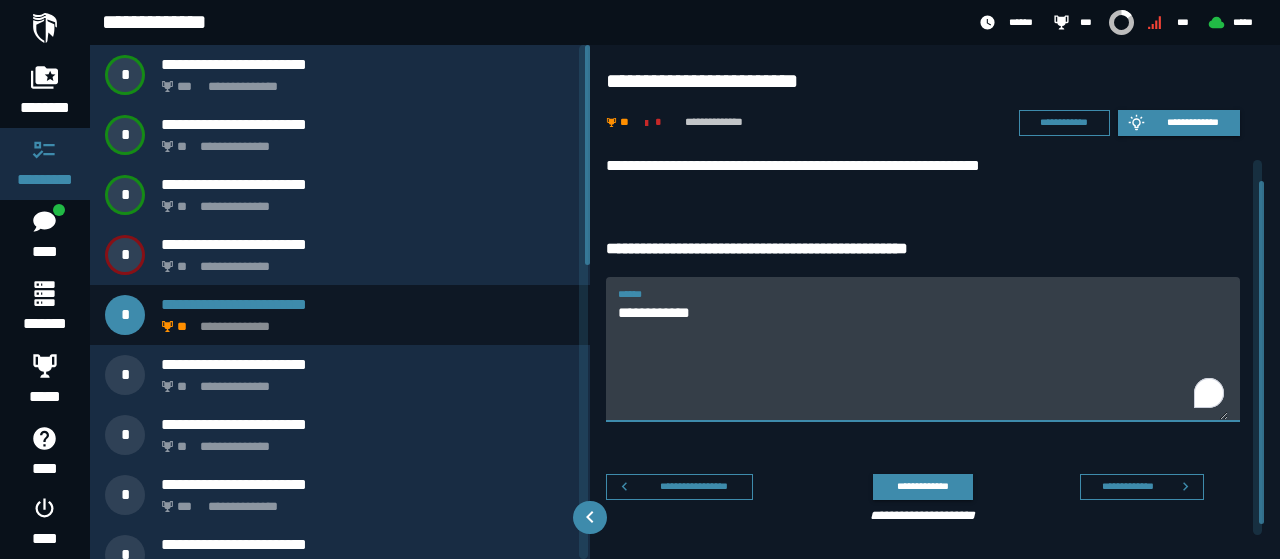 scroll, scrollTop: 34, scrollLeft: 0, axis: vertical 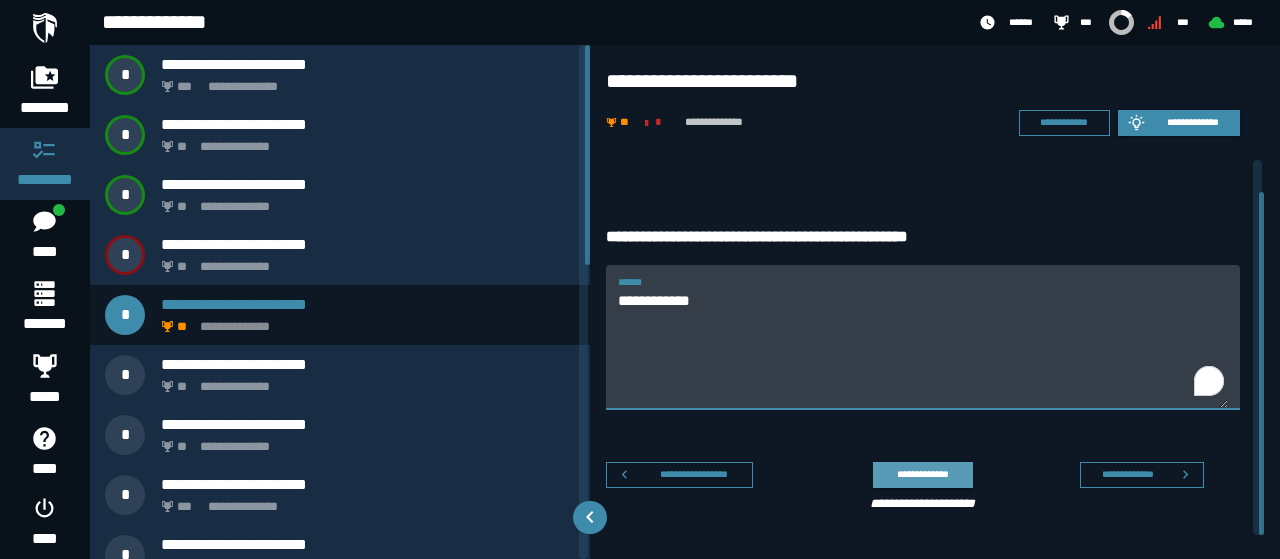 type on "**********" 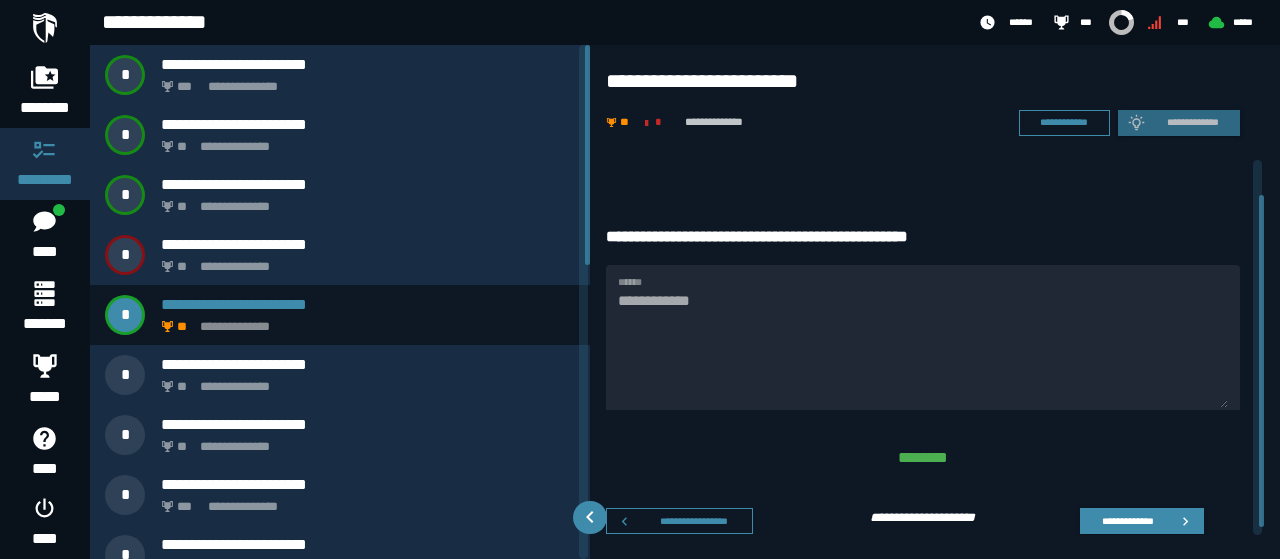 scroll, scrollTop: 48, scrollLeft: 0, axis: vertical 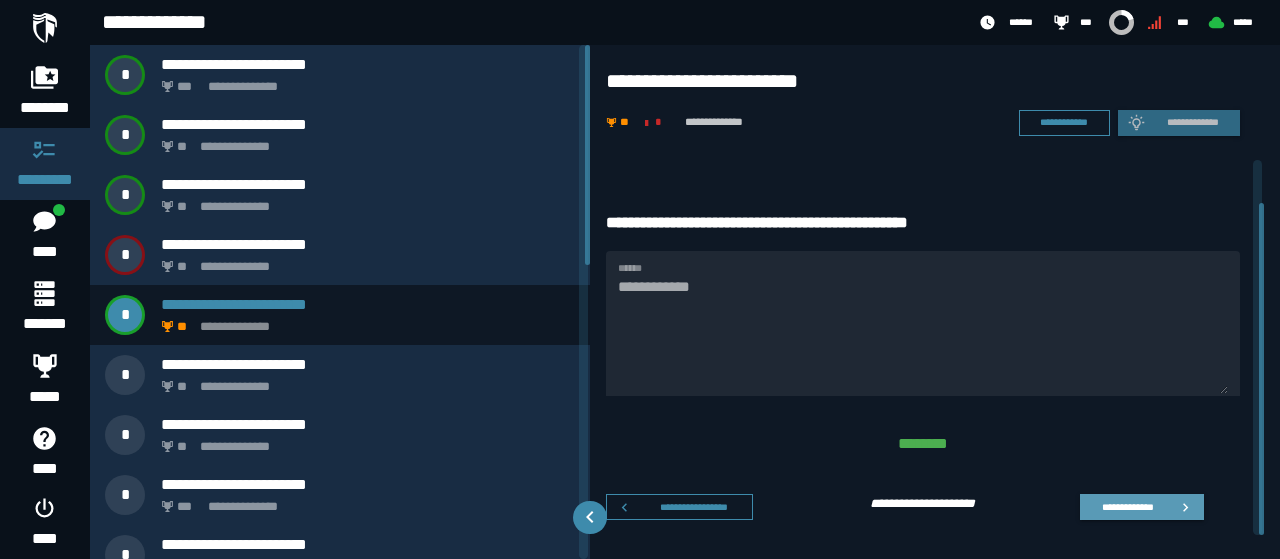 click on "**********" at bounding box center (1127, 506) 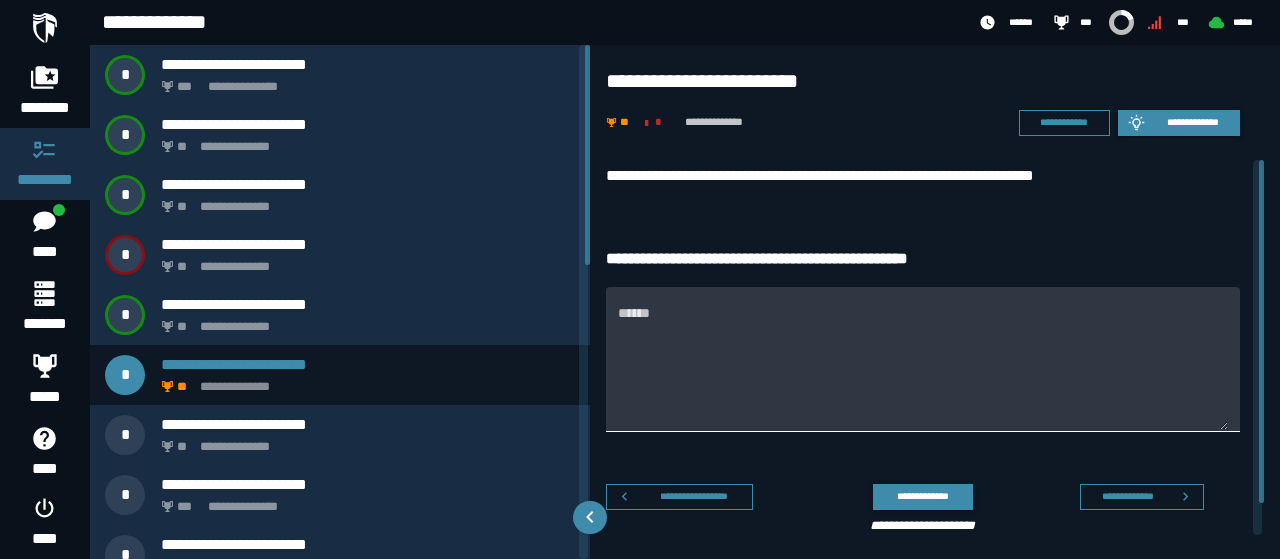 scroll, scrollTop: 0, scrollLeft: 0, axis: both 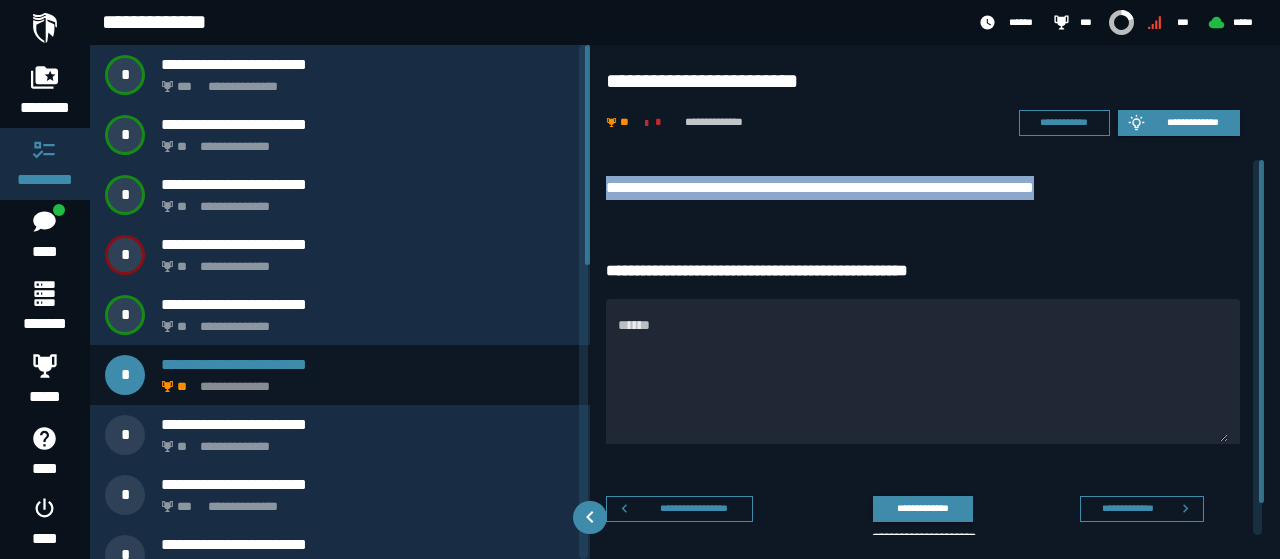 drag, startPoint x: 603, startPoint y: 183, endPoint x: 1150, endPoint y: 207, distance: 547.52625 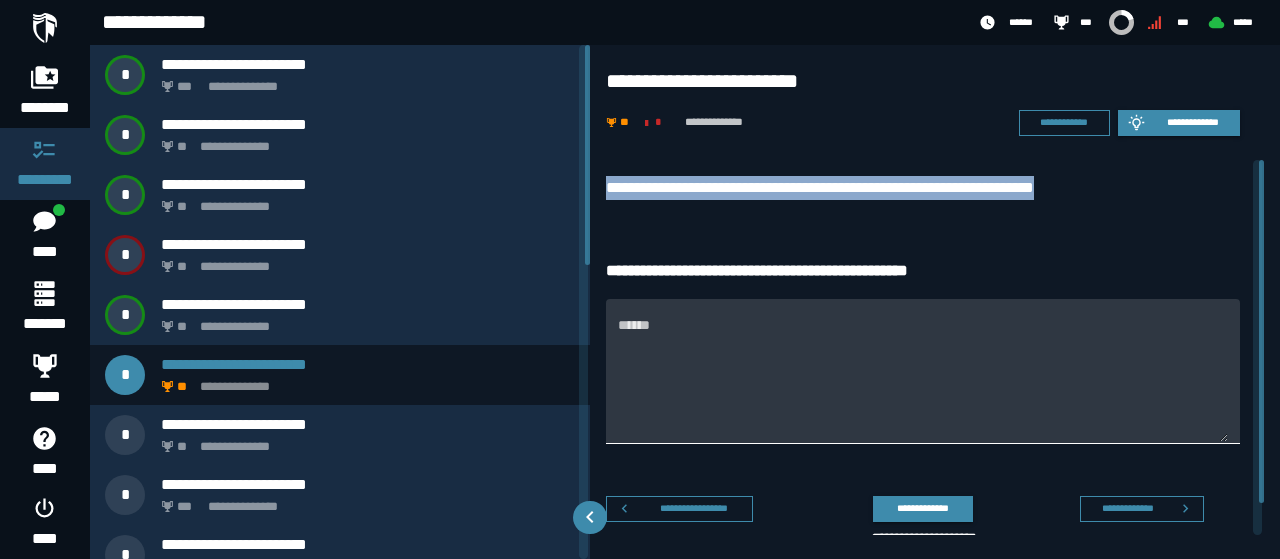 click on "******" at bounding box center (923, 383) 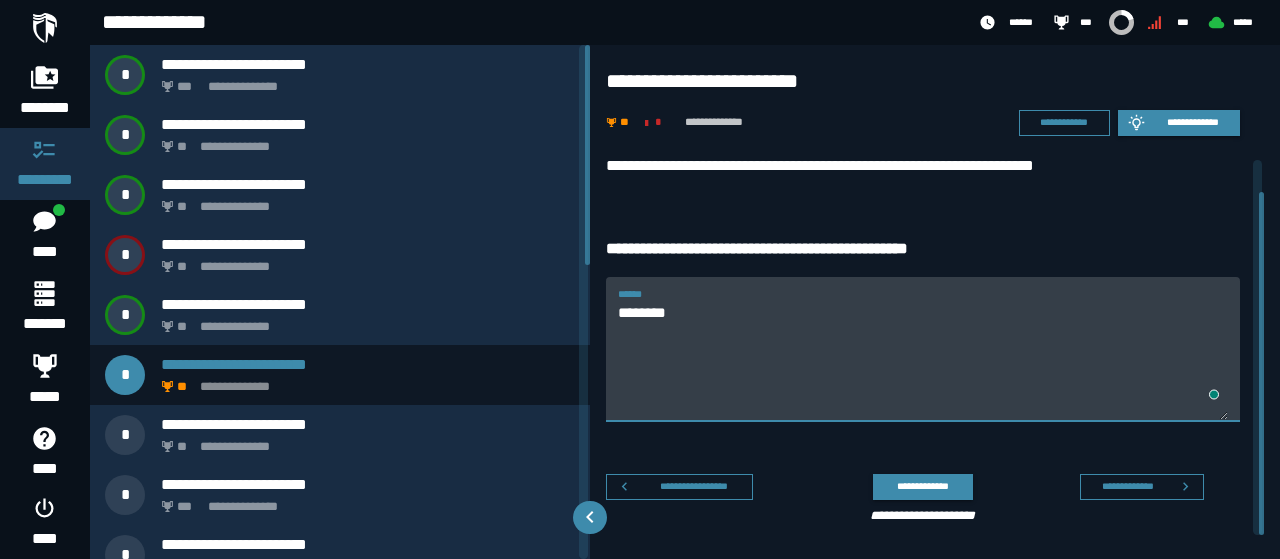 scroll, scrollTop: 34, scrollLeft: 0, axis: vertical 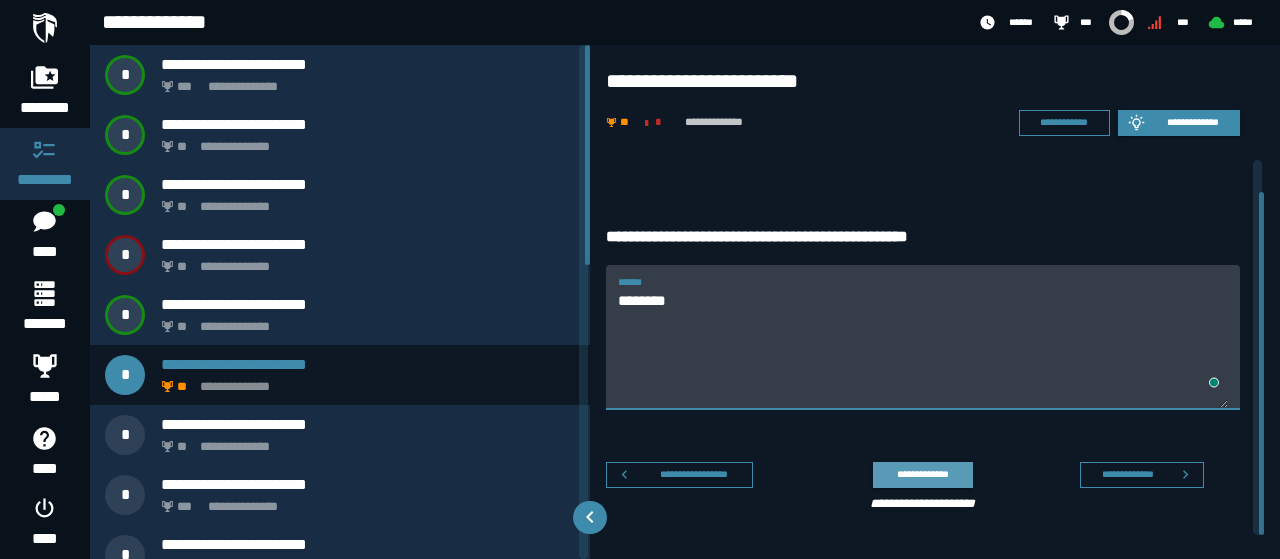 type on "********" 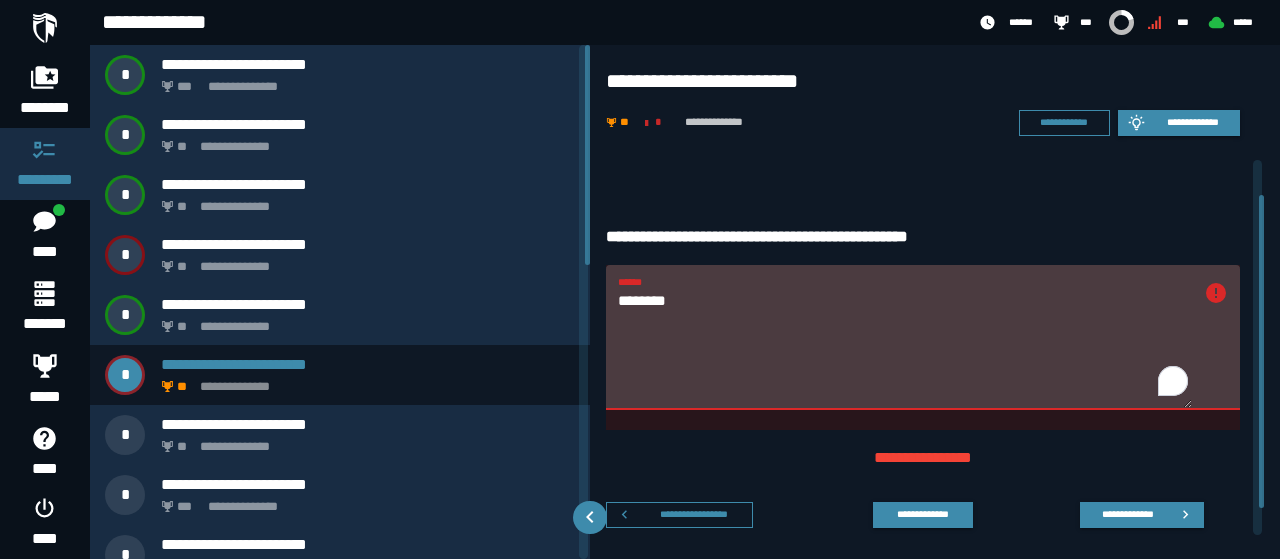 scroll, scrollTop: 74, scrollLeft: 0, axis: vertical 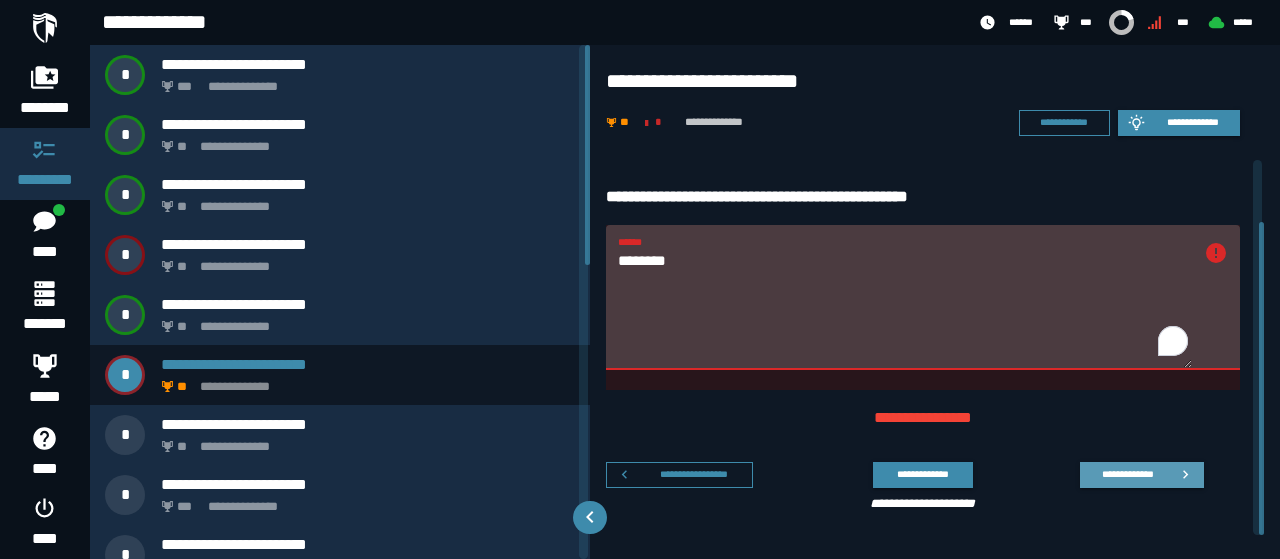 click on "**********" at bounding box center (1127, 474) 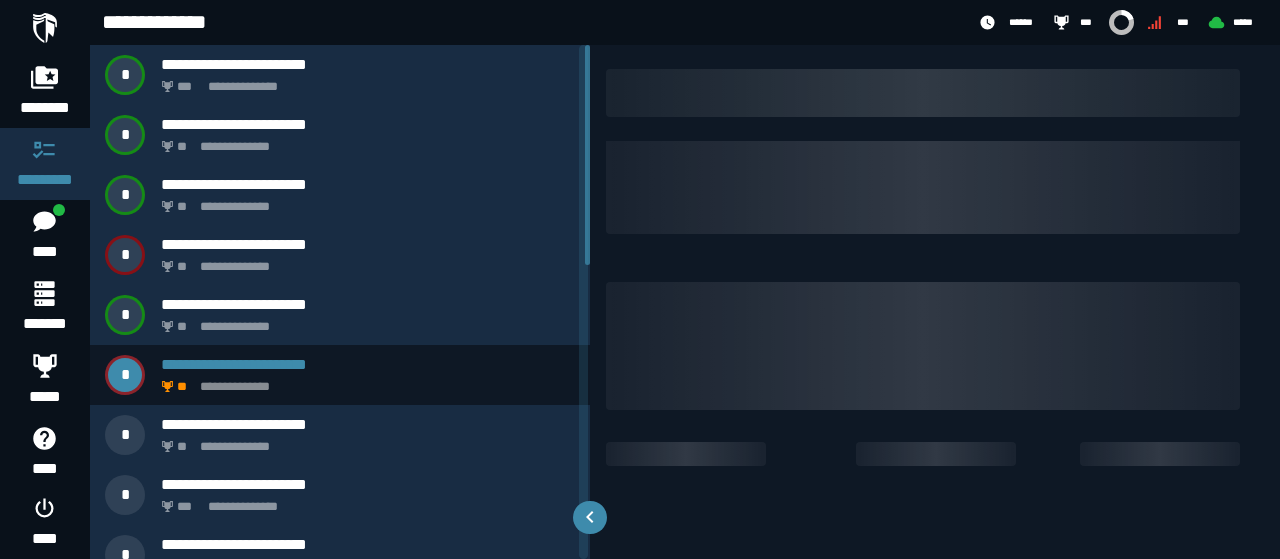 scroll, scrollTop: 0, scrollLeft: 0, axis: both 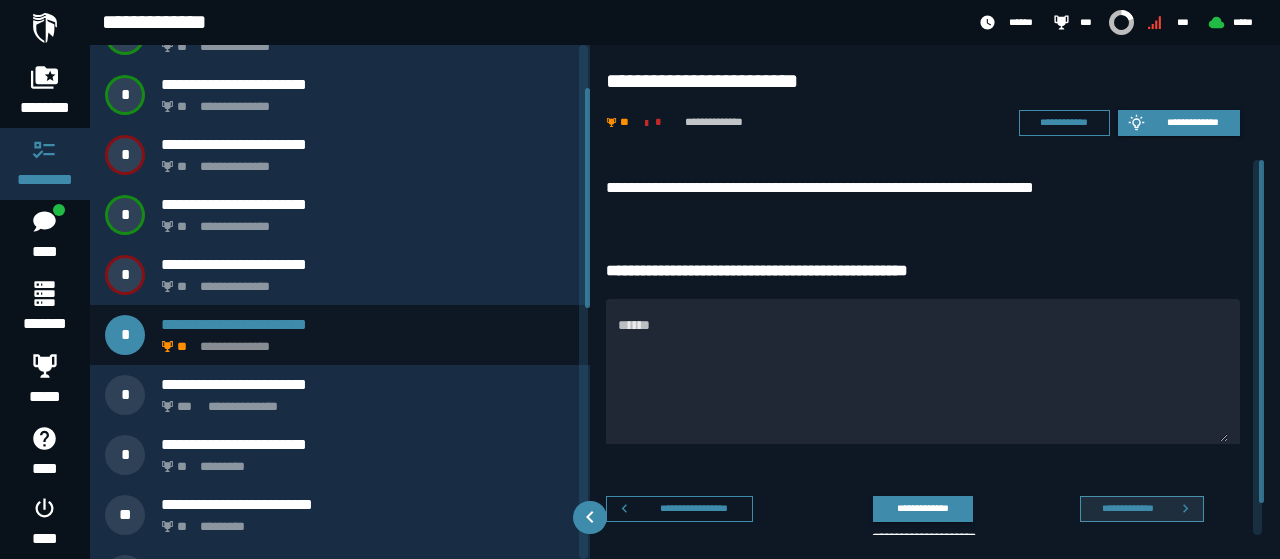 click on "**********" at bounding box center (1142, 509) 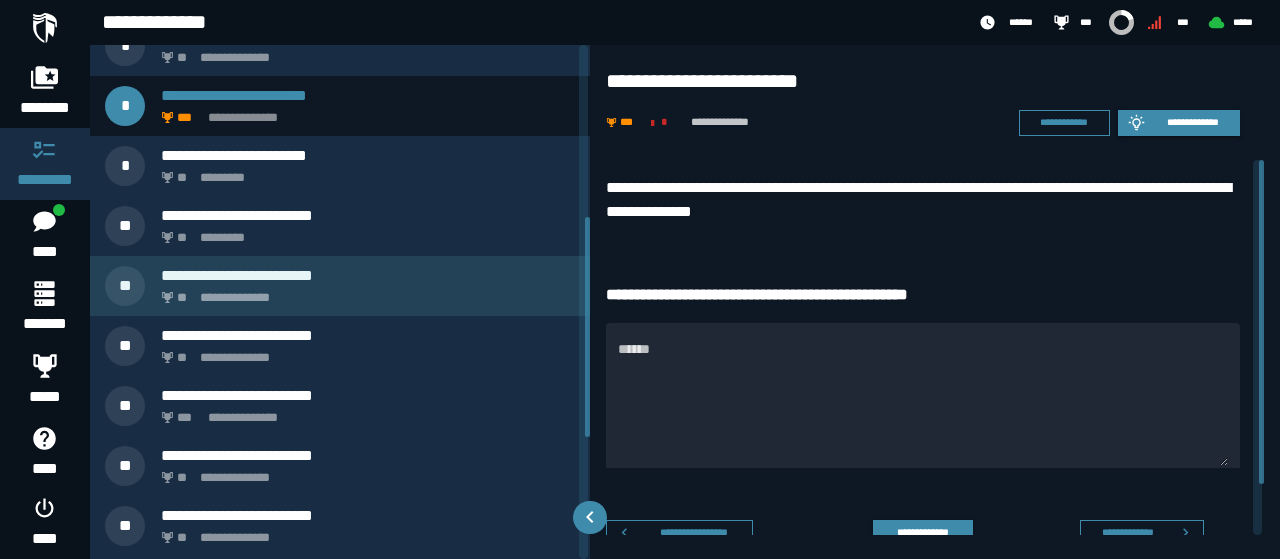scroll, scrollTop: 386, scrollLeft: 0, axis: vertical 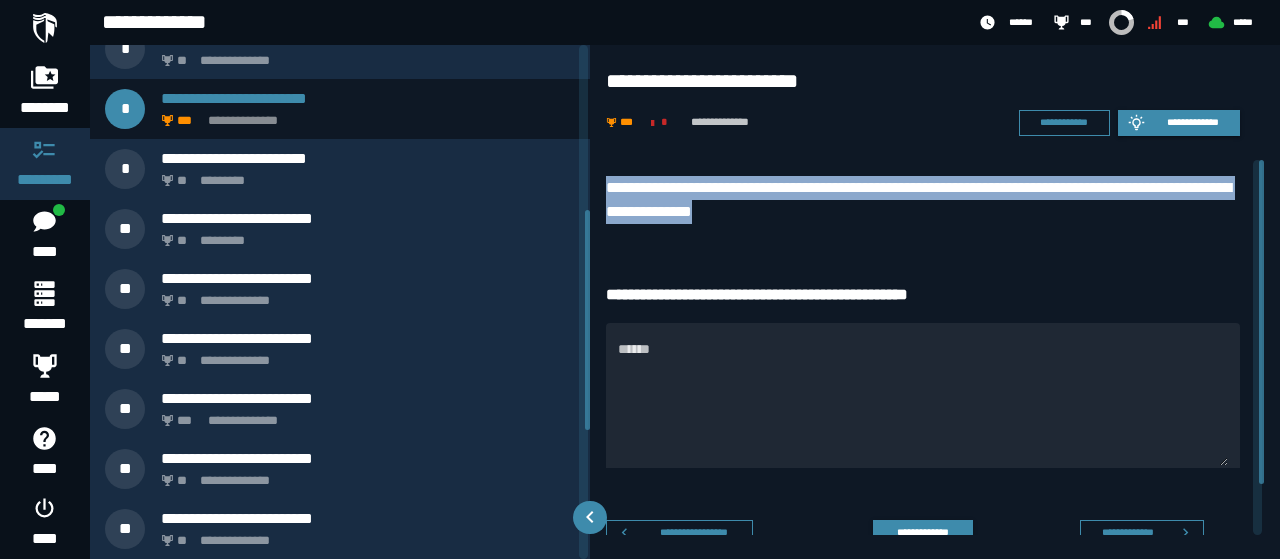drag, startPoint x: 602, startPoint y: 177, endPoint x: 842, endPoint y: 217, distance: 243.3105 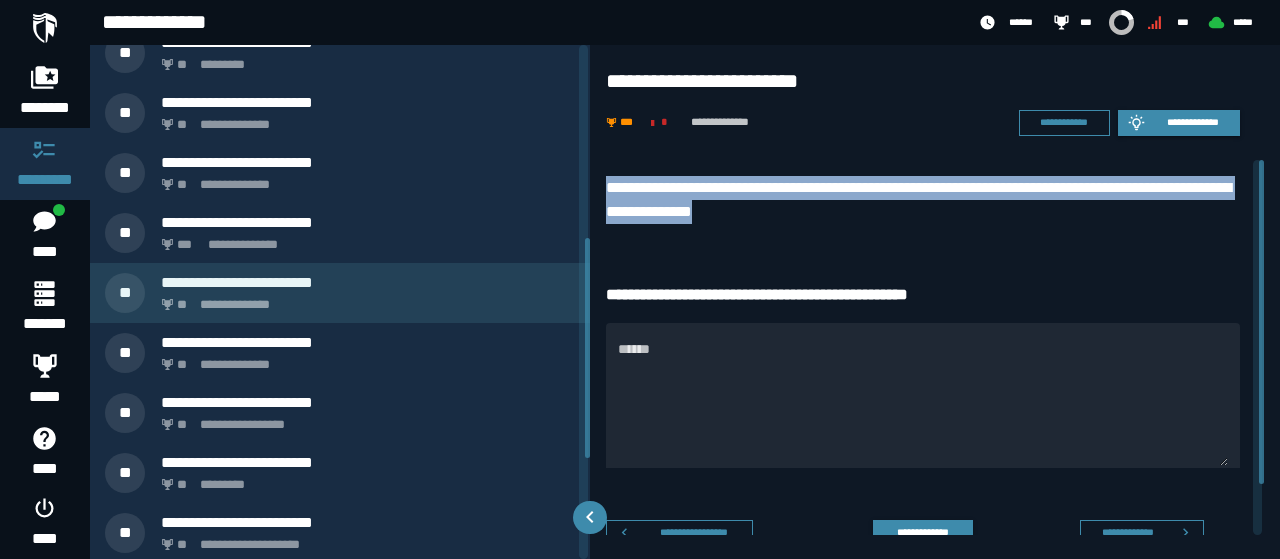 scroll, scrollTop: 686, scrollLeft: 0, axis: vertical 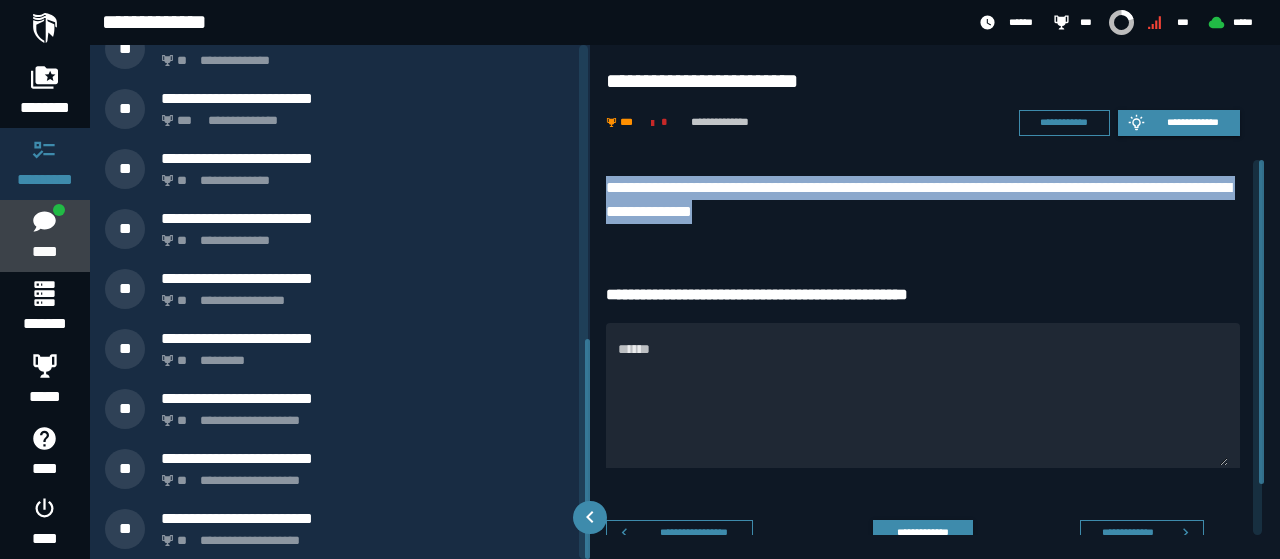 click 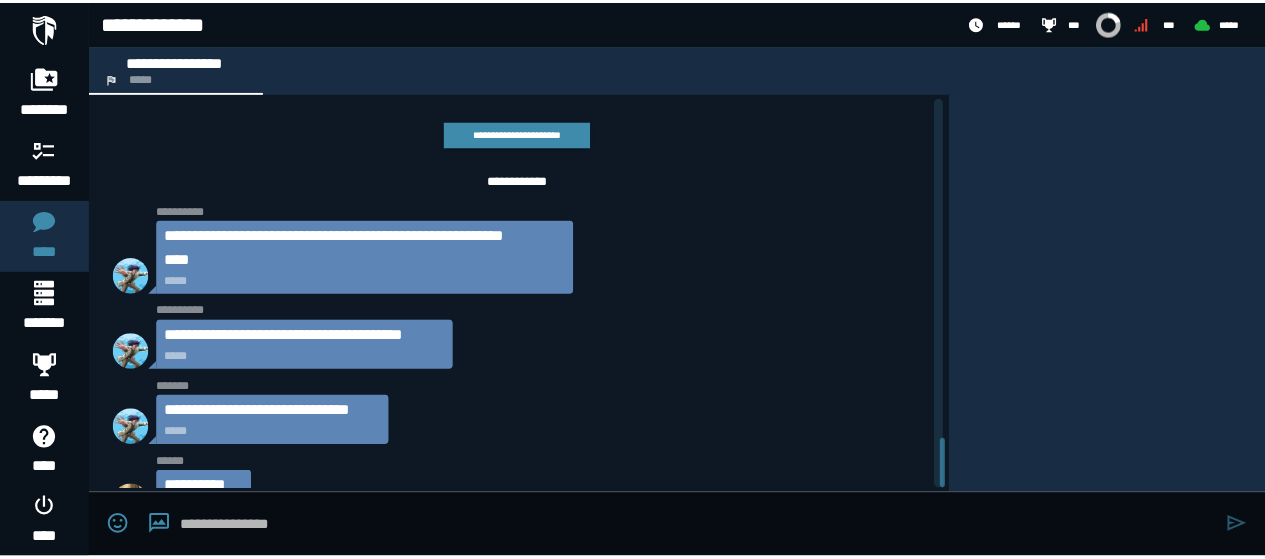 scroll, scrollTop: 3756, scrollLeft: 0, axis: vertical 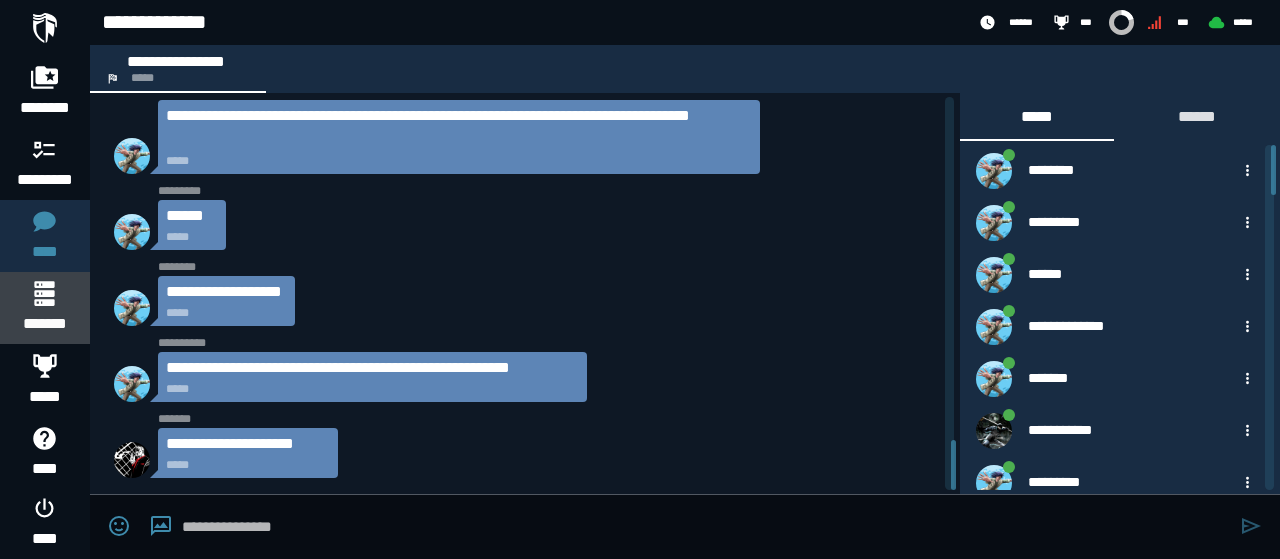 click on "*******" at bounding box center (44, 324) 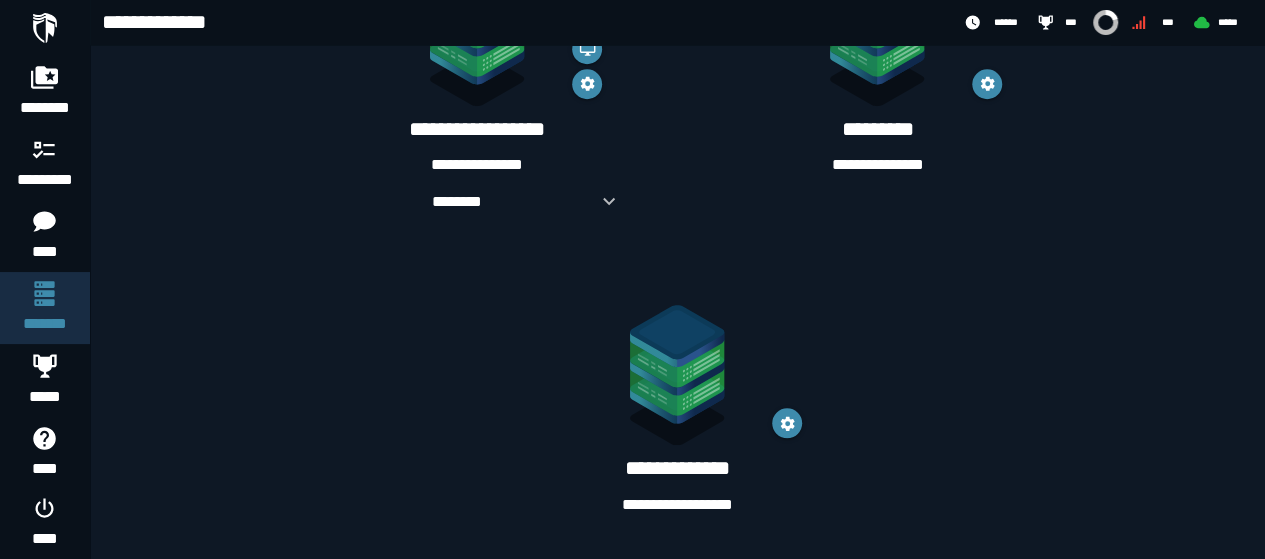 scroll, scrollTop: 416, scrollLeft: 0, axis: vertical 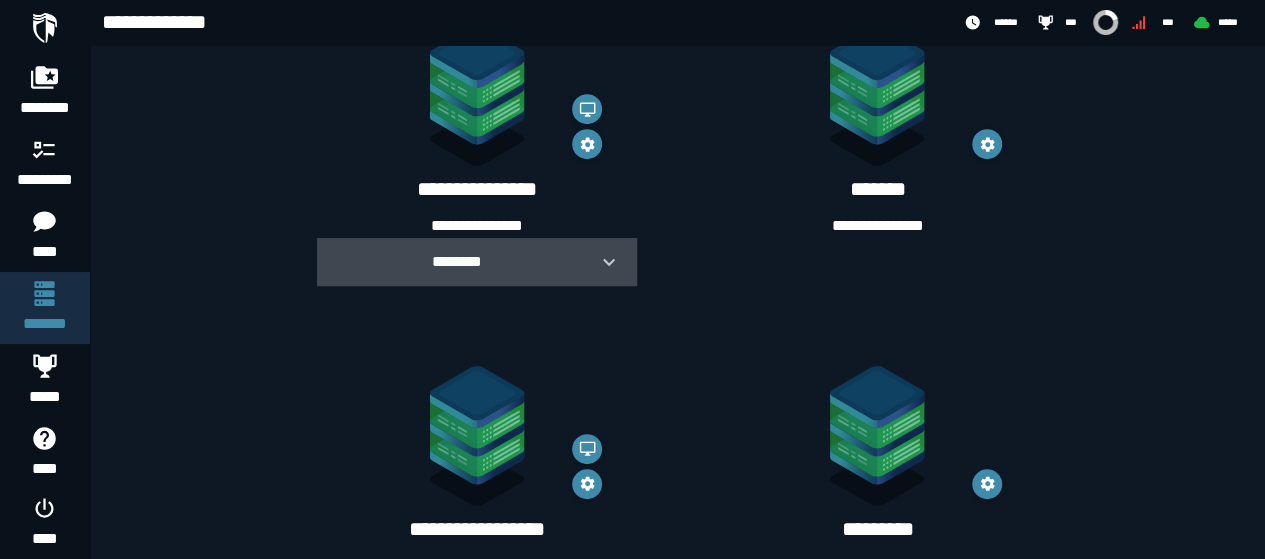 click 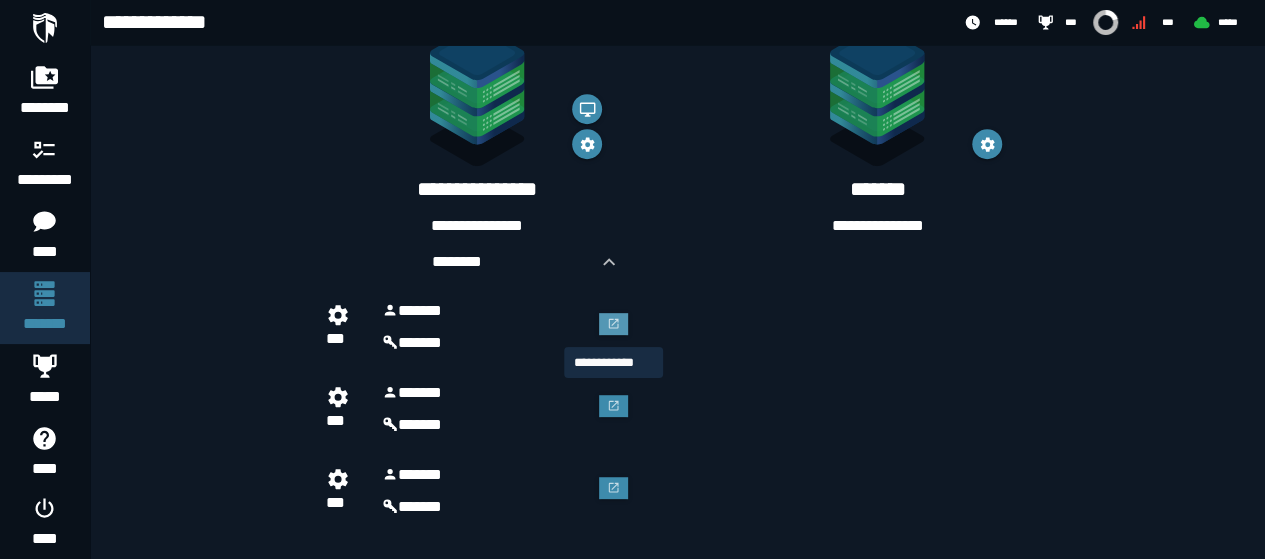 click 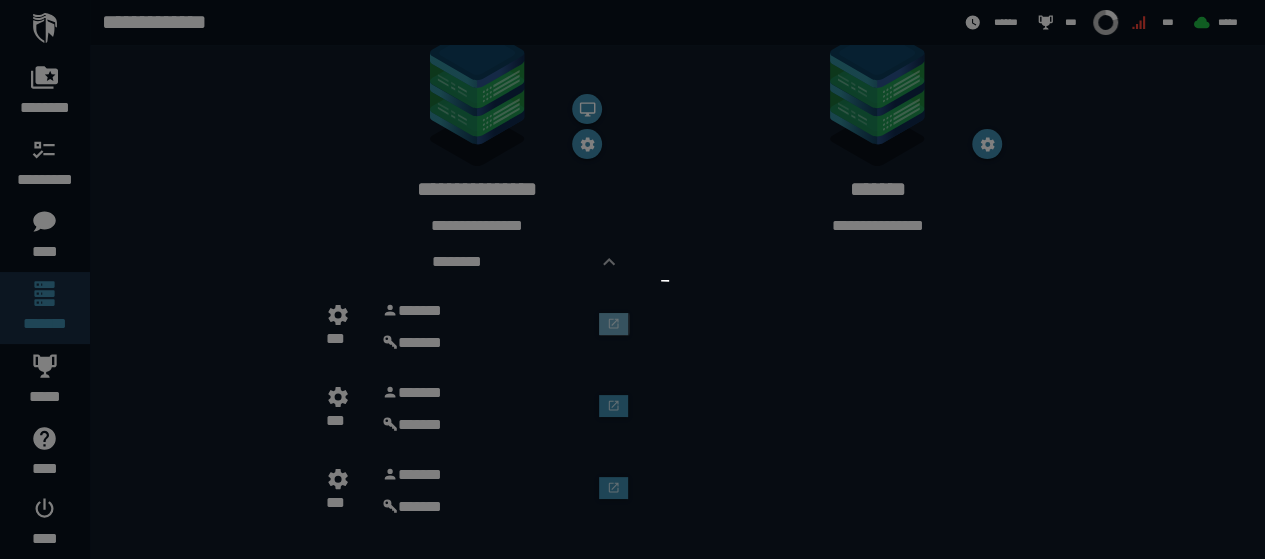 scroll, scrollTop: 0, scrollLeft: 0, axis: both 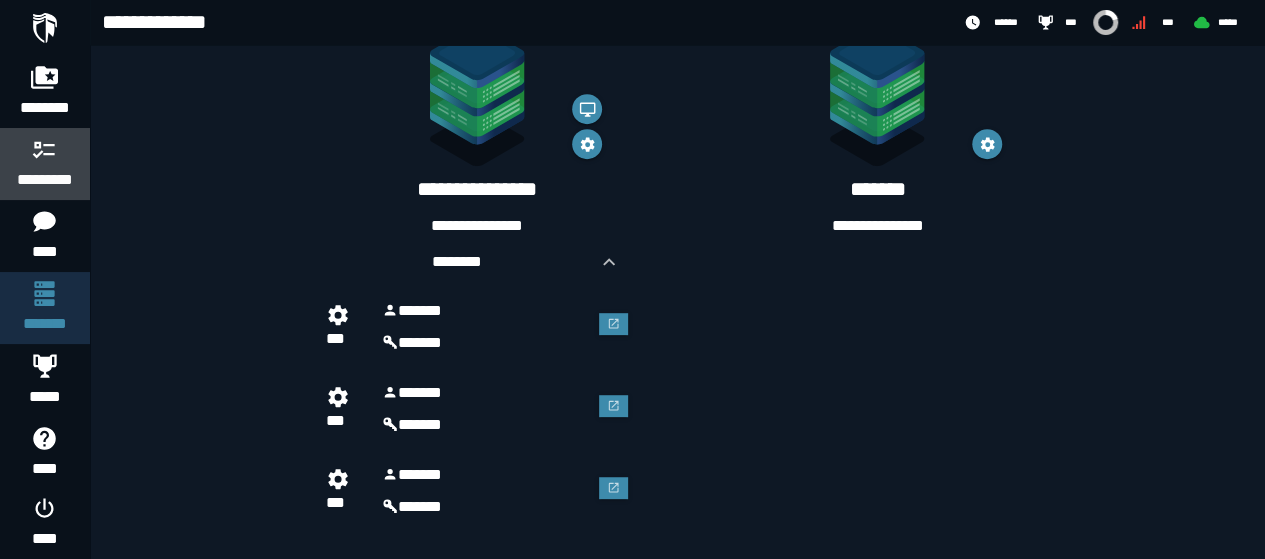 click on "*********" at bounding box center [45, 180] 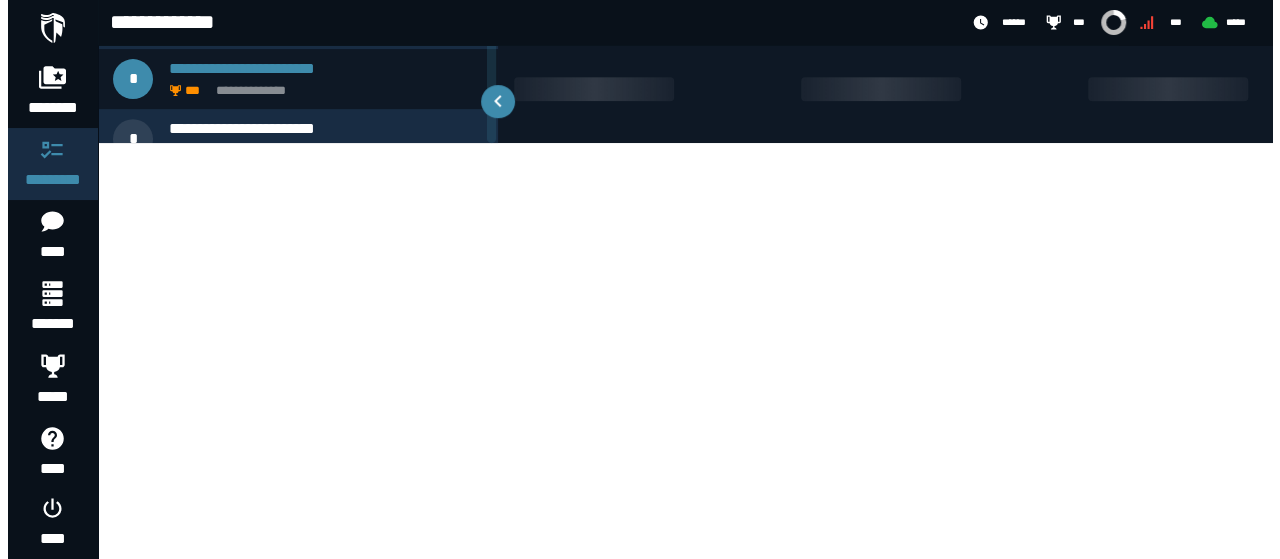 scroll, scrollTop: 0, scrollLeft: 0, axis: both 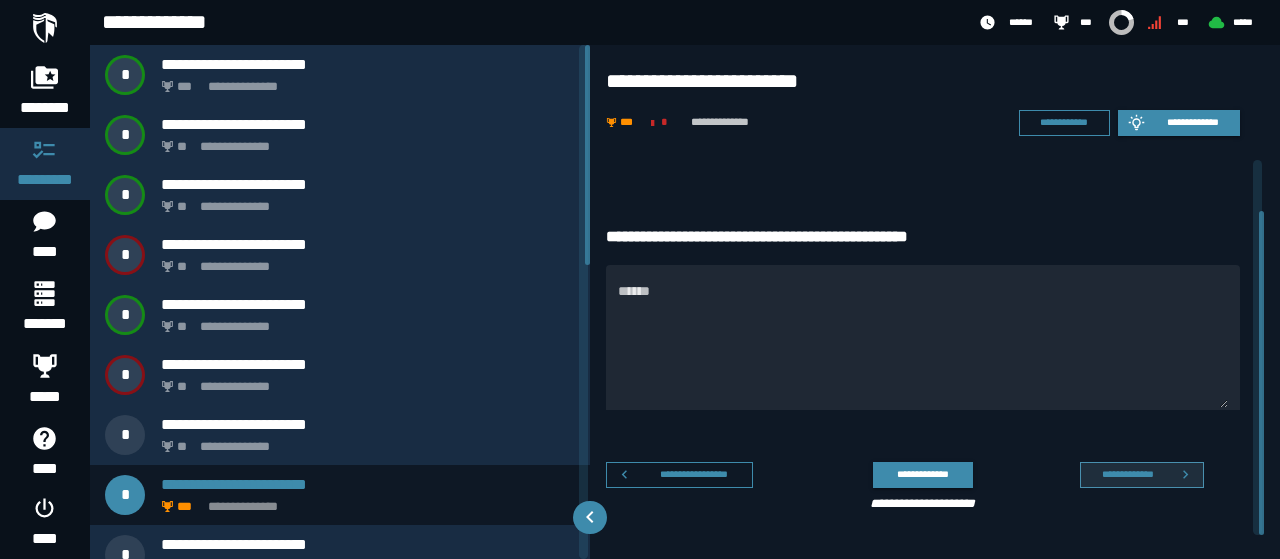 click on "**********" at bounding box center (1127, 474) 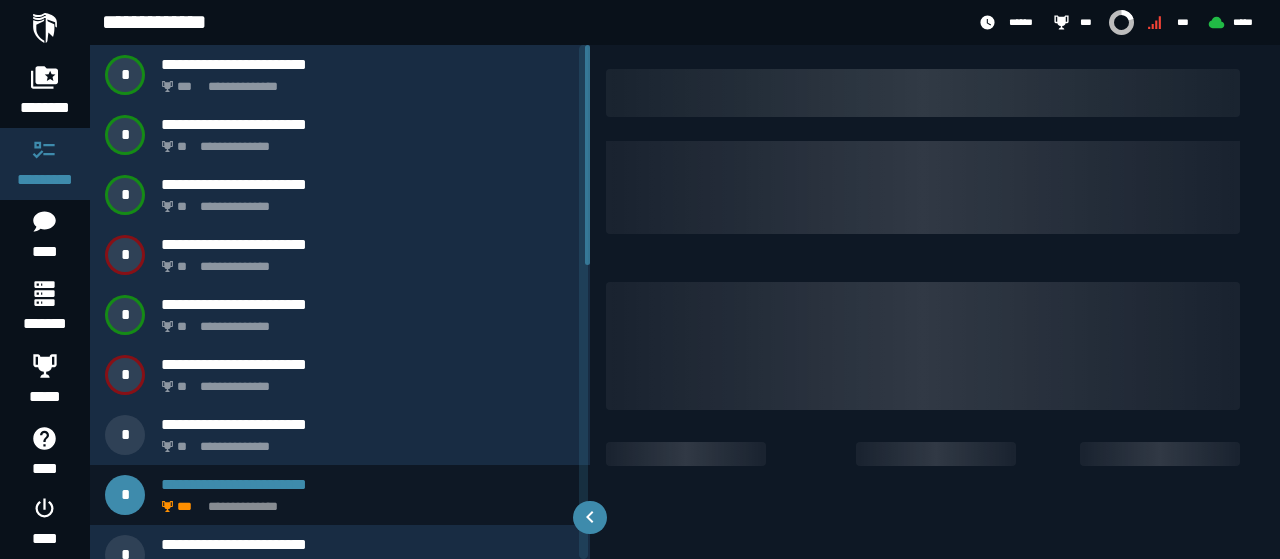 scroll, scrollTop: 0, scrollLeft: 0, axis: both 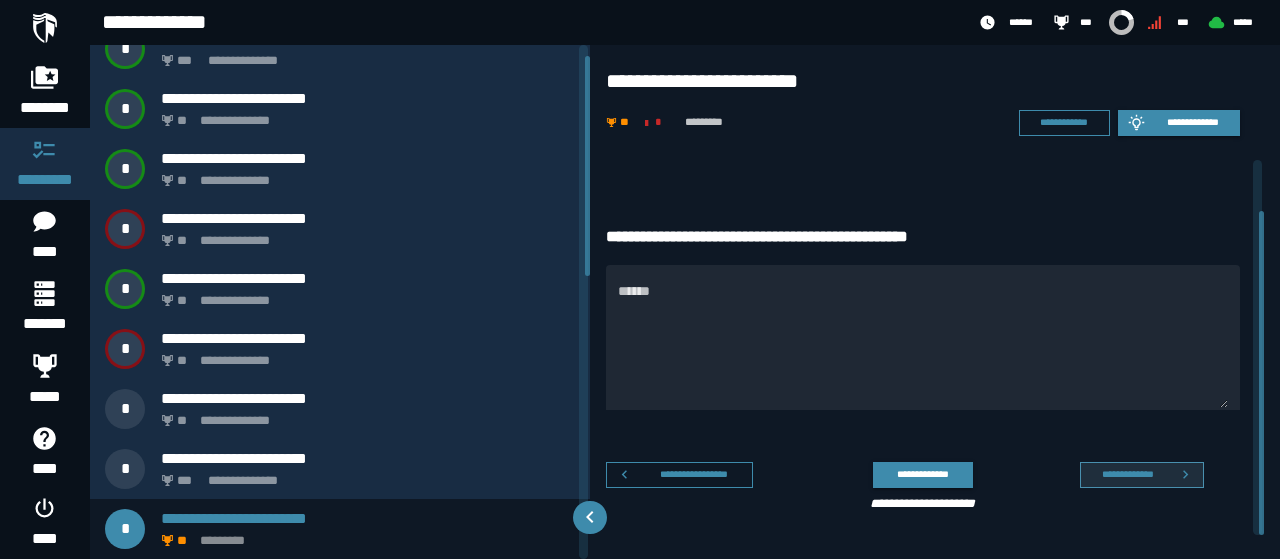 click on "**********" at bounding box center (1127, 474) 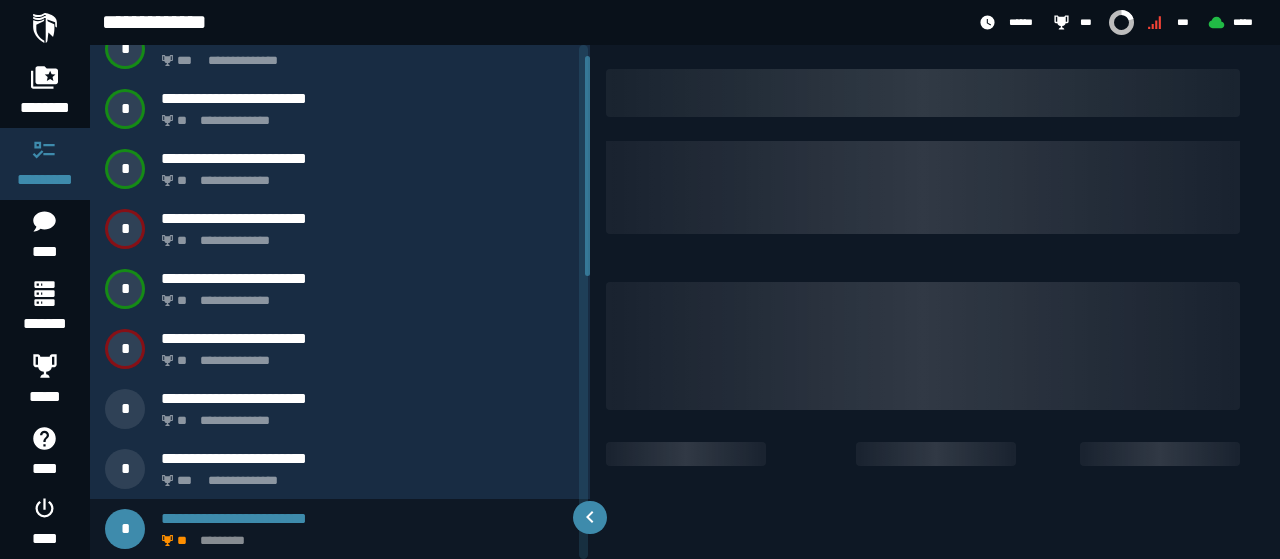 scroll, scrollTop: 0, scrollLeft: 0, axis: both 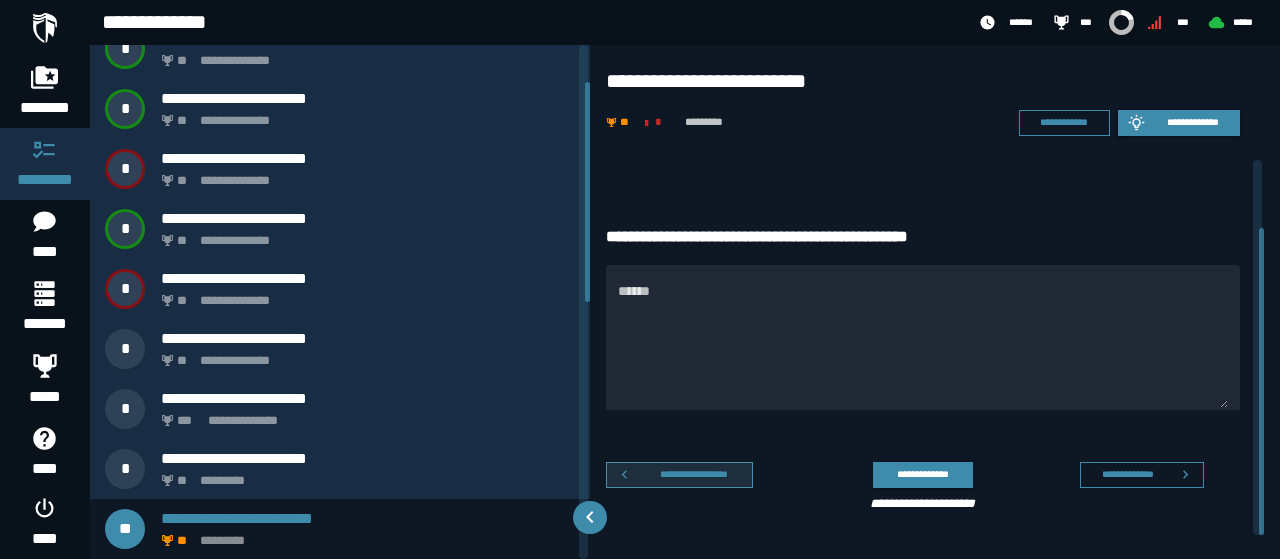 click on "**********" at bounding box center (694, 474) 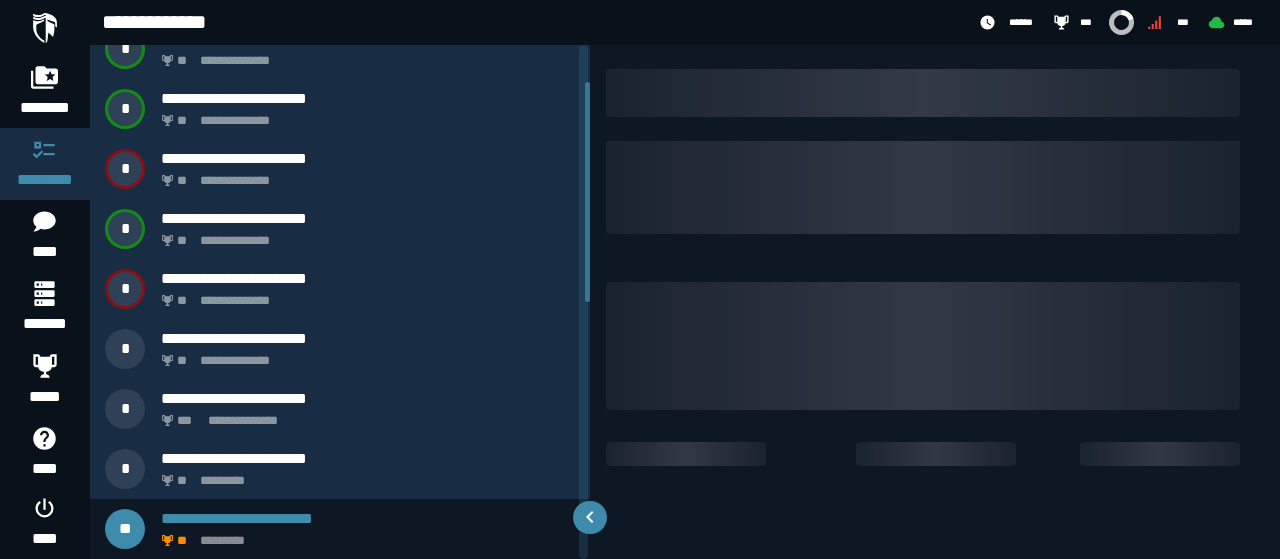 scroll, scrollTop: 0, scrollLeft: 0, axis: both 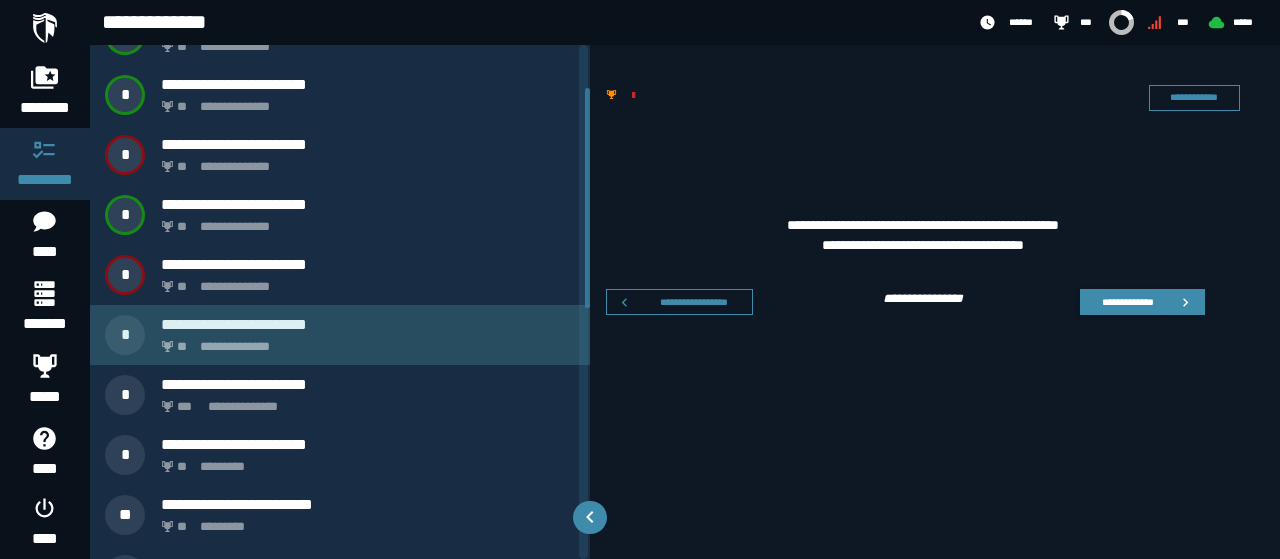 click on "**********" at bounding box center (364, 341) 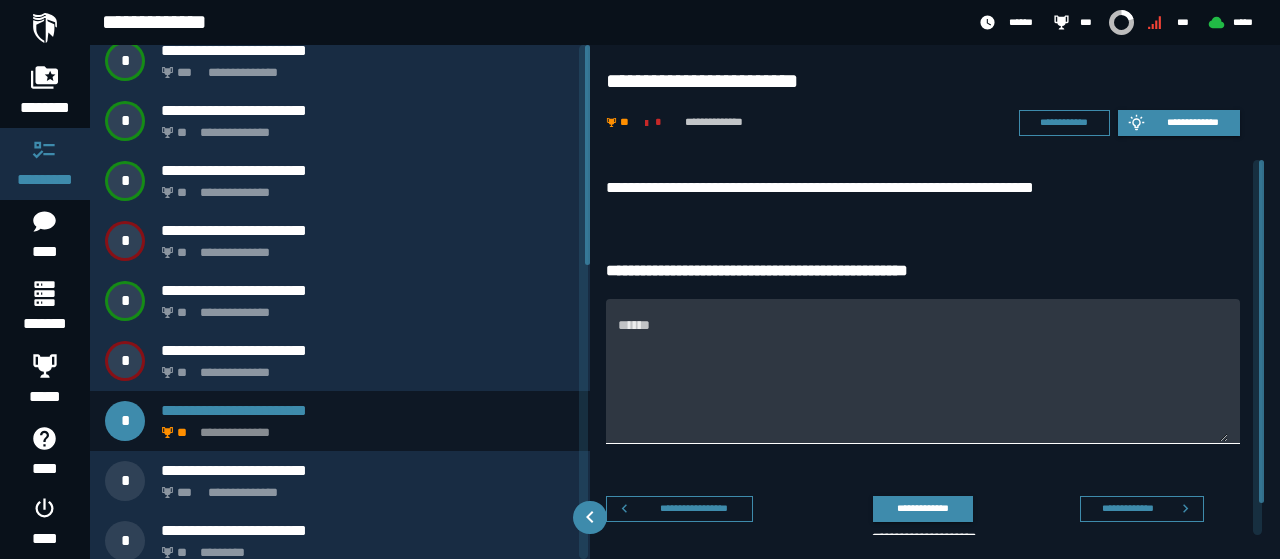 scroll, scrollTop: 0, scrollLeft: 0, axis: both 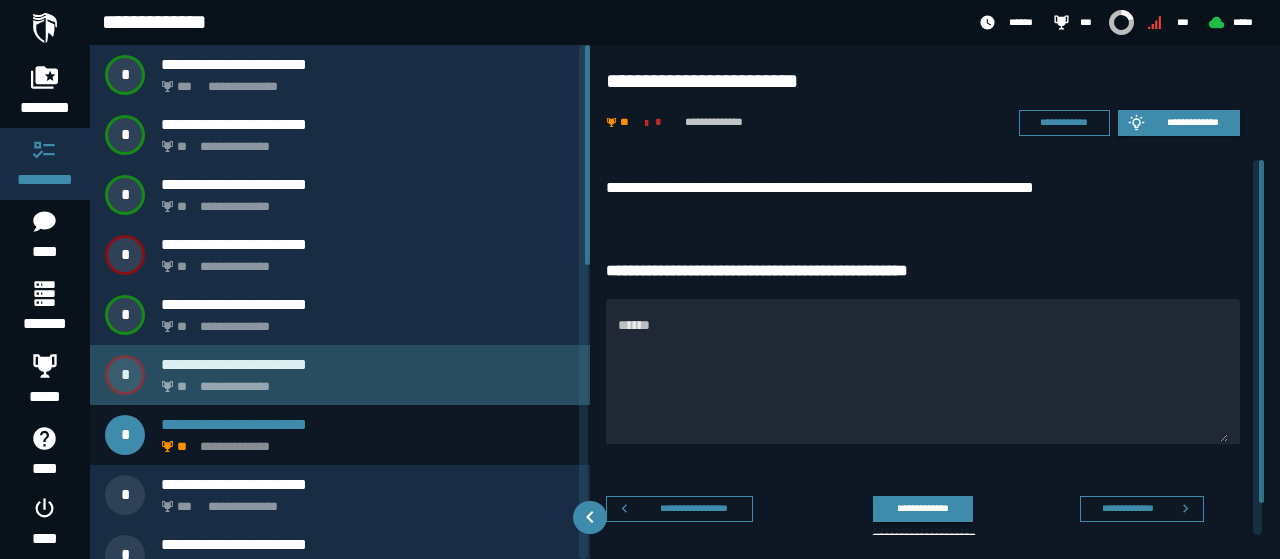 click on "**********" 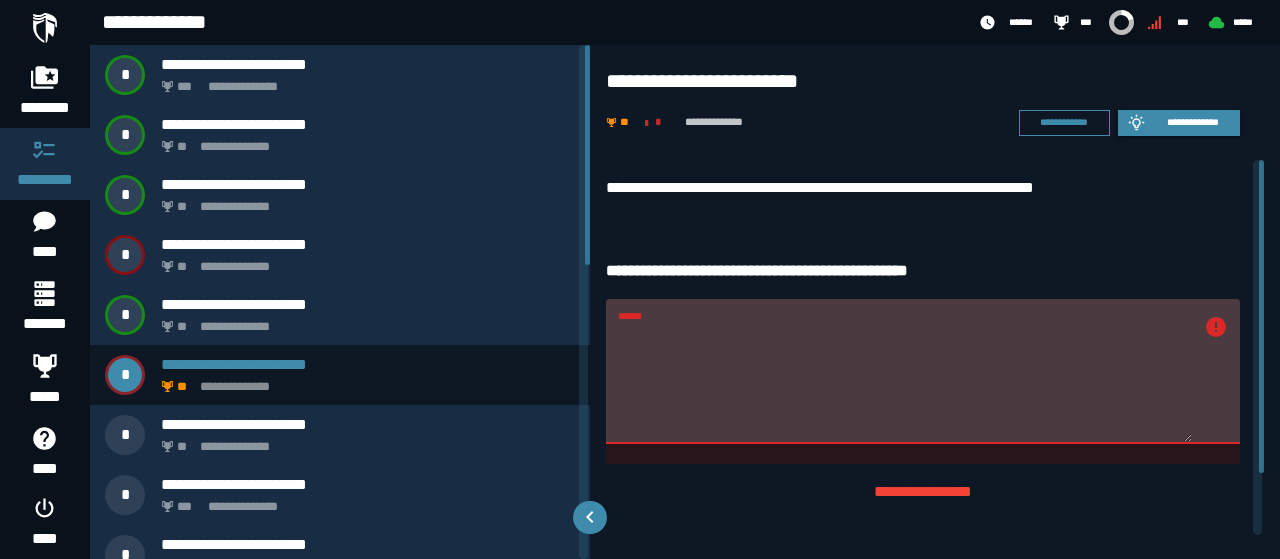 click on "******" at bounding box center (905, 383) 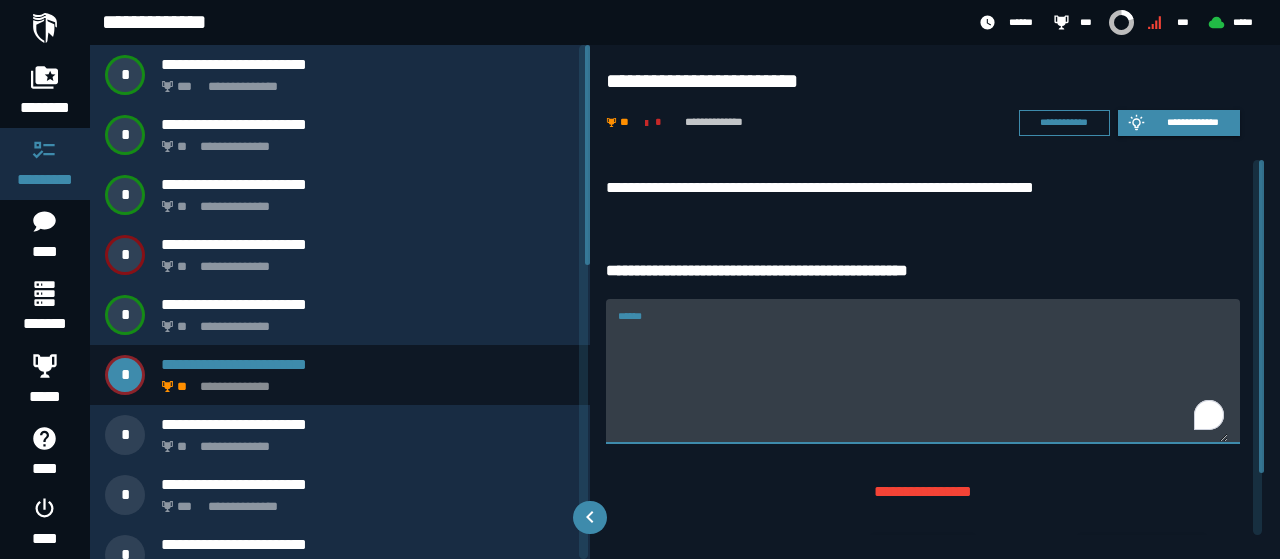type 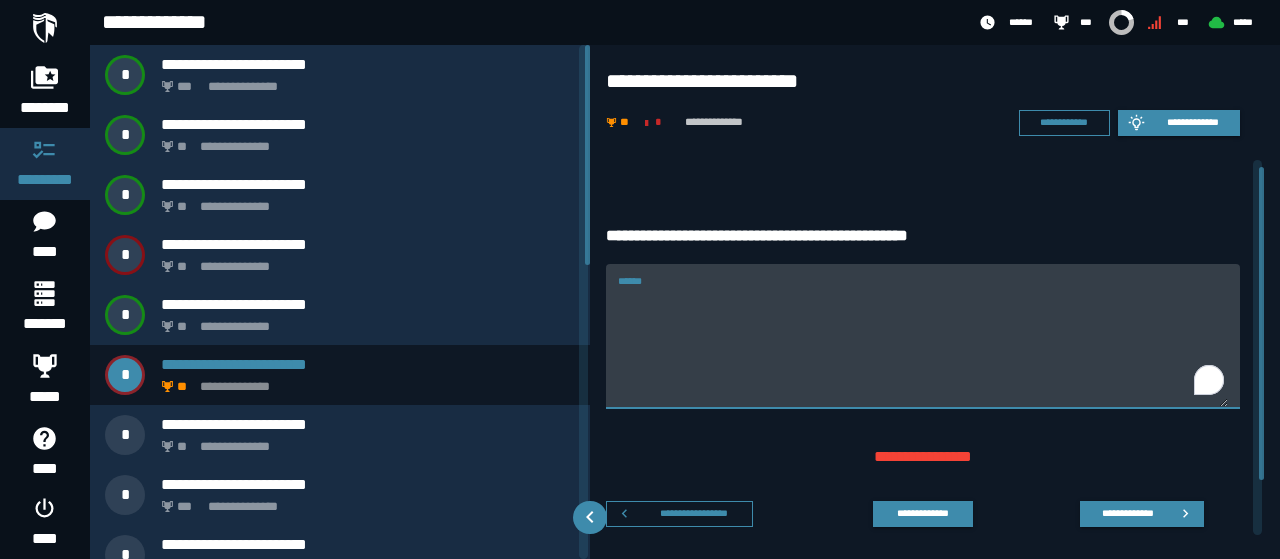 scroll, scrollTop: 0, scrollLeft: 0, axis: both 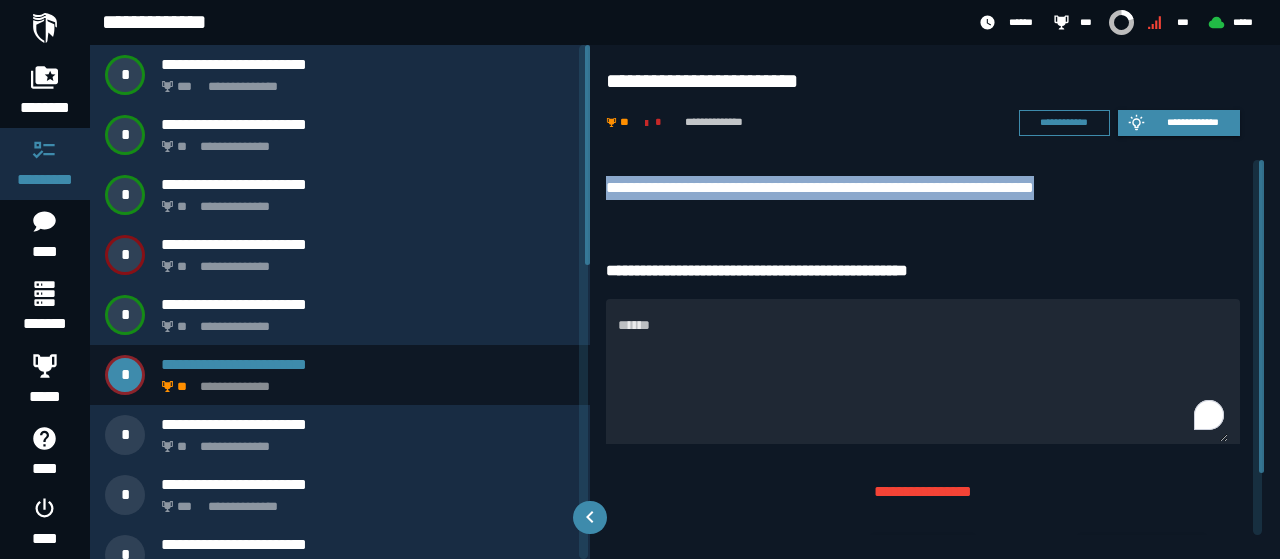 drag, startPoint x: 604, startPoint y: 186, endPoint x: 1140, endPoint y: 184, distance: 536.0037 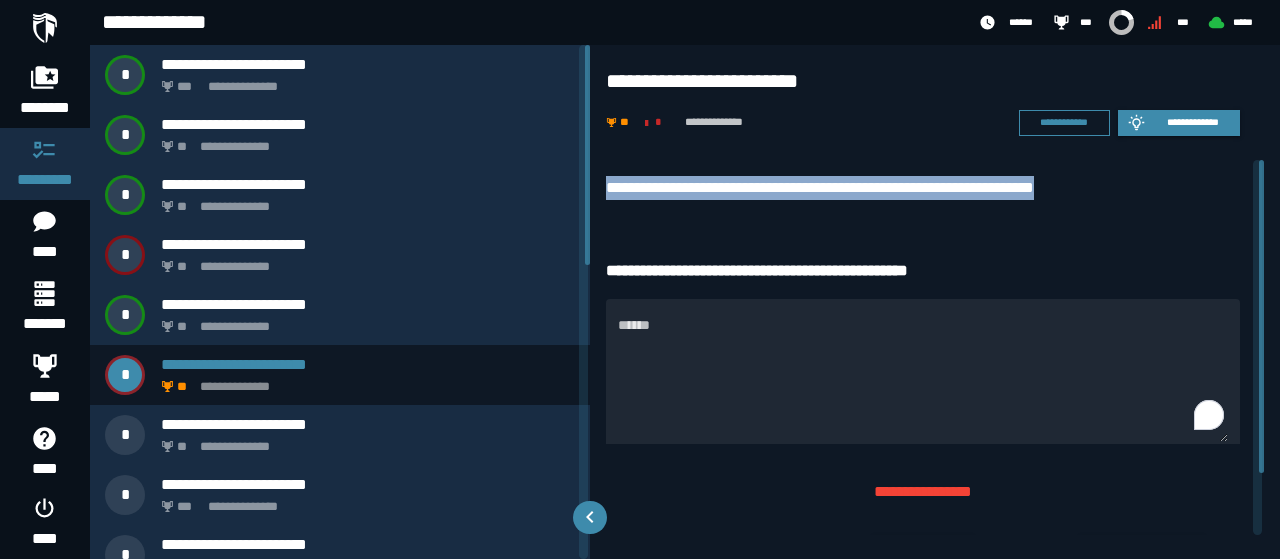 copy on "**********" 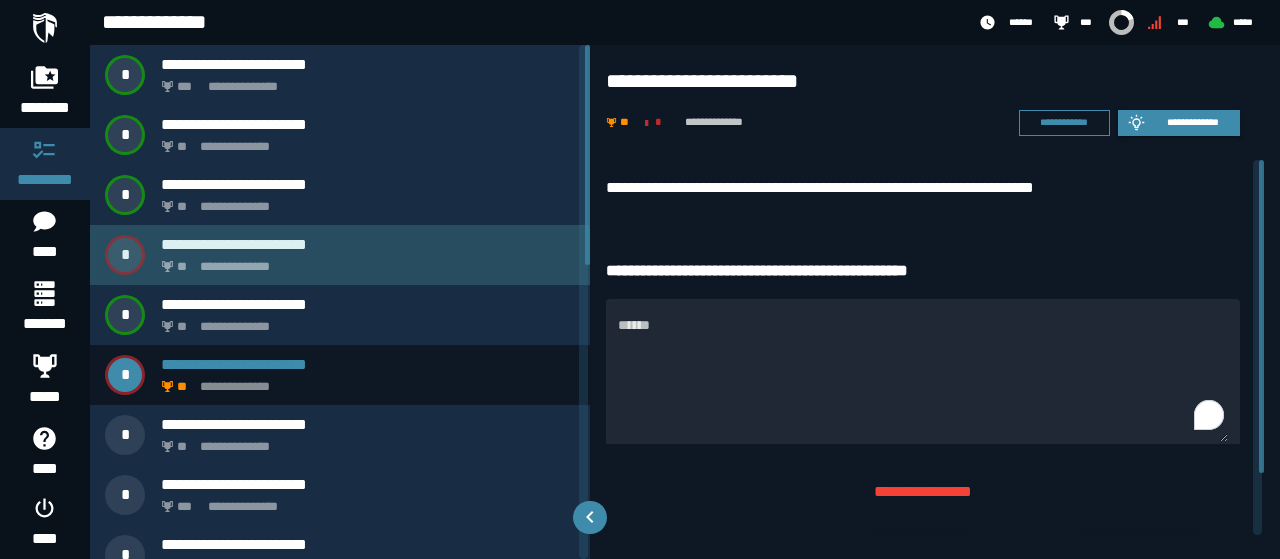 click on "**********" at bounding box center [364, 261] 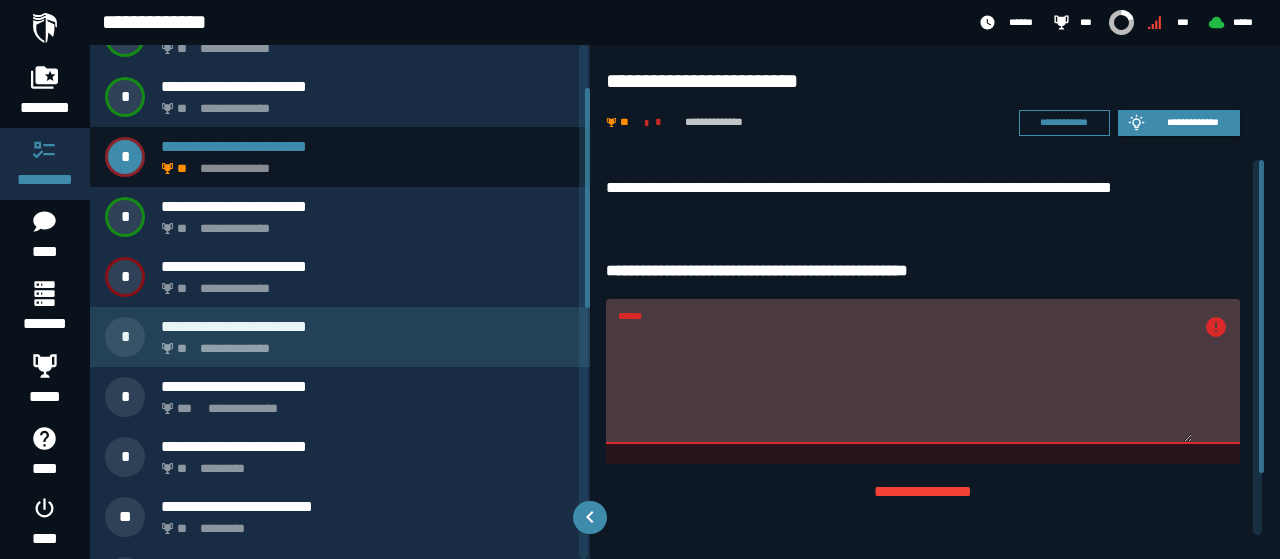 scroll, scrollTop: 100, scrollLeft: 0, axis: vertical 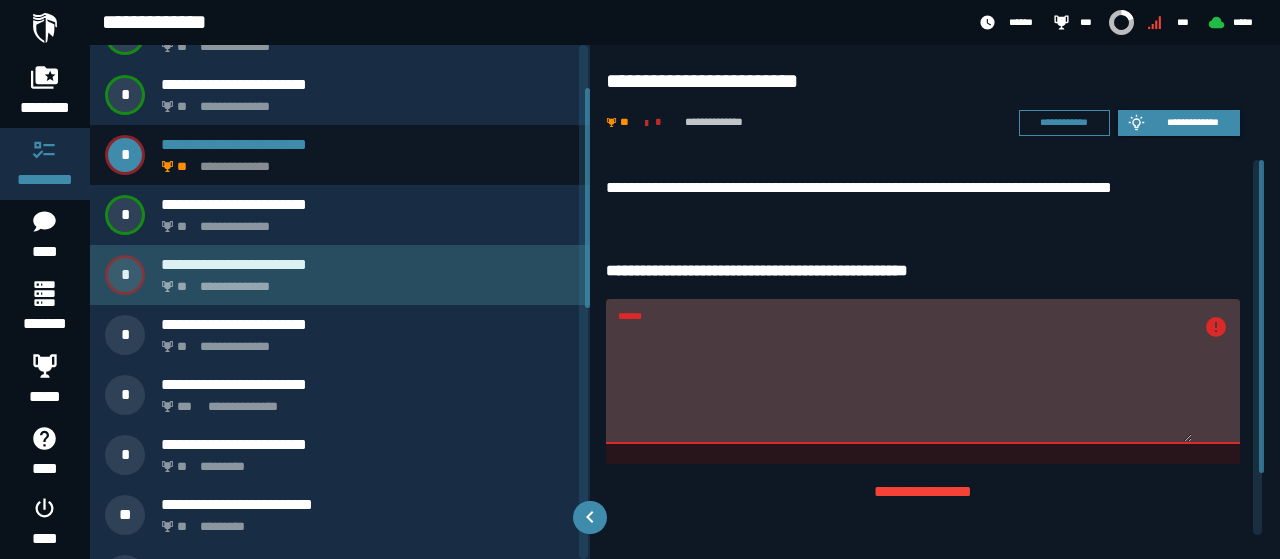 click on "**********" 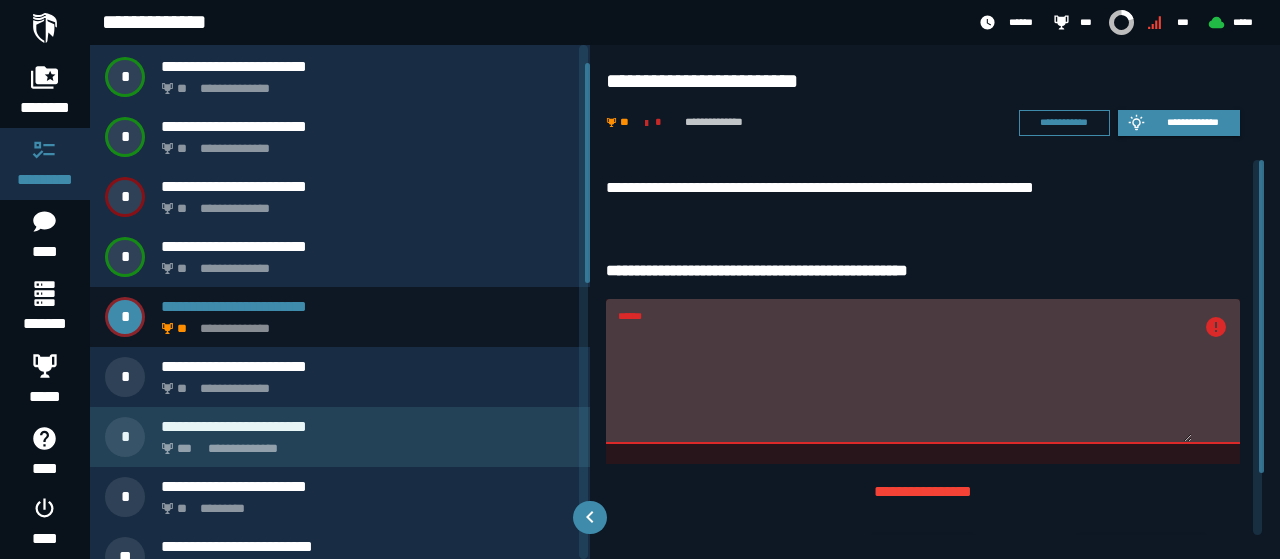 scroll, scrollTop: 100, scrollLeft: 0, axis: vertical 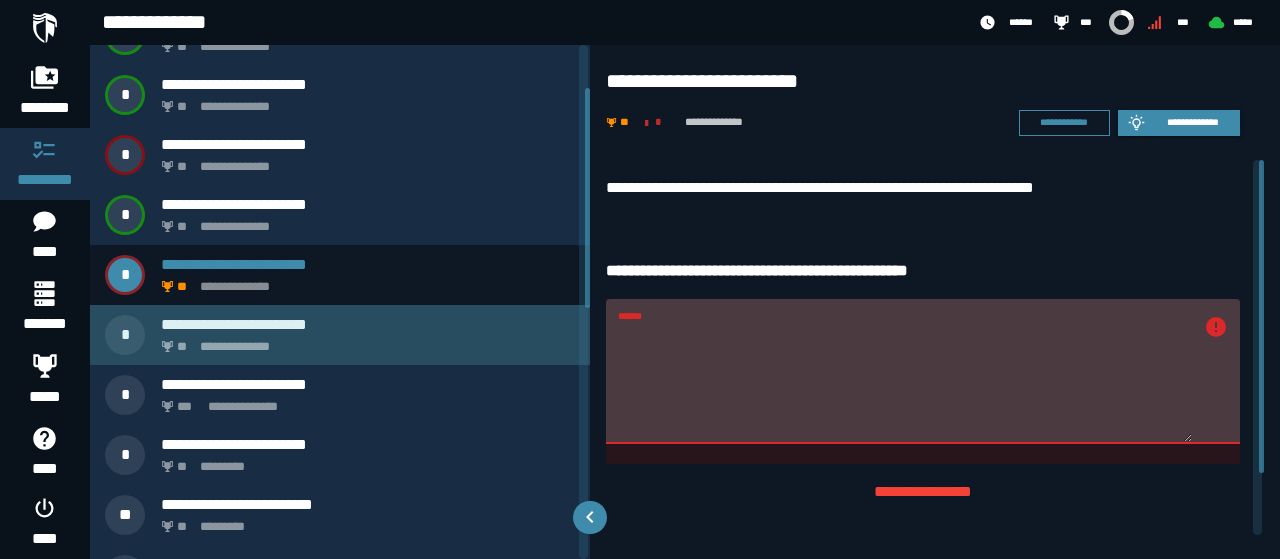 click on "**********" at bounding box center [368, 324] 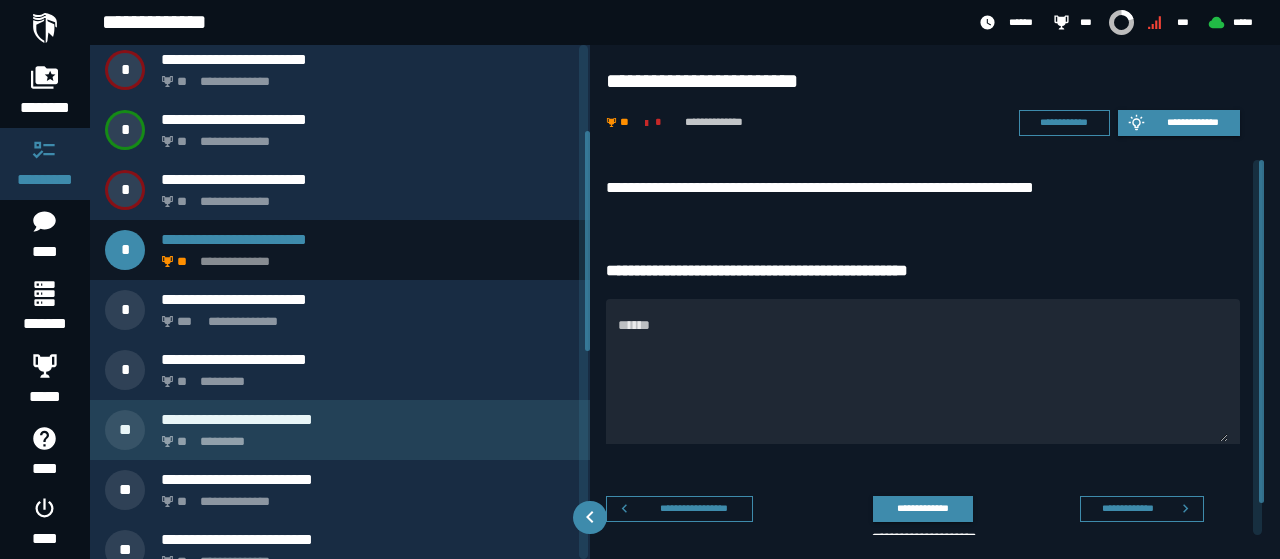 scroll, scrollTop: 200, scrollLeft: 0, axis: vertical 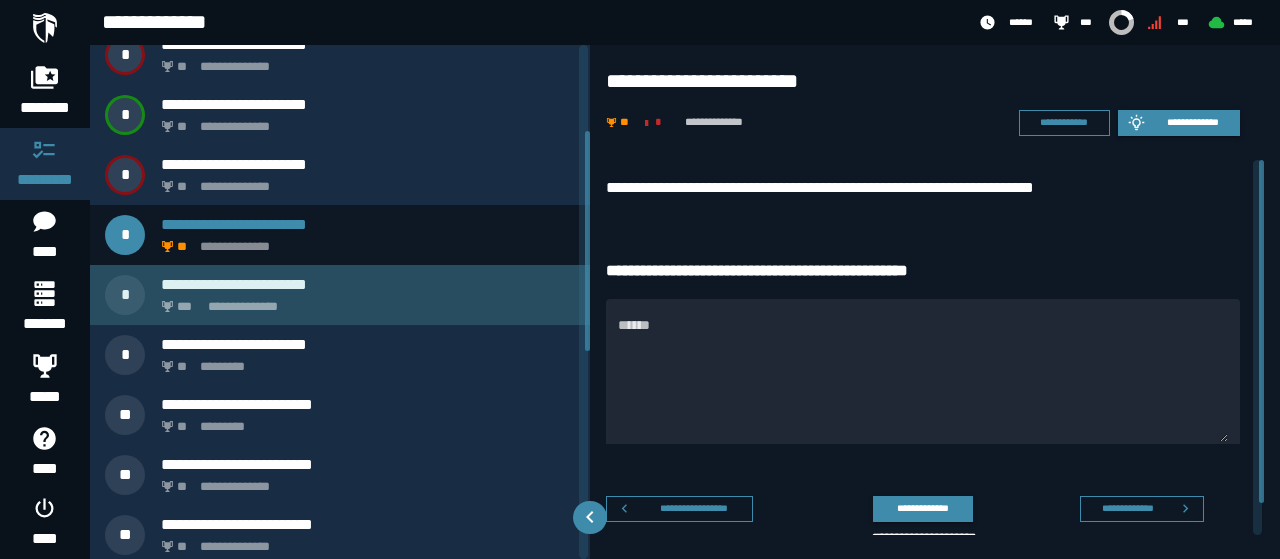 click on "**********" 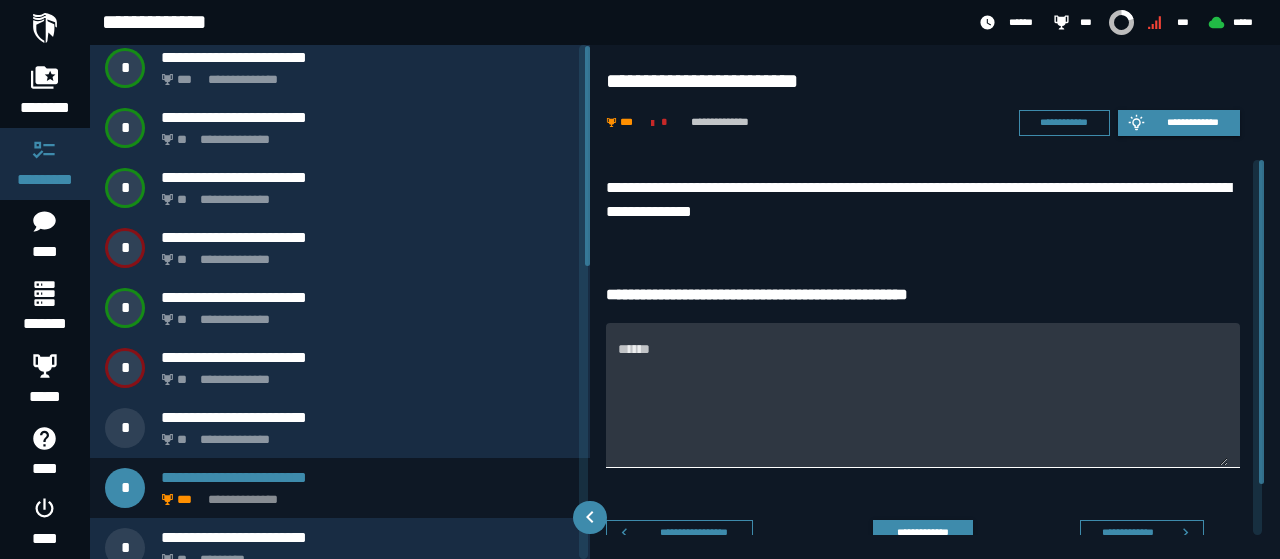 scroll, scrollTop: 0, scrollLeft: 0, axis: both 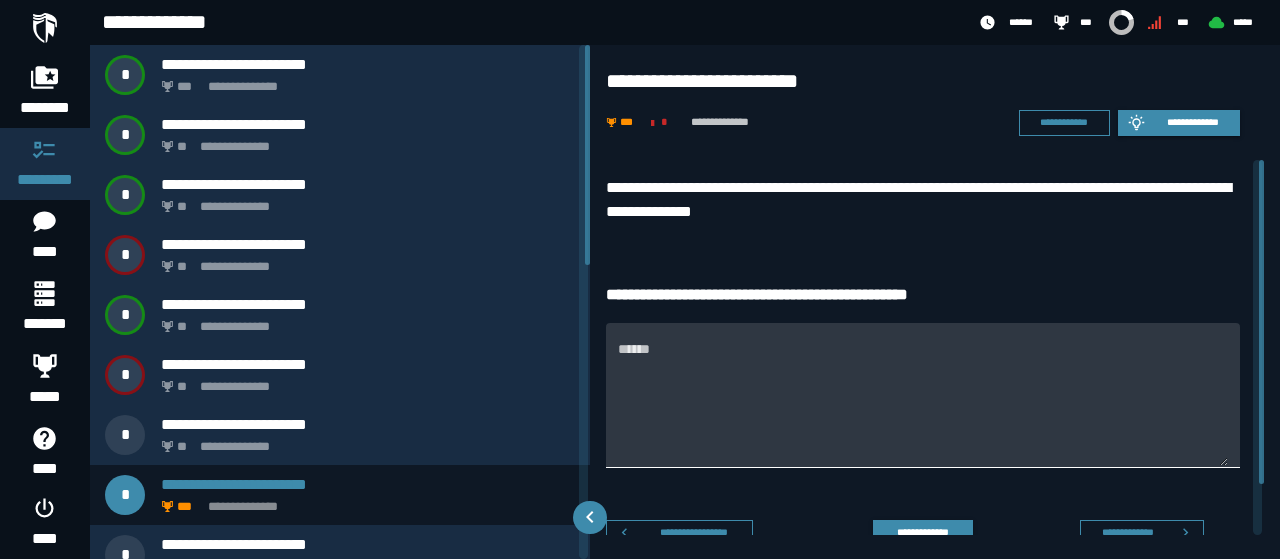 click on "******" at bounding box center [923, 395] 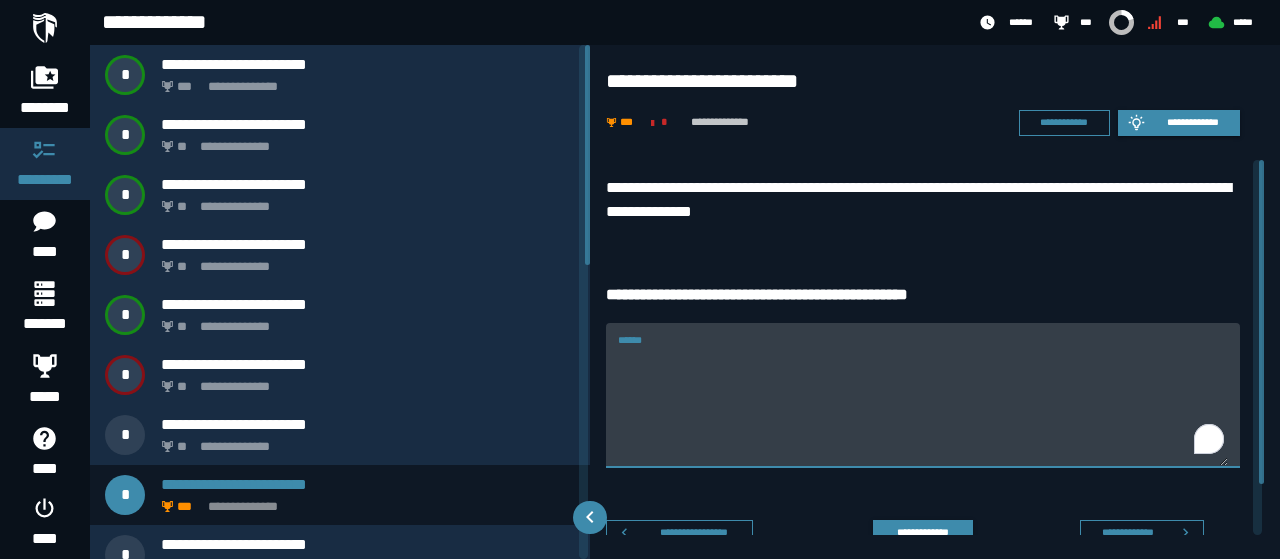 paste on "**********" 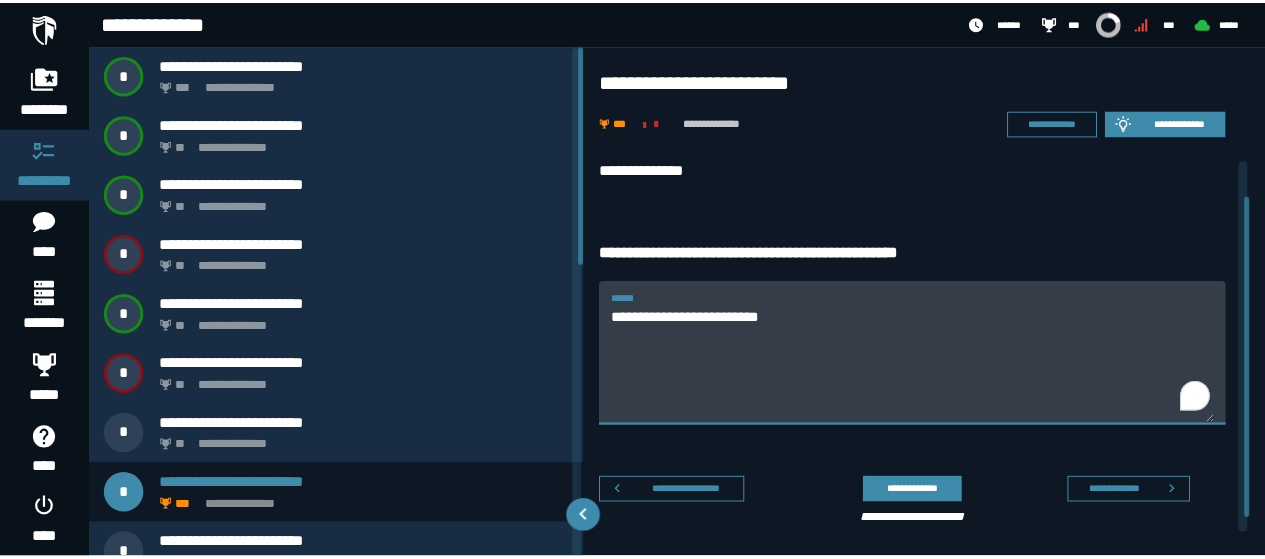 scroll, scrollTop: 58, scrollLeft: 0, axis: vertical 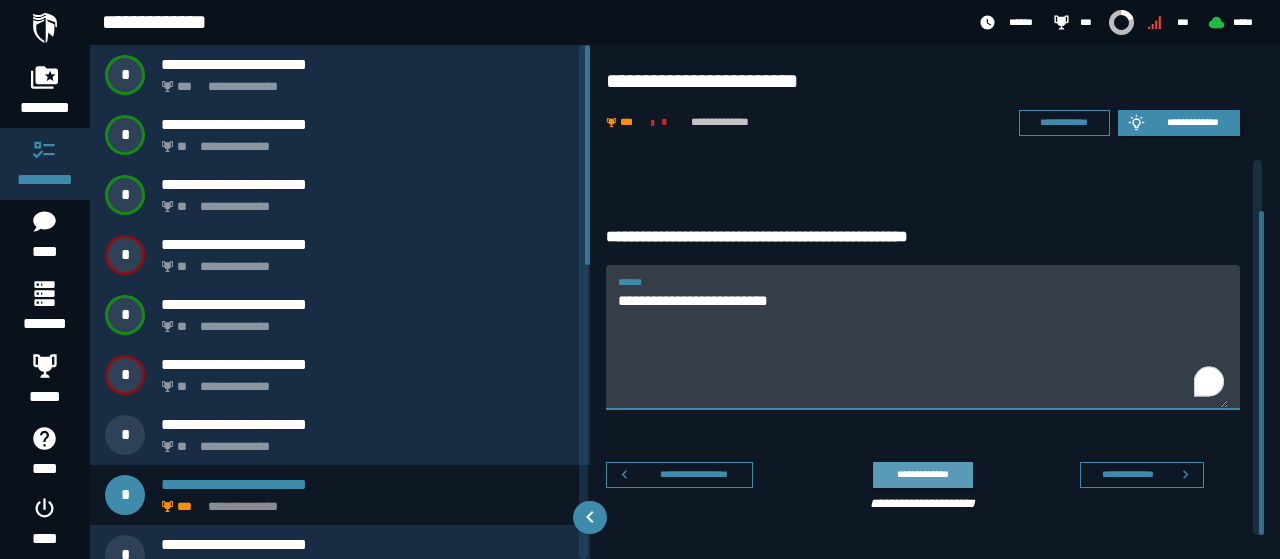 type on "**********" 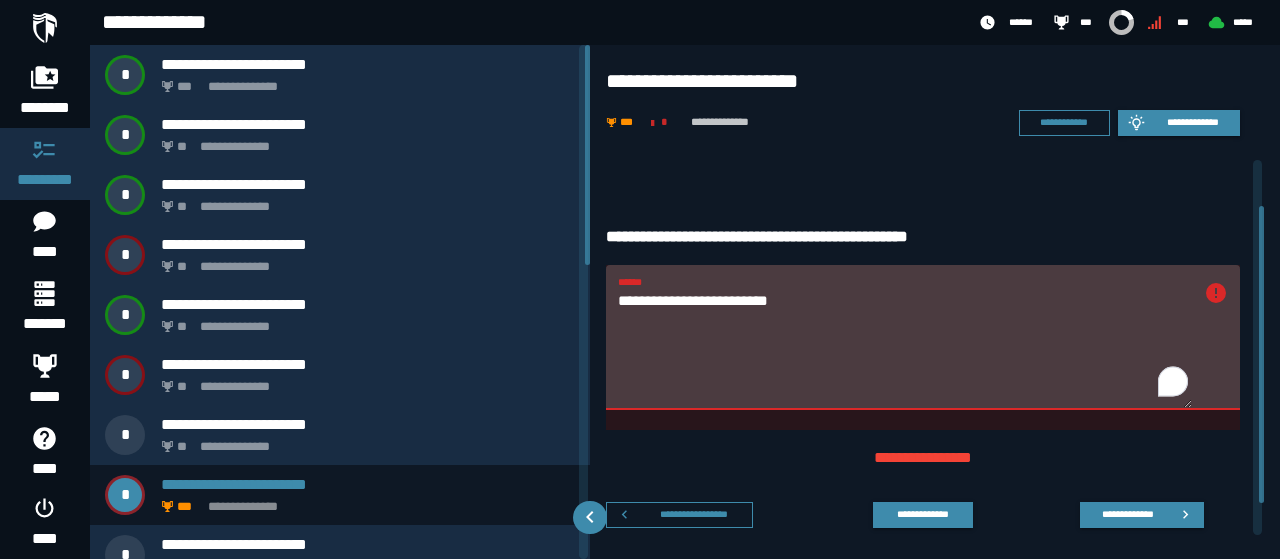 click on "**********" at bounding box center [905, 349] 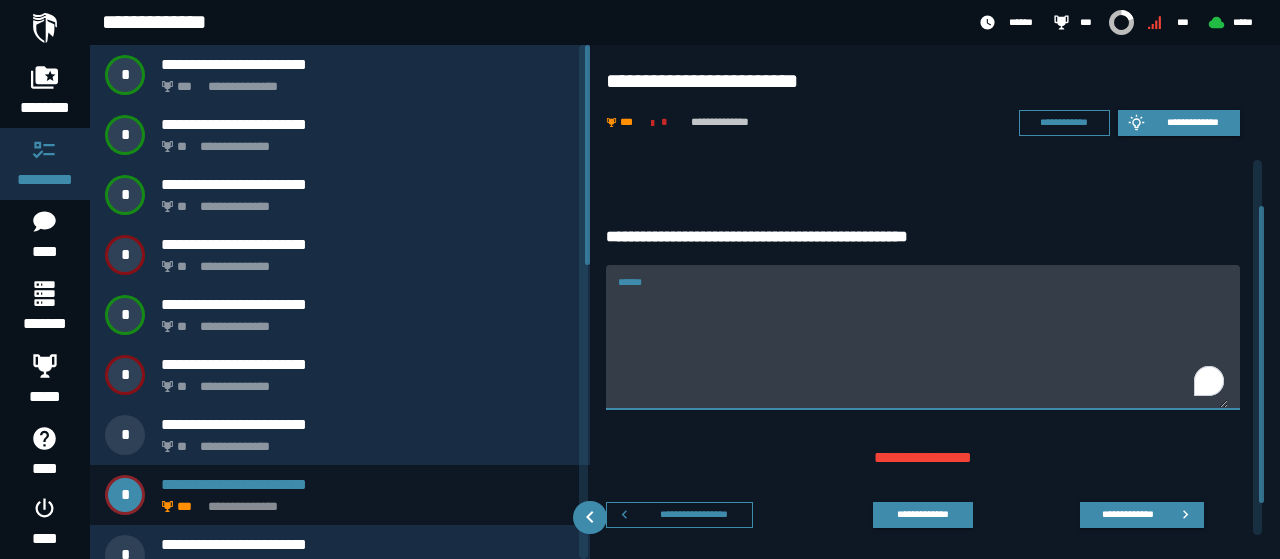 type 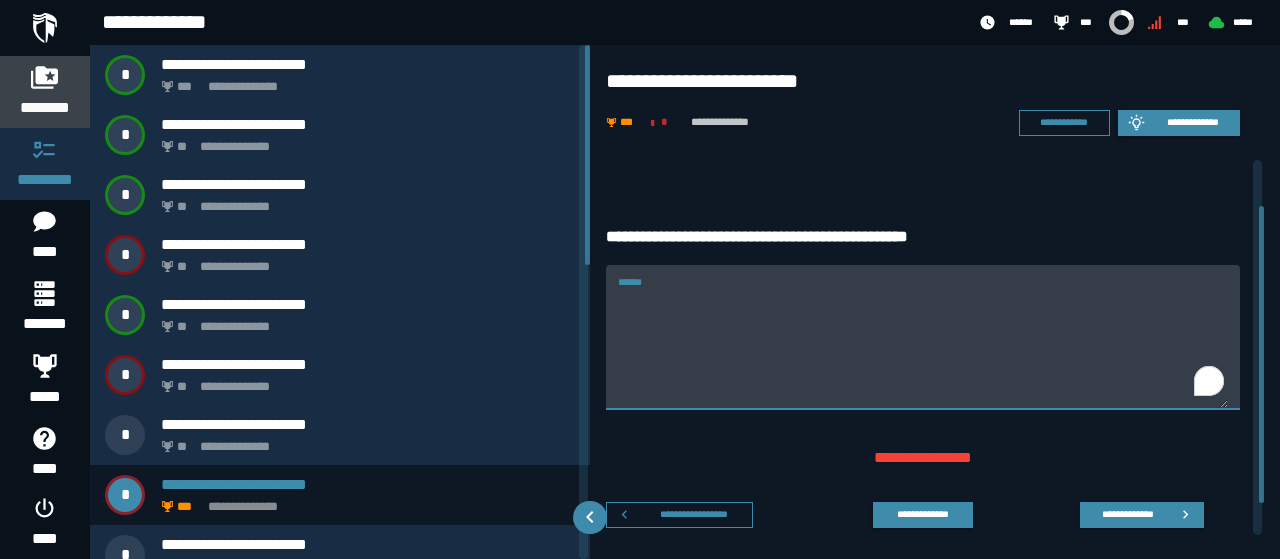 click 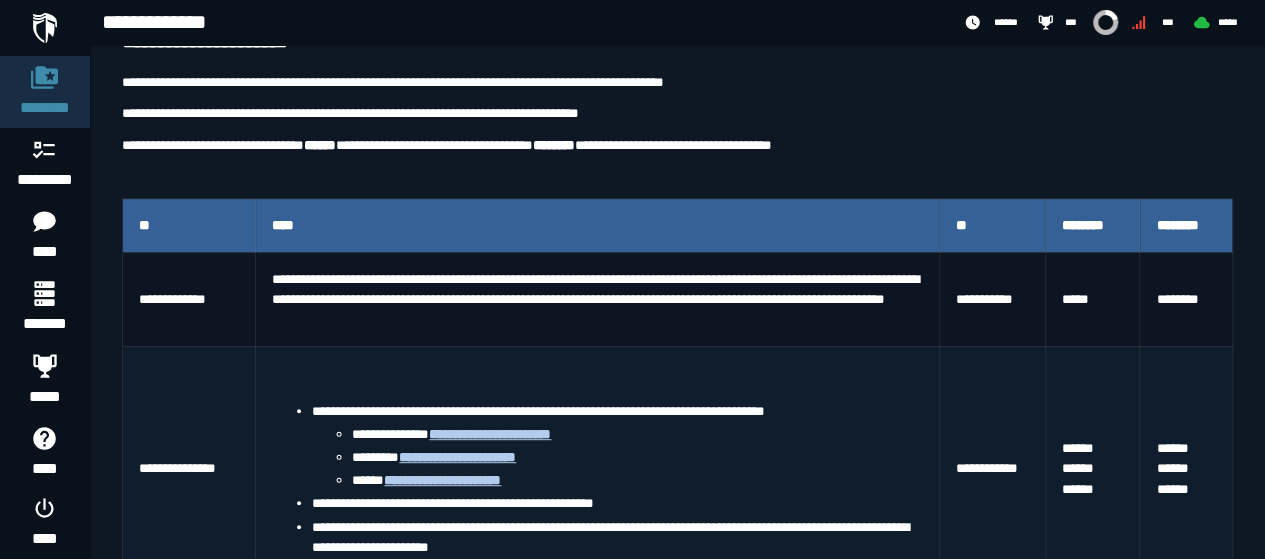 scroll, scrollTop: 400, scrollLeft: 0, axis: vertical 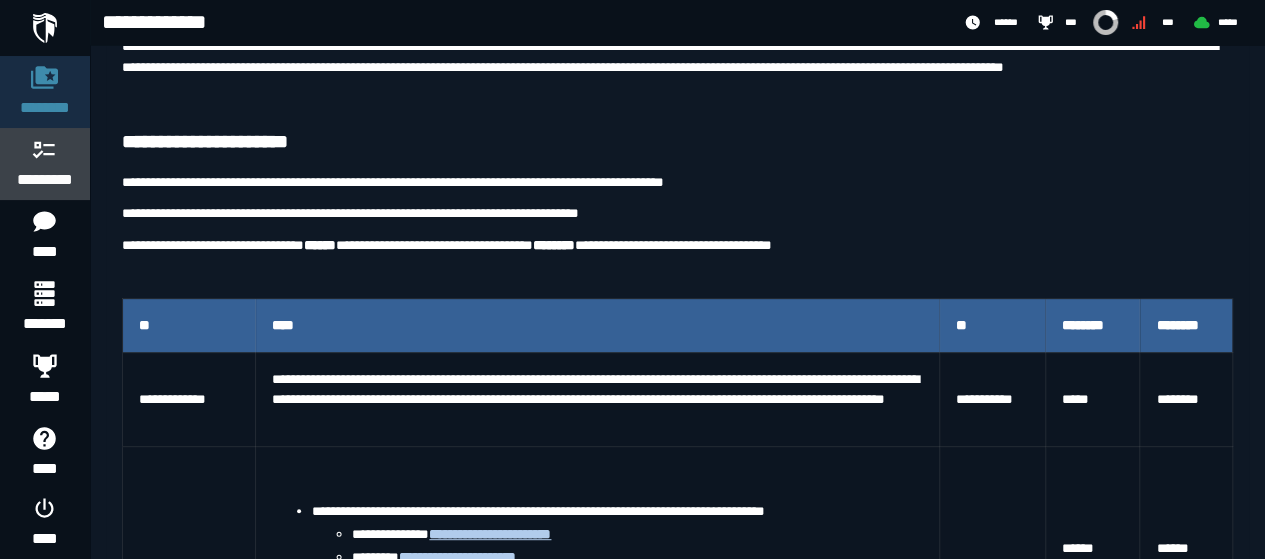 click 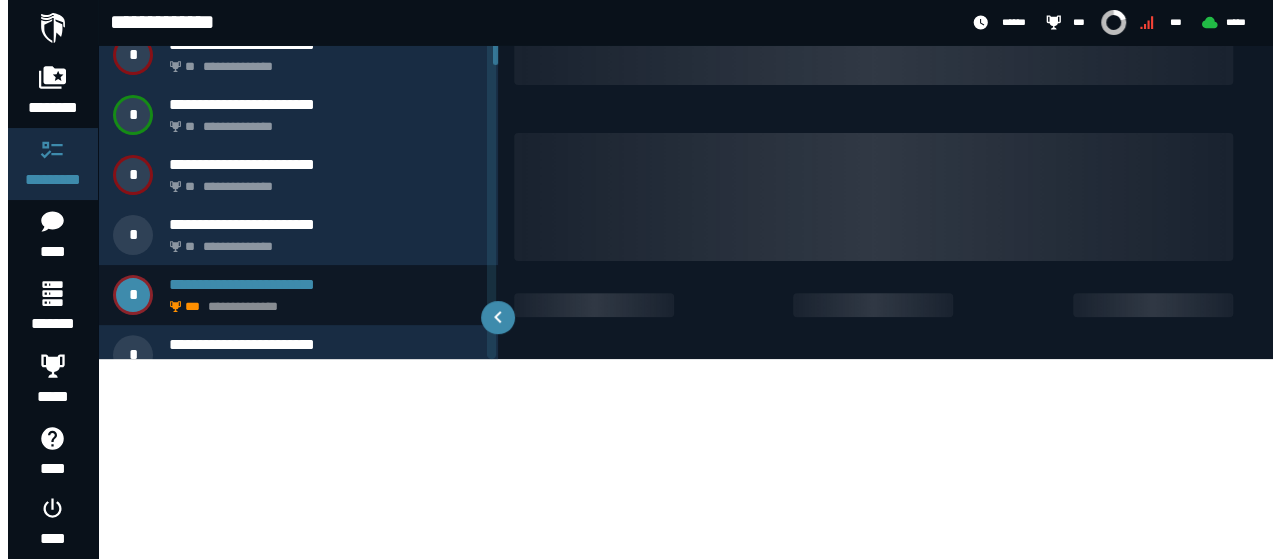 scroll, scrollTop: 0, scrollLeft: 0, axis: both 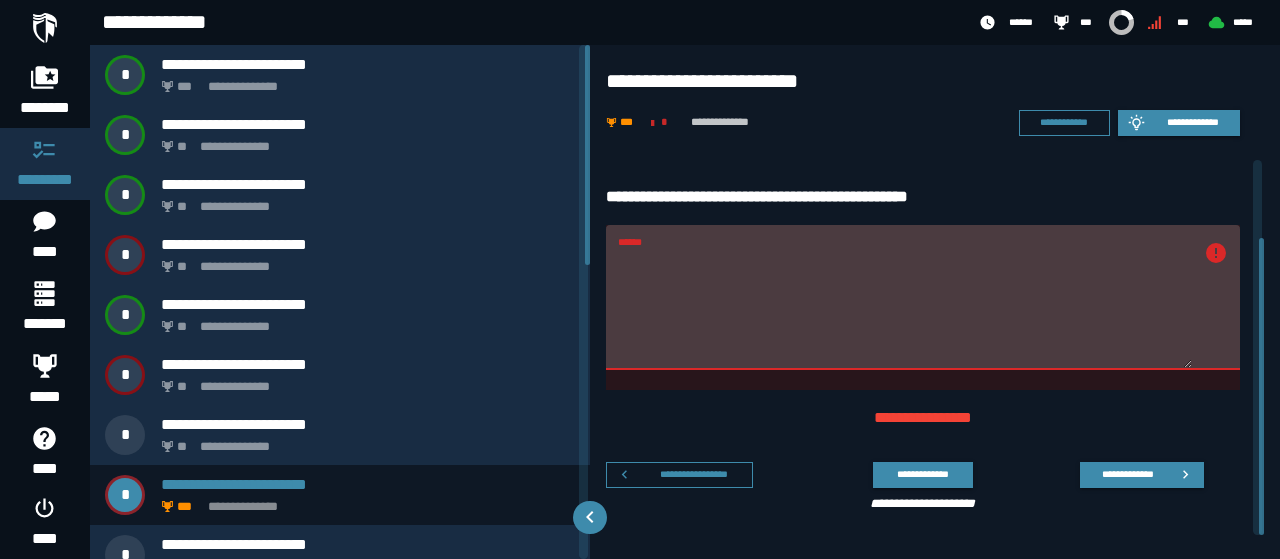click on "******" at bounding box center [905, 309] 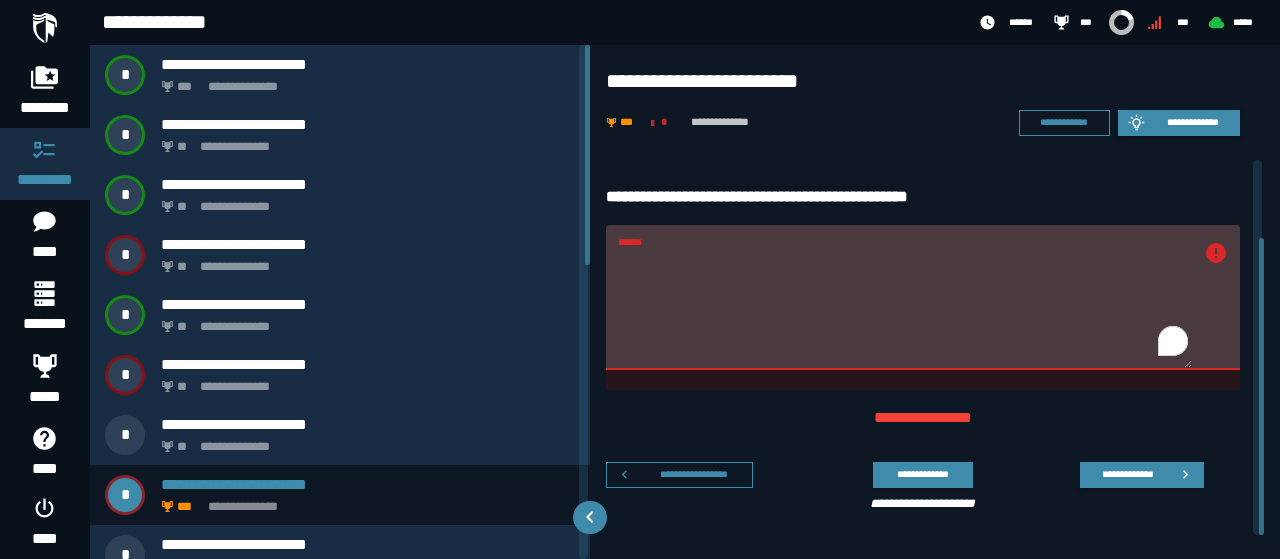 paste on "**********" 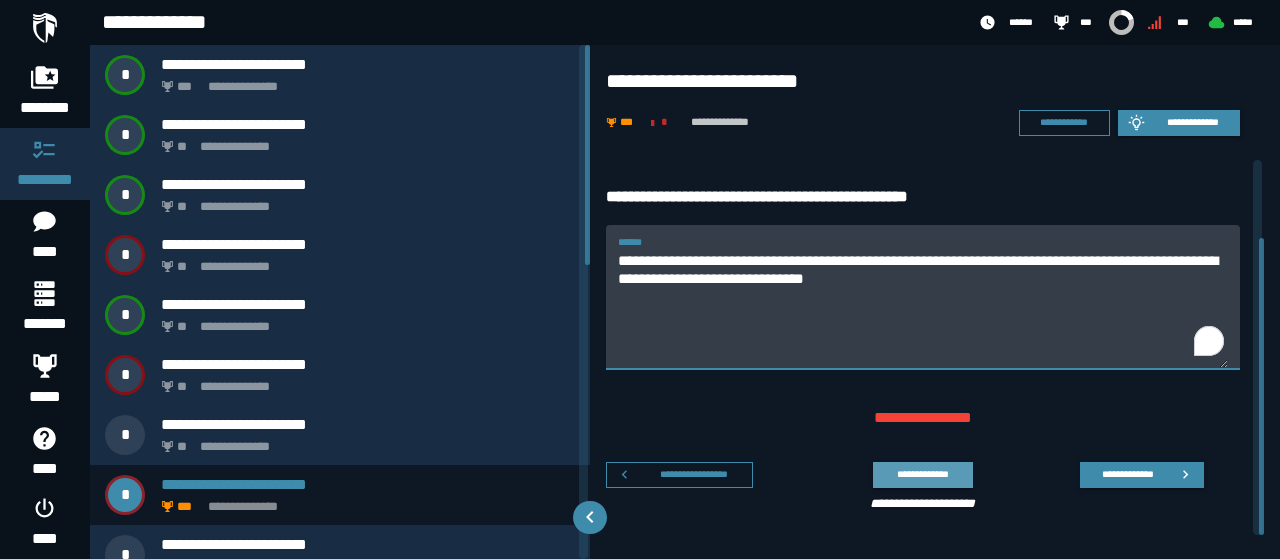 type on "**********" 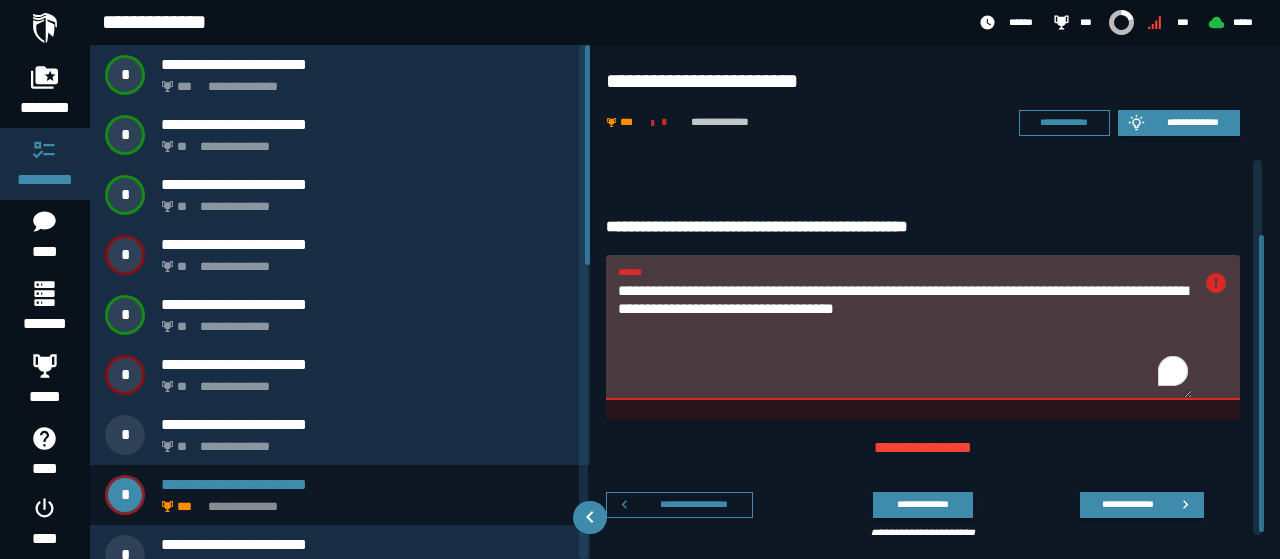 scroll, scrollTop: 98, scrollLeft: 0, axis: vertical 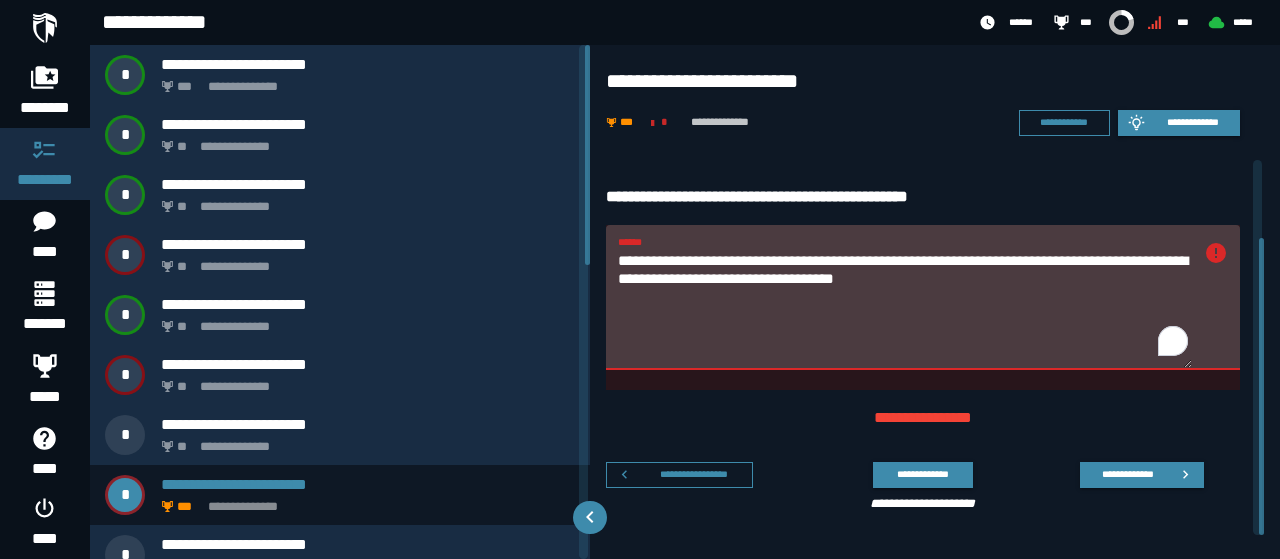 click on "**********" at bounding box center (1127, 474) 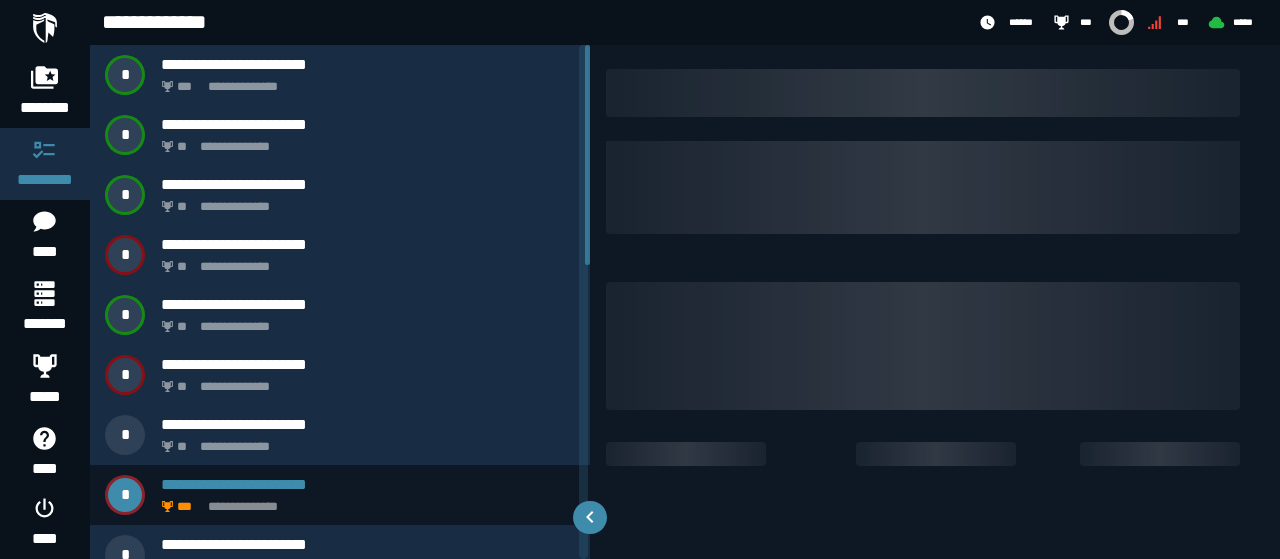 scroll, scrollTop: 0, scrollLeft: 0, axis: both 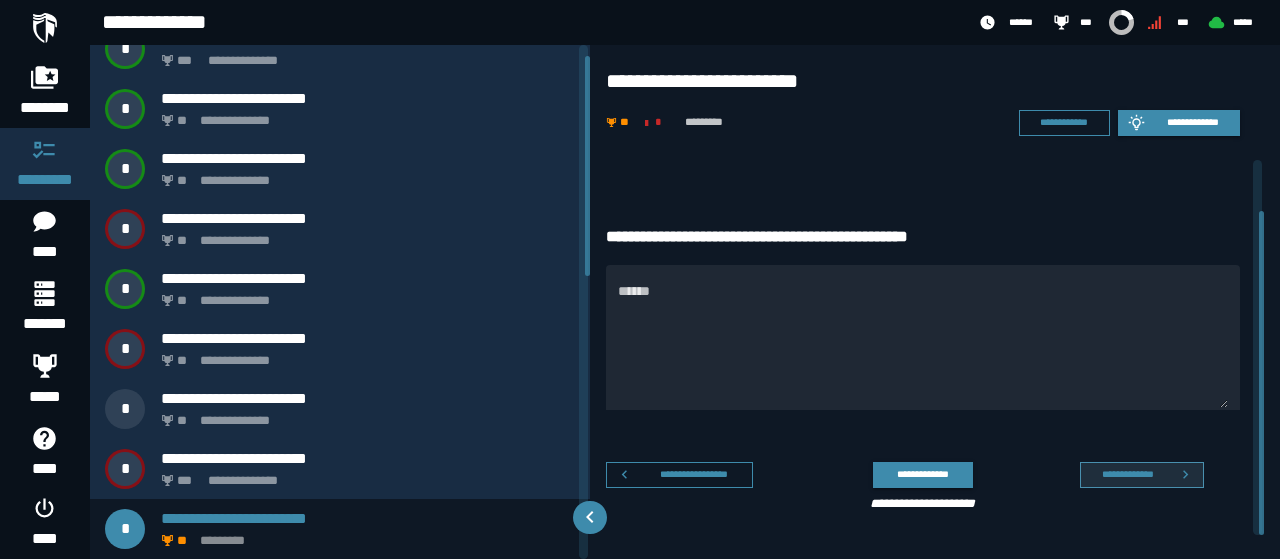 click on "**********" at bounding box center (1127, 474) 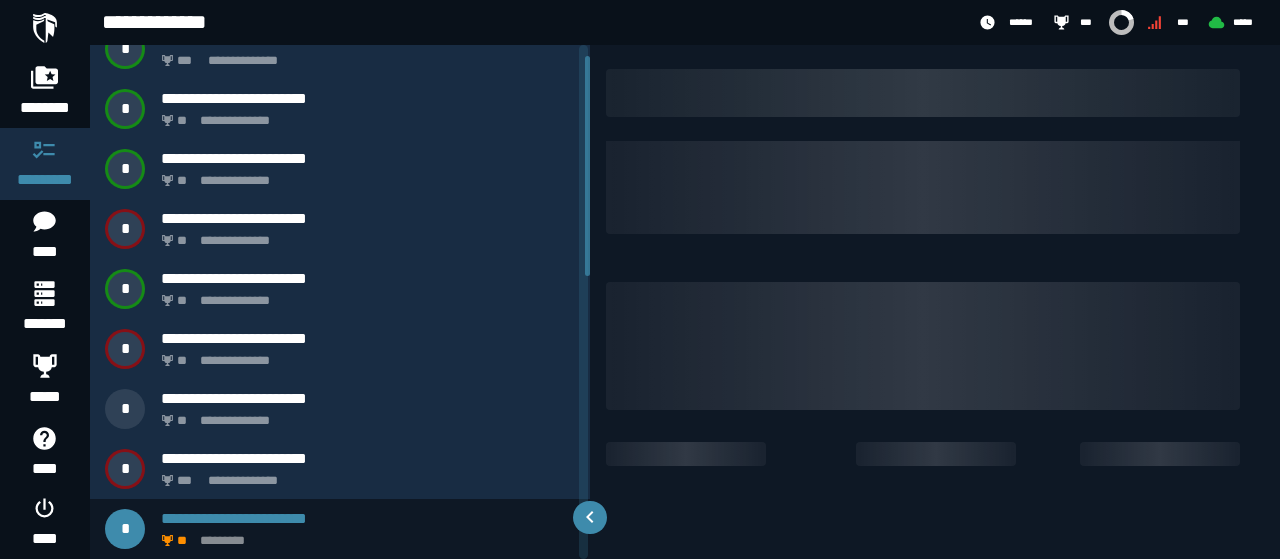scroll, scrollTop: 0, scrollLeft: 0, axis: both 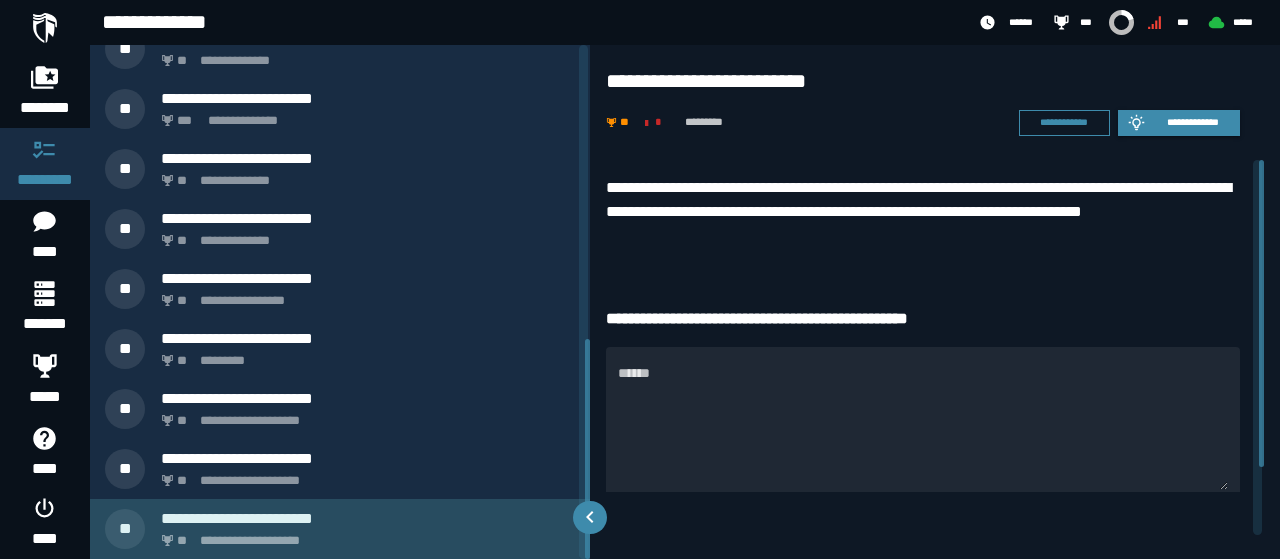 click on "**********" at bounding box center [340, 529] 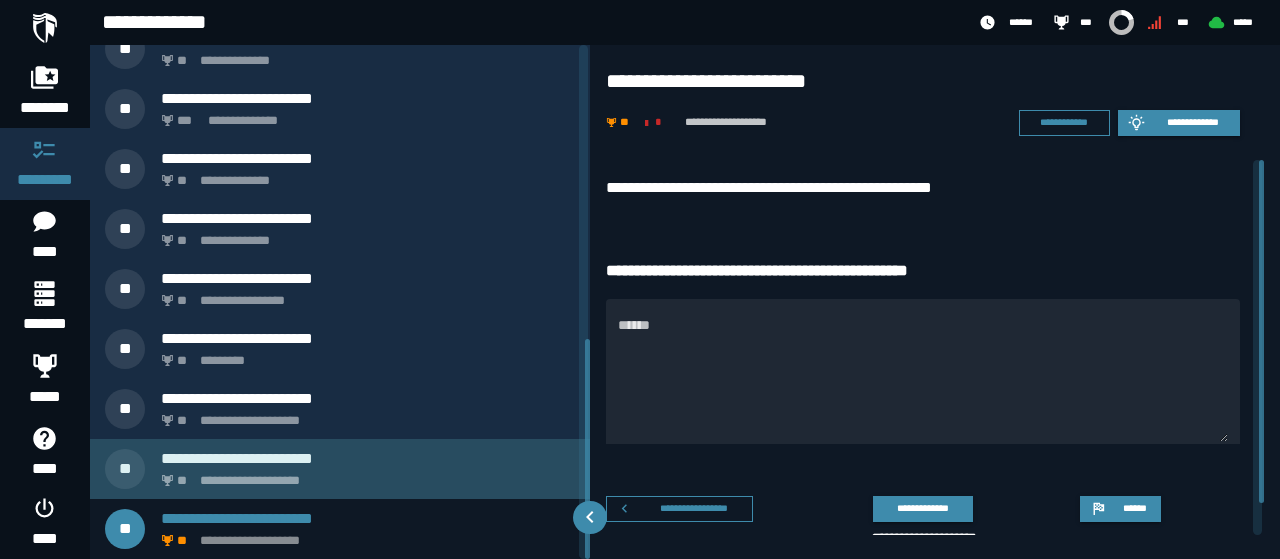 click on "**********" at bounding box center (364, 475) 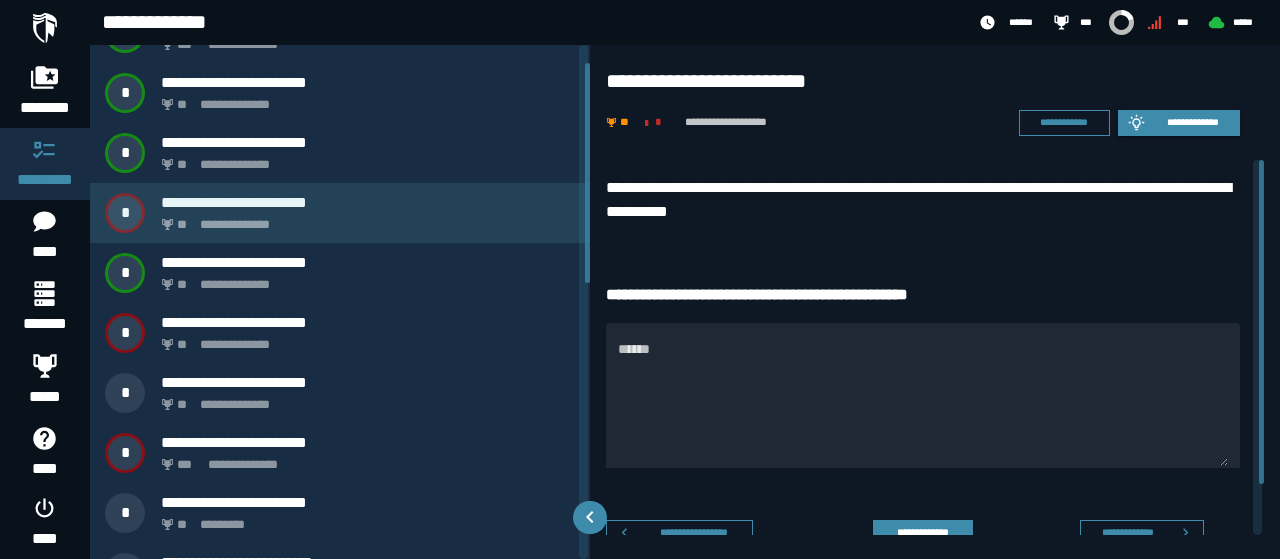 scroll, scrollTop: 0, scrollLeft: 0, axis: both 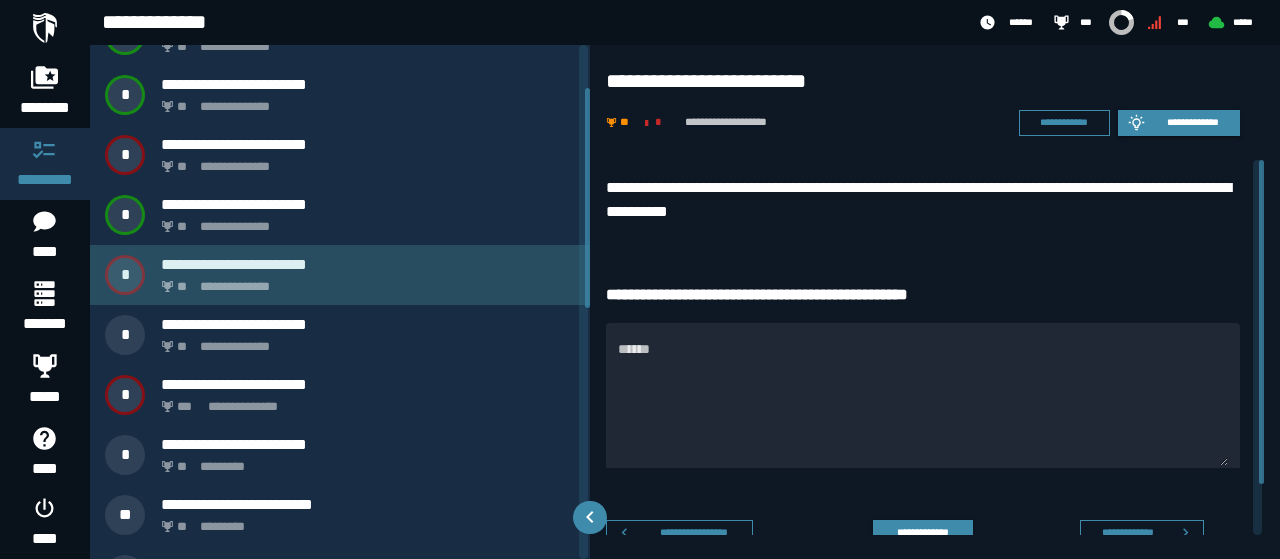 click on "**********" 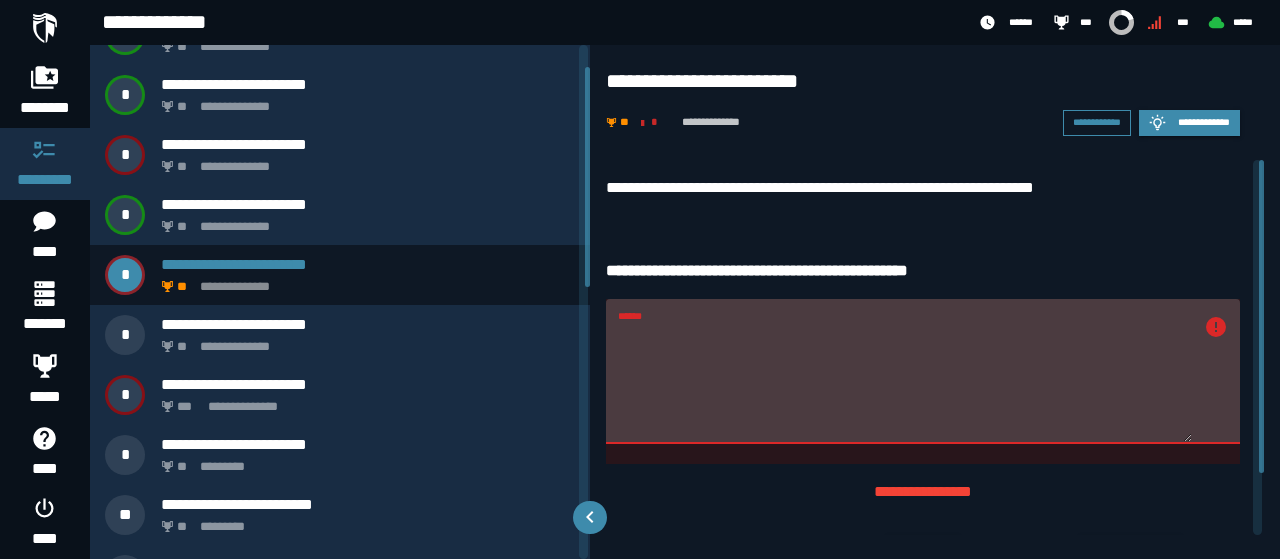 scroll, scrollTop: 0, scrollLeft: 0, axis: both 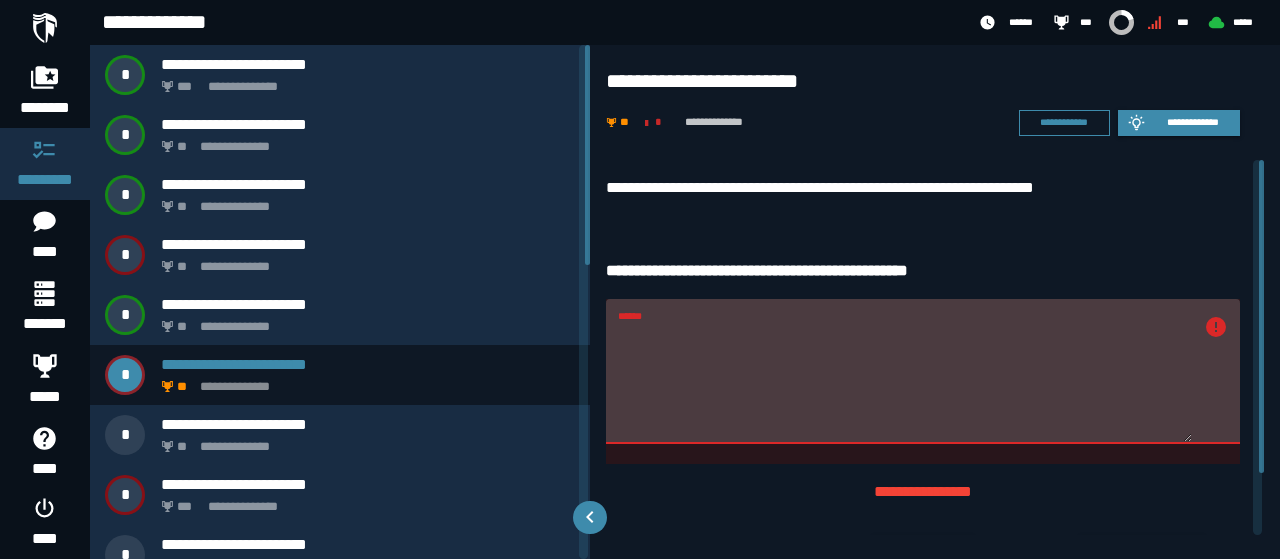 click on "******" at bounding box center [905, 383] 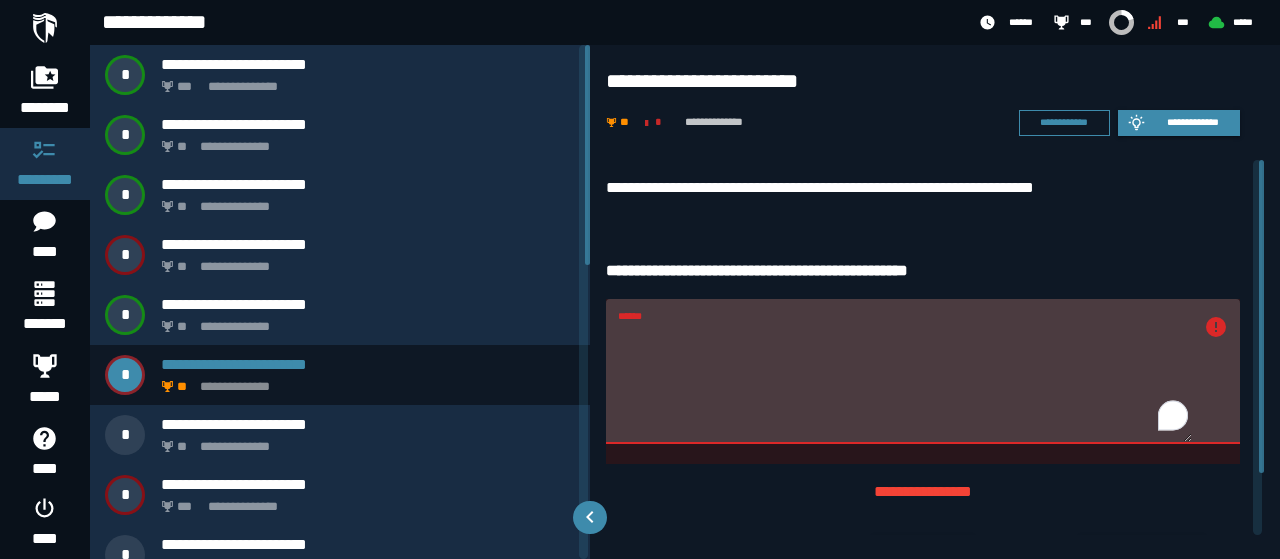scroll, scrollTop: 74, scrollLeft: 0, axis: vertical 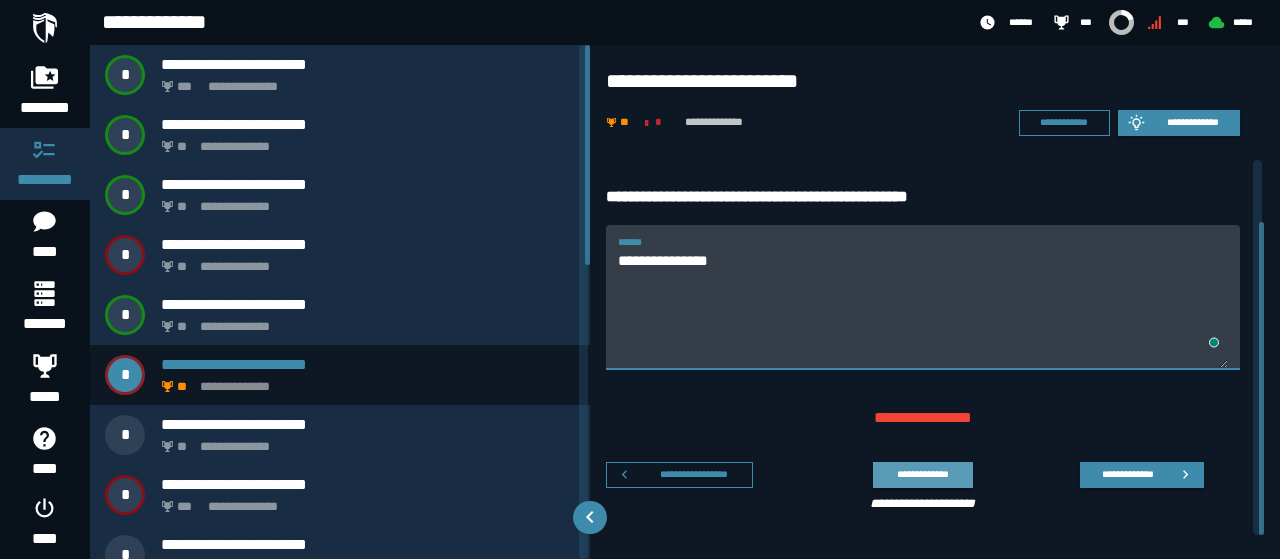 type on "**********" 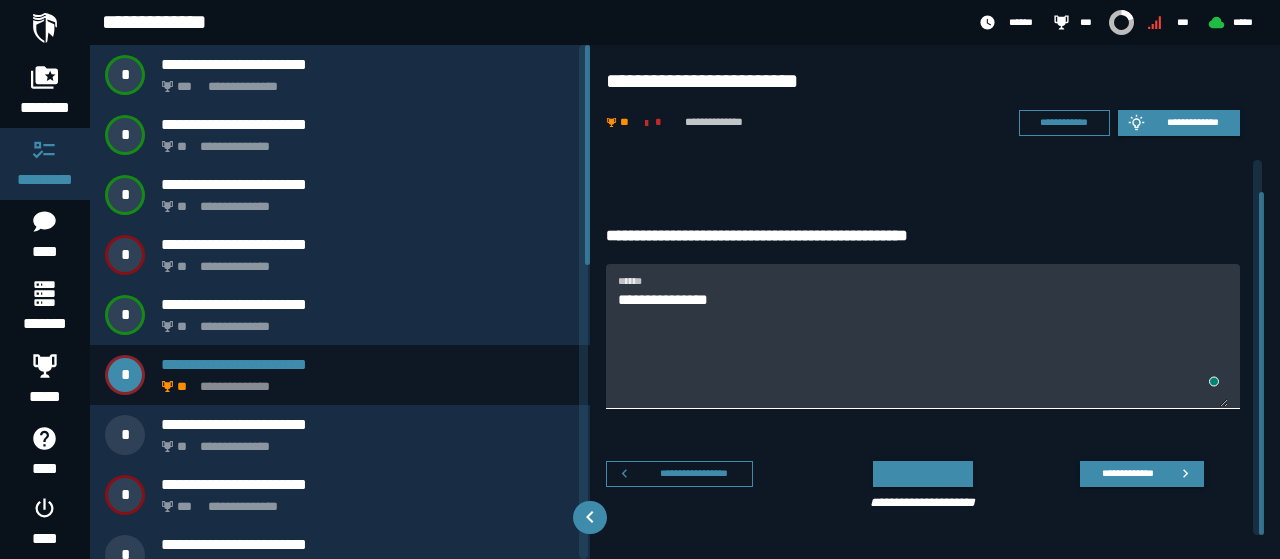 scroll, scrollTop: 34, scrollLeft: 0, axis: vertical 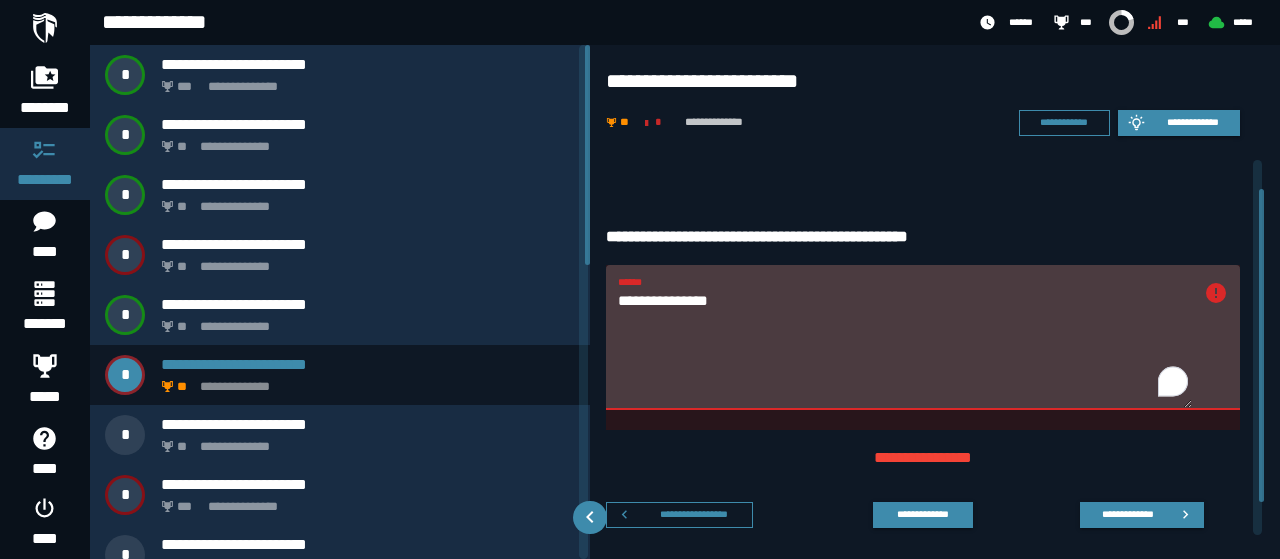 click on "**********" at bounding box center (905, 349) 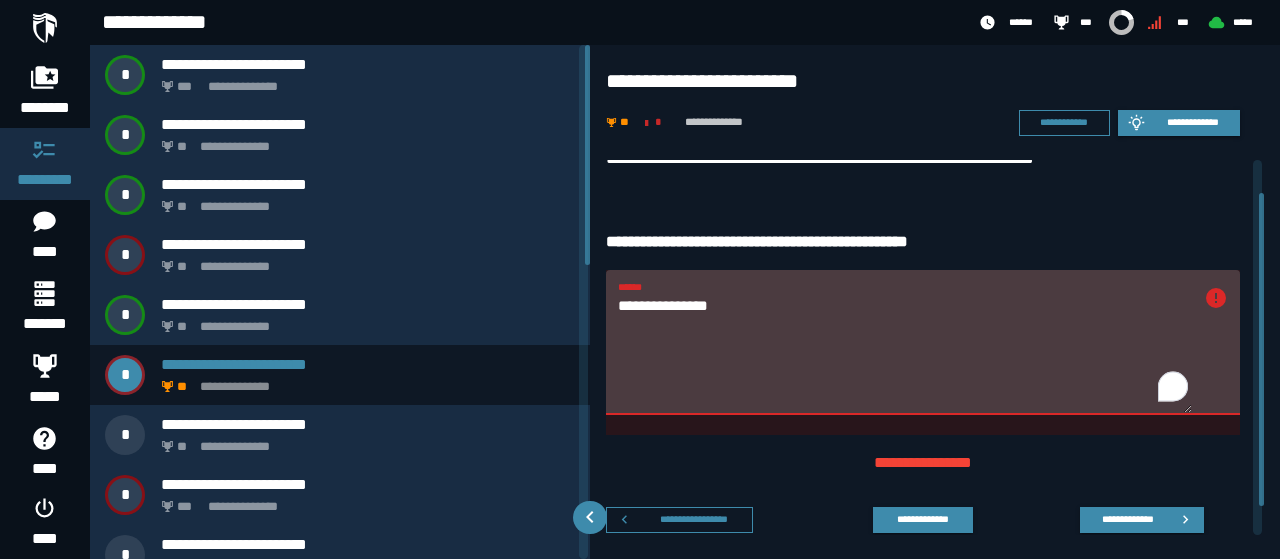 scroll, scrollTop: 74, scrollLeft: 0, axis: vertical 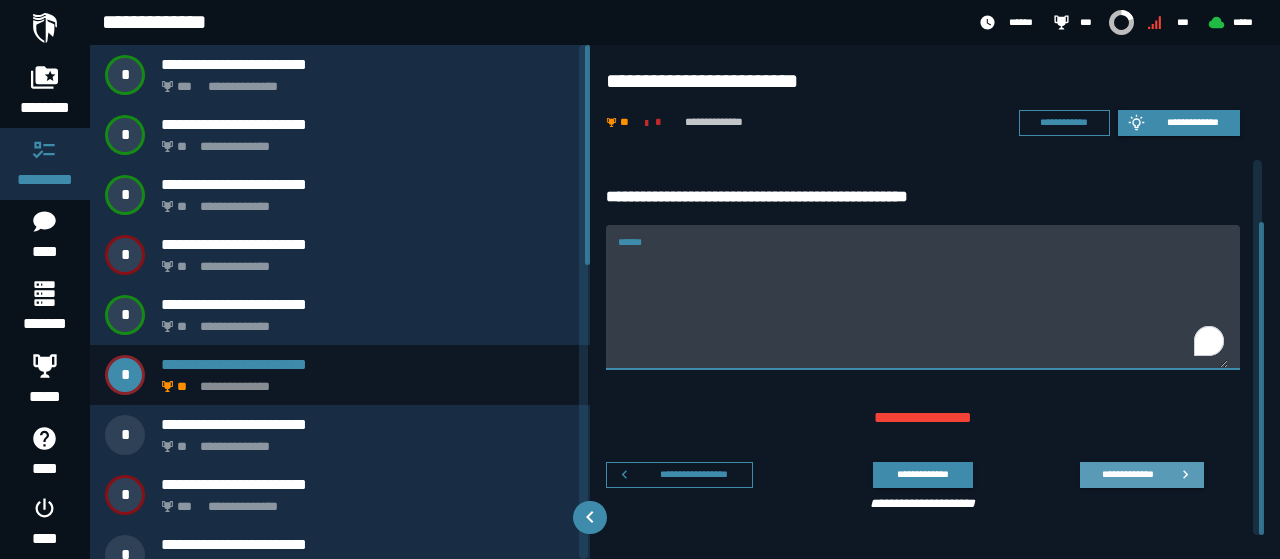 type 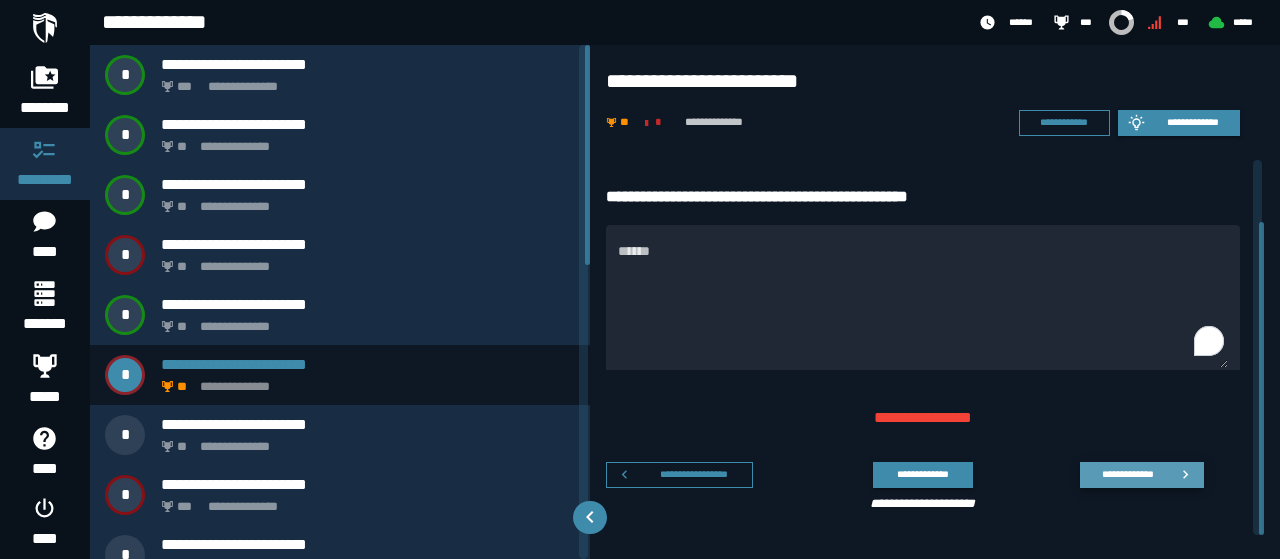 click on "**********" at bounding box center [1127, 474] 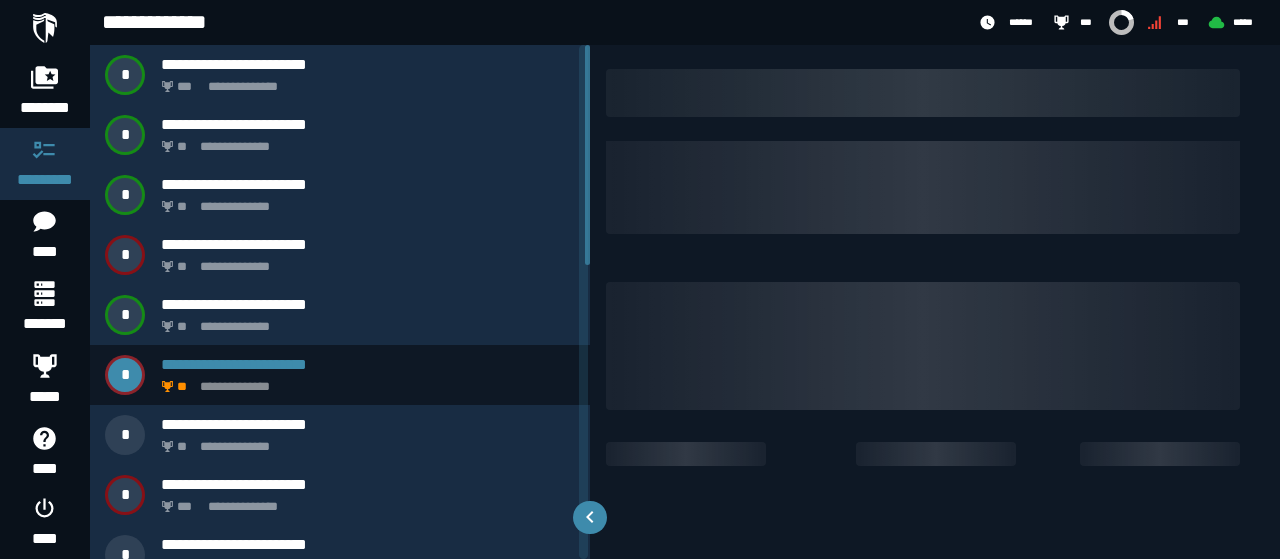 scroll, scrollTop: 0, scrollLeft: 0, axis: both 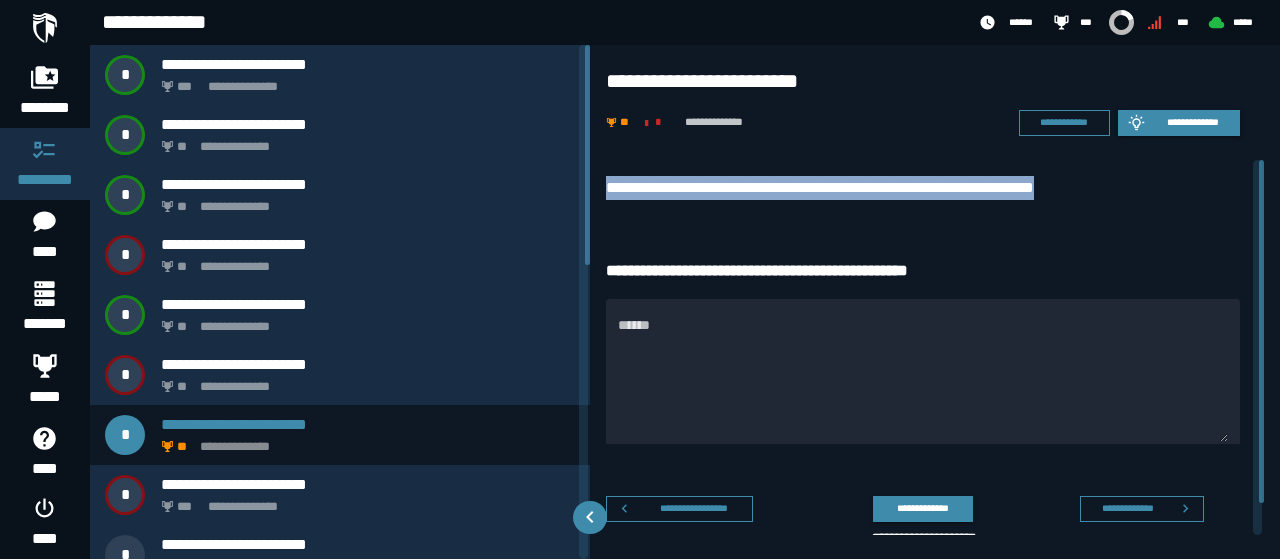 drag, startPoint x: 660, startPoint y: 192, endPoint x: 1151, endPoint y: 211, distance: 491.3675 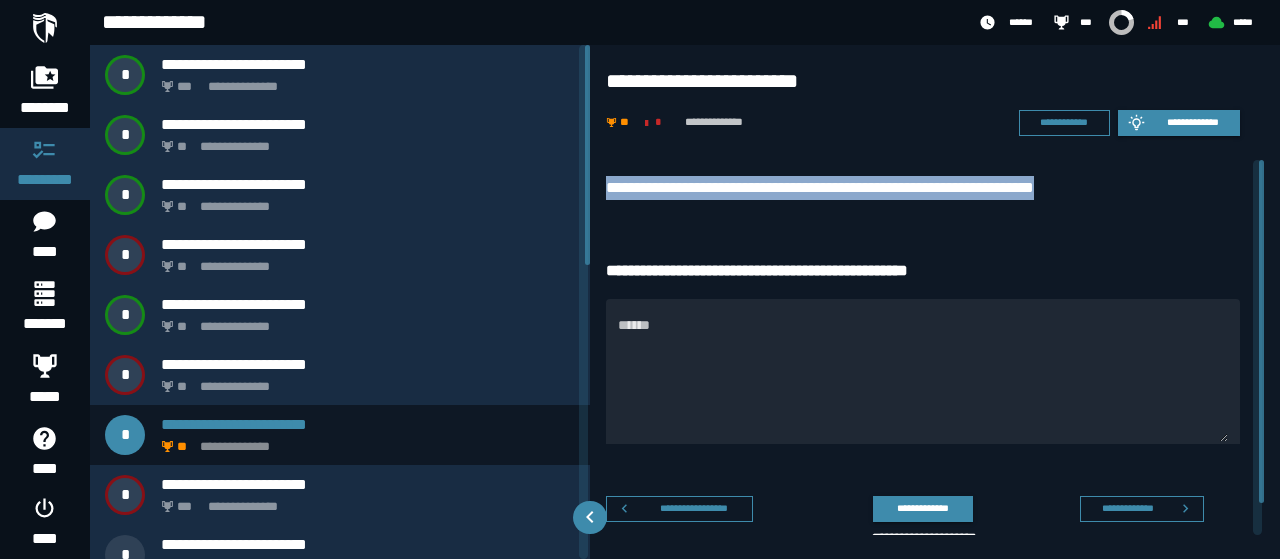 click on "**********" at bounding box center [923, 193] 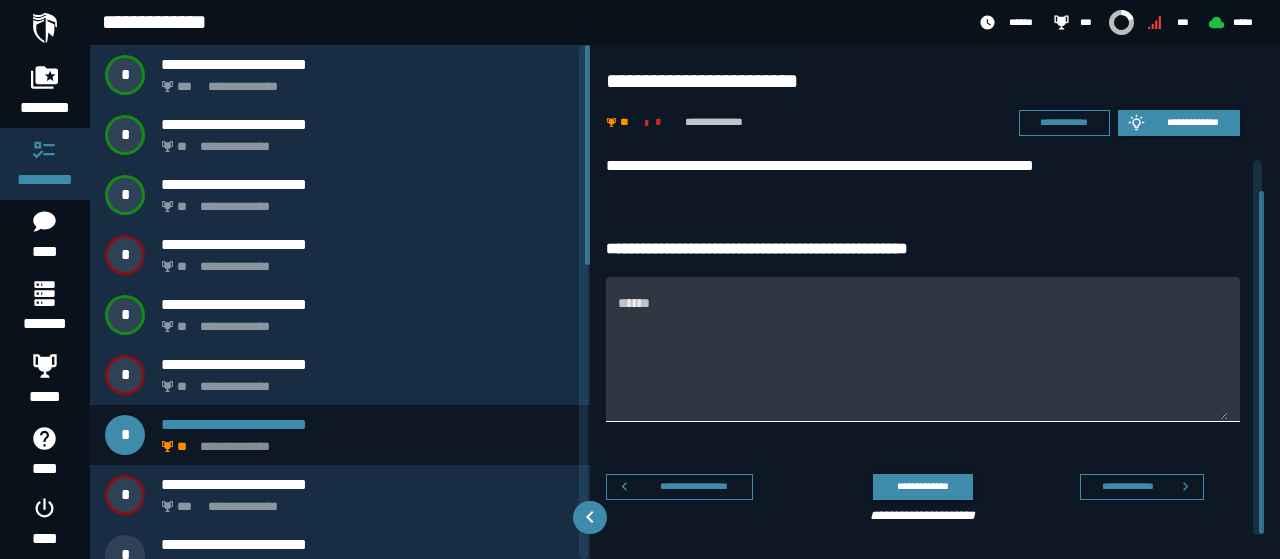 scroll, scrollTop: 34, scrollLeft: 0, axis: vertical 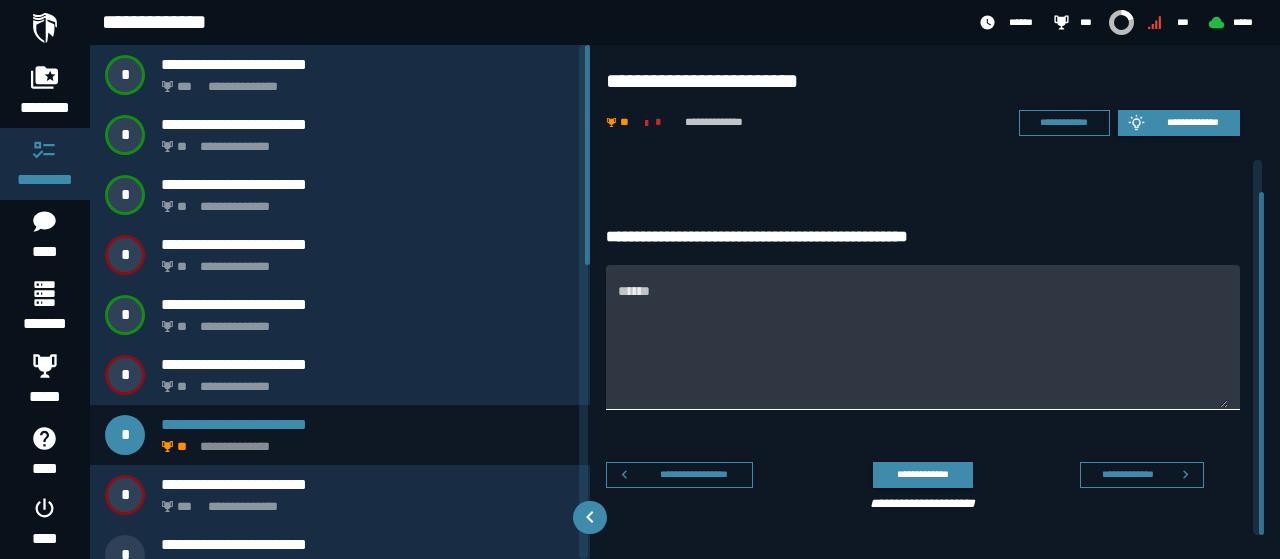 click on "******" at bounding box center [923, 349] 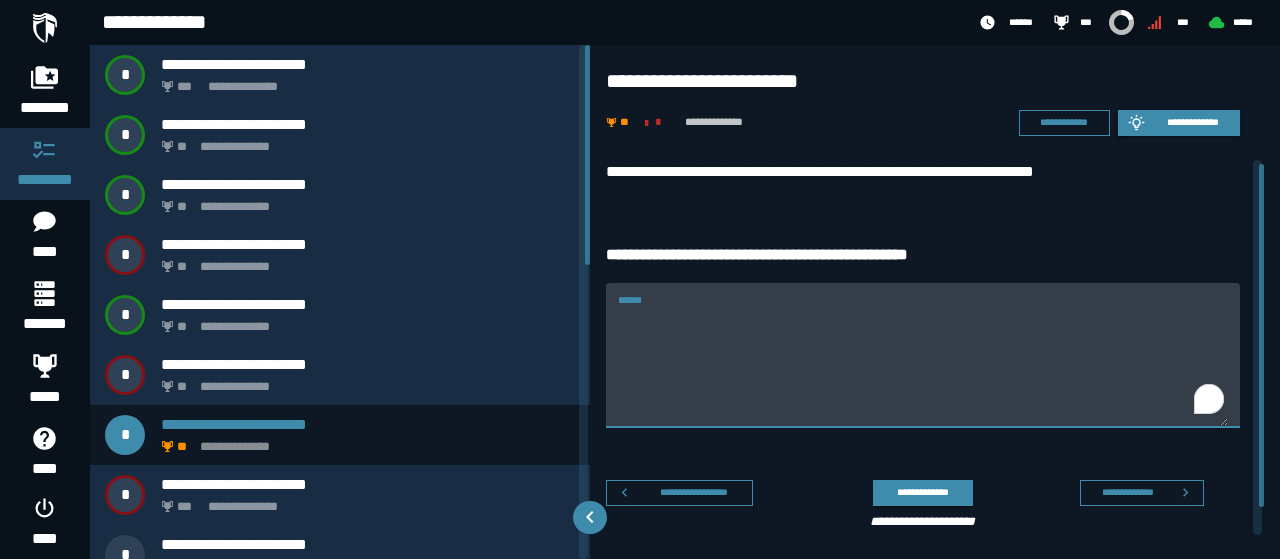 scroll, scrollTop: 0, scrollLeft: 0, axis: both 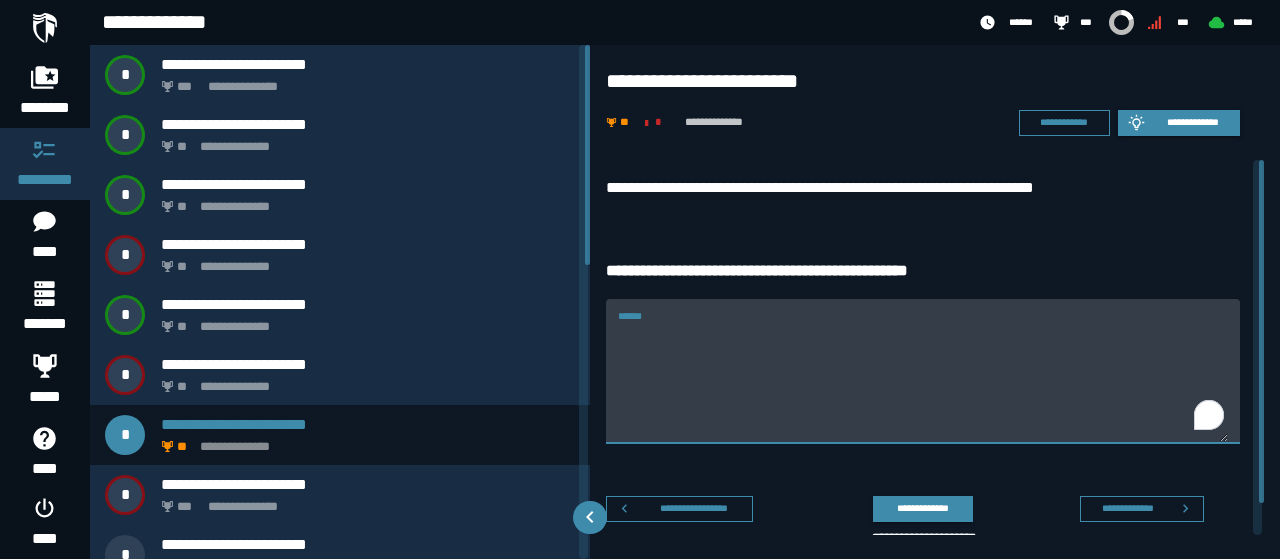paste on "*********" 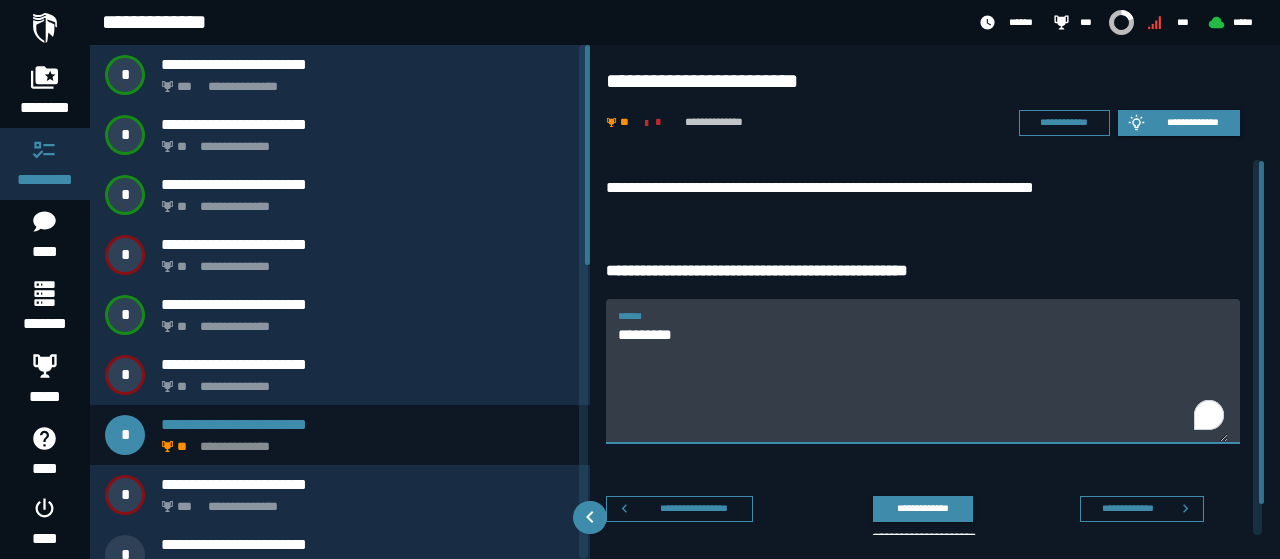 scroll, scrollTop: 34, scrollLeft: 0, axis: vertical 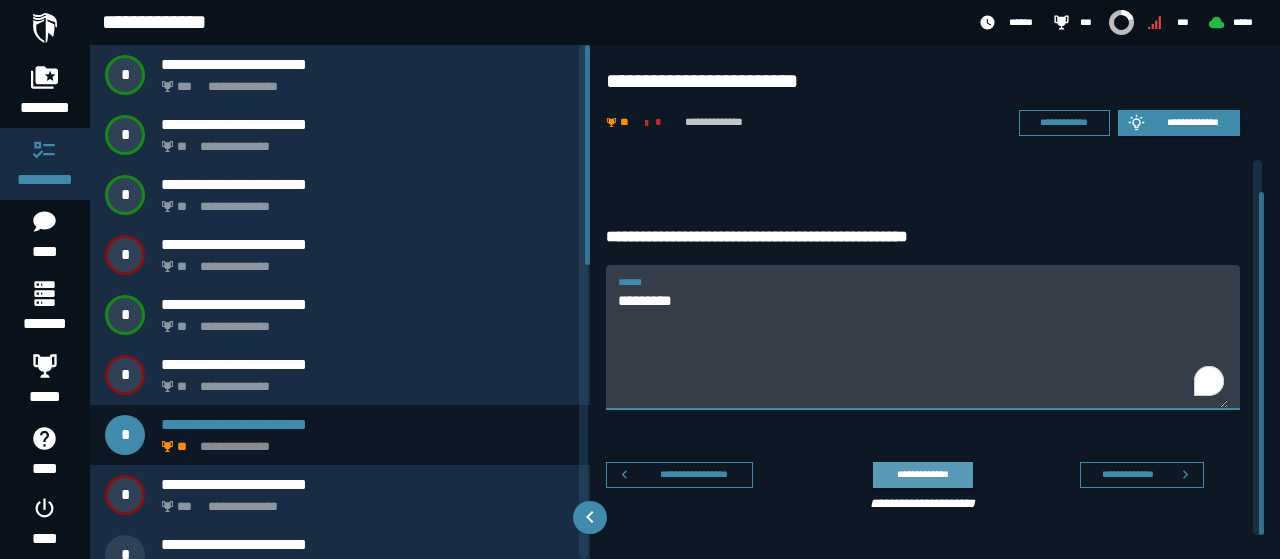 type on "*********" 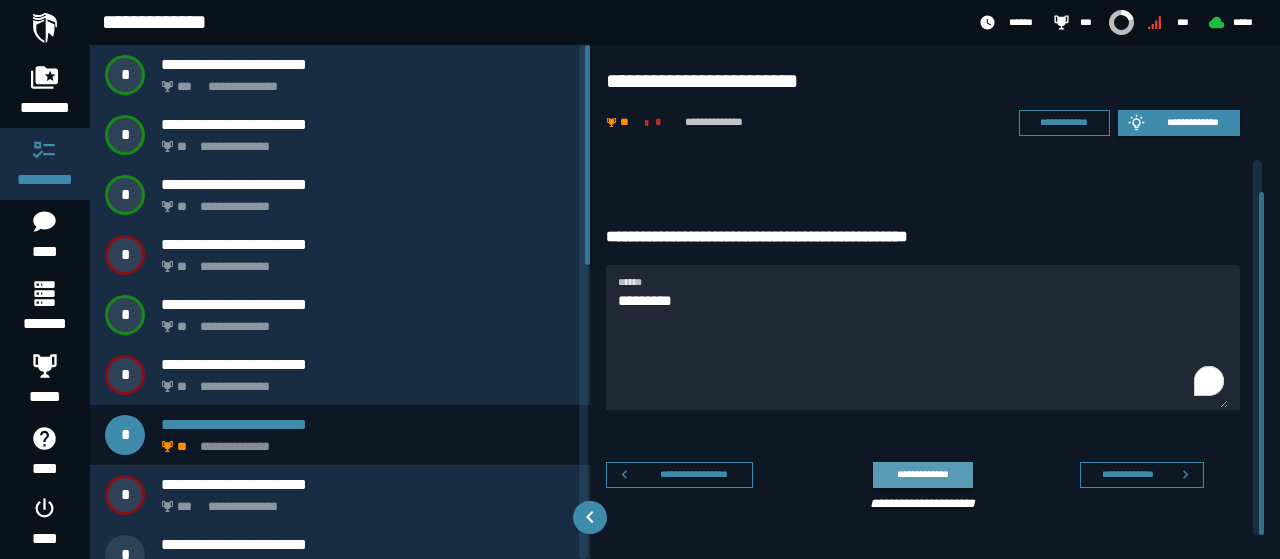 click on "**********" at bounding box center (922, 474) 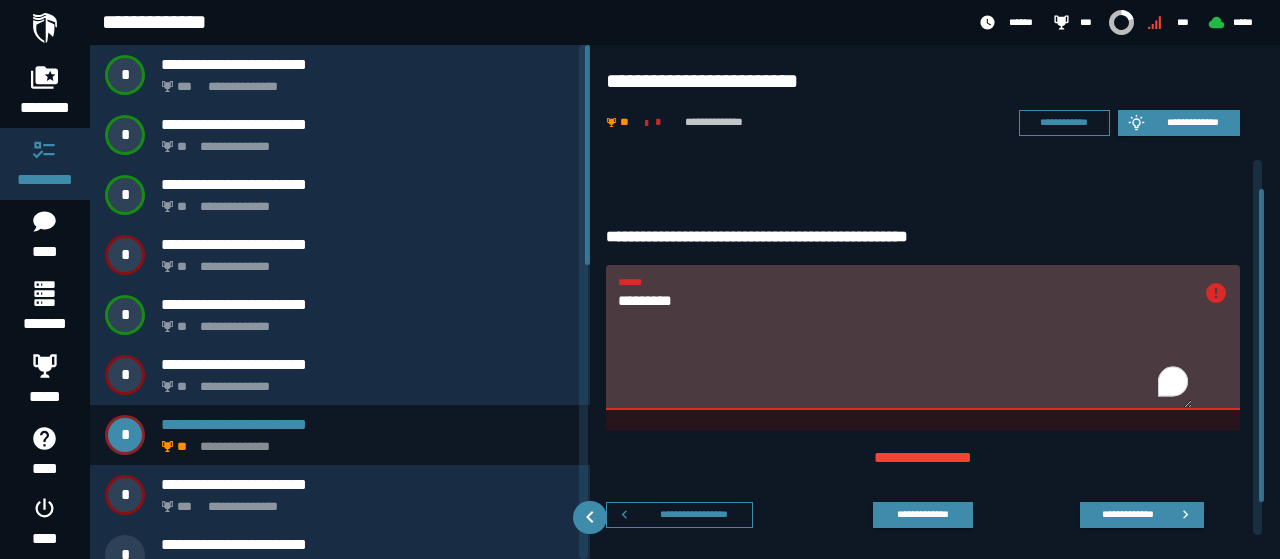 click on "********* ******" at bounding box center [905, 337] 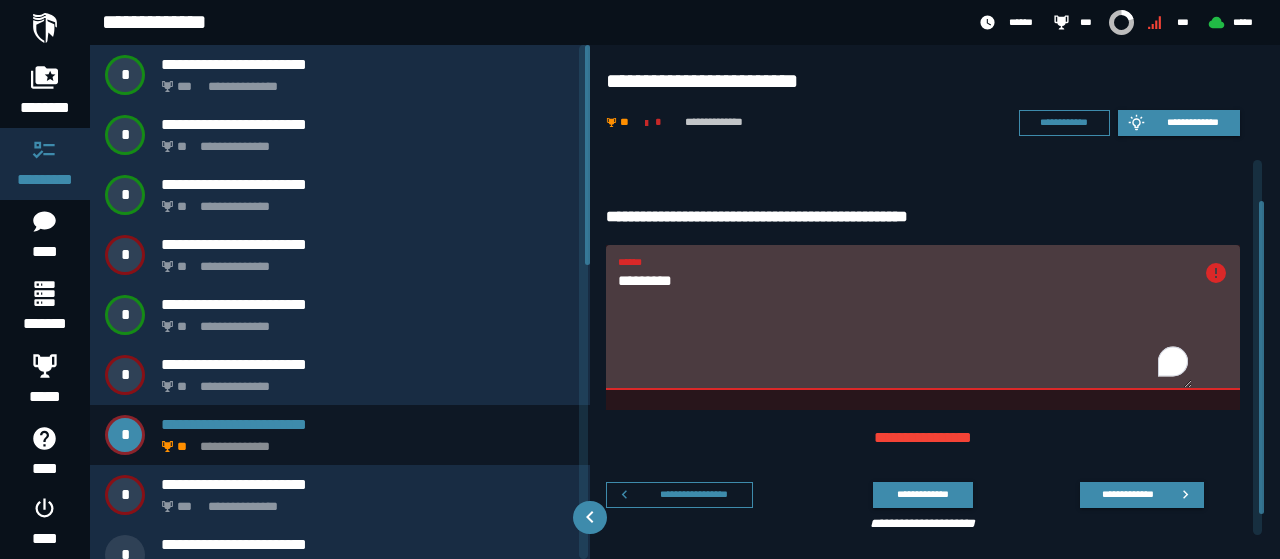 scroll, scrollTop: 74, scrollLeft: 0, axis: vertical 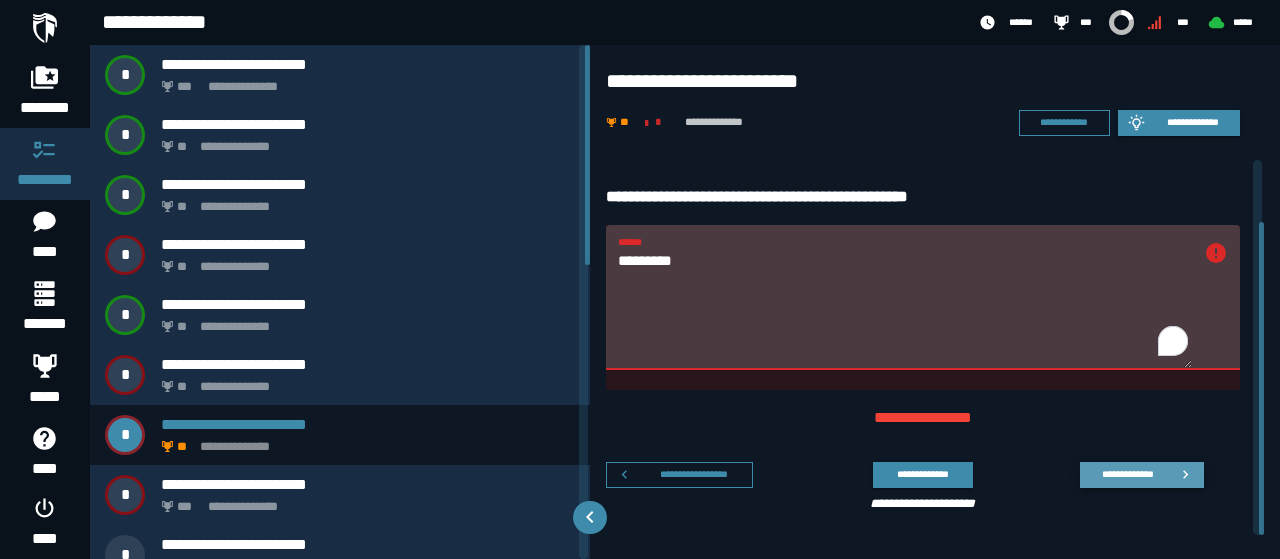 click on "**********" at bounding box center (1127, 474) 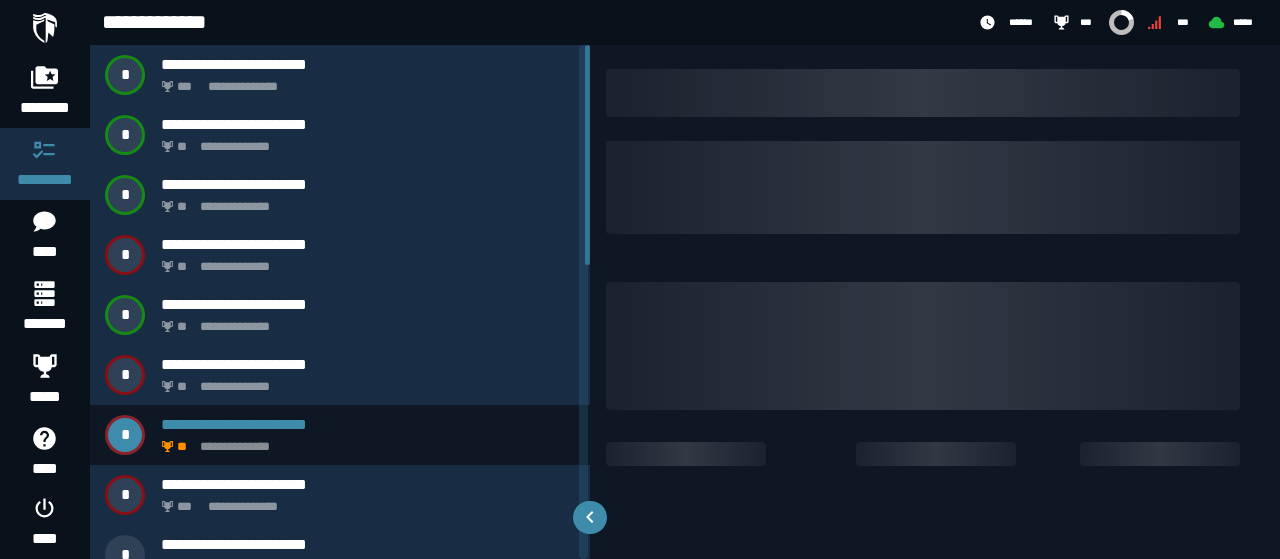 scroll, scrollTop: 0, scrollLeft: 0, axis: both 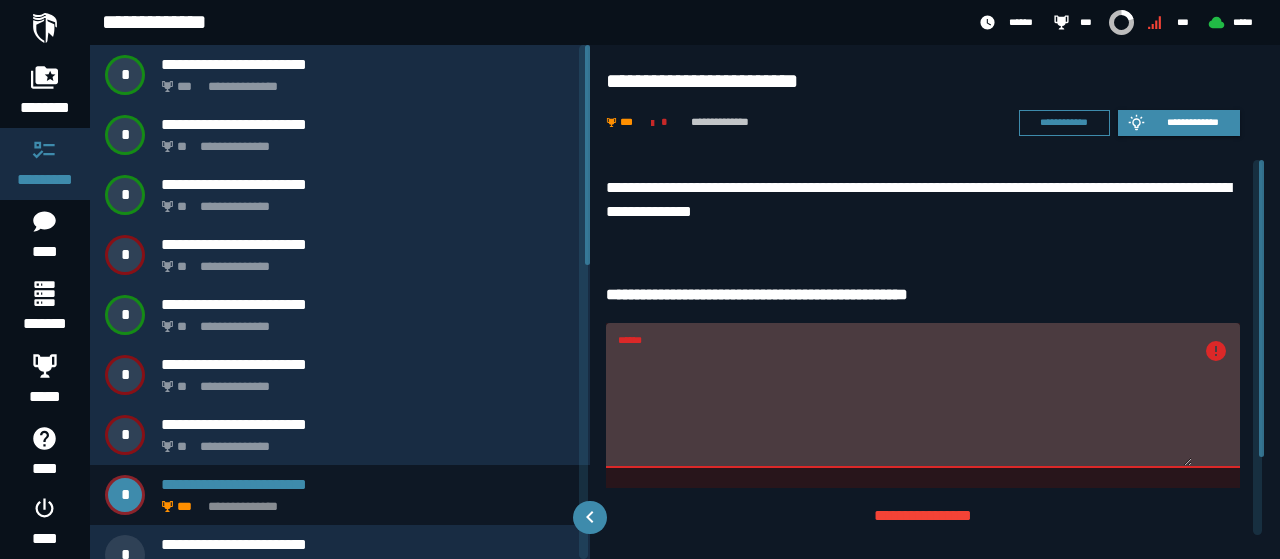 click on "******" at bounding box center (905, 407) 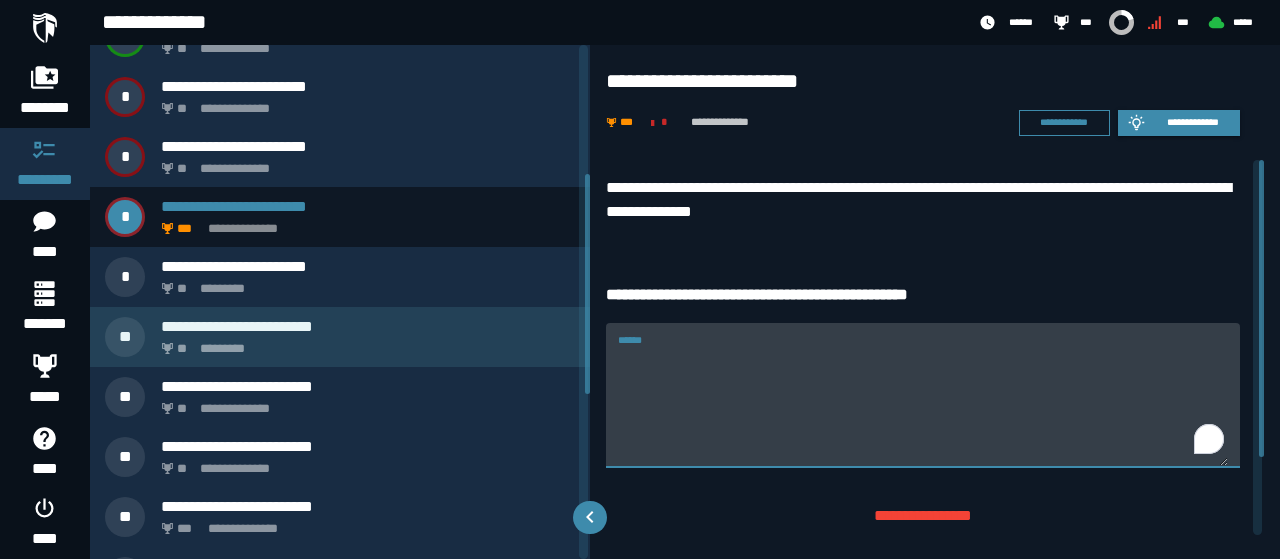 scroll, scrollTop: 300, scrollLeft: 0, axis: vertical 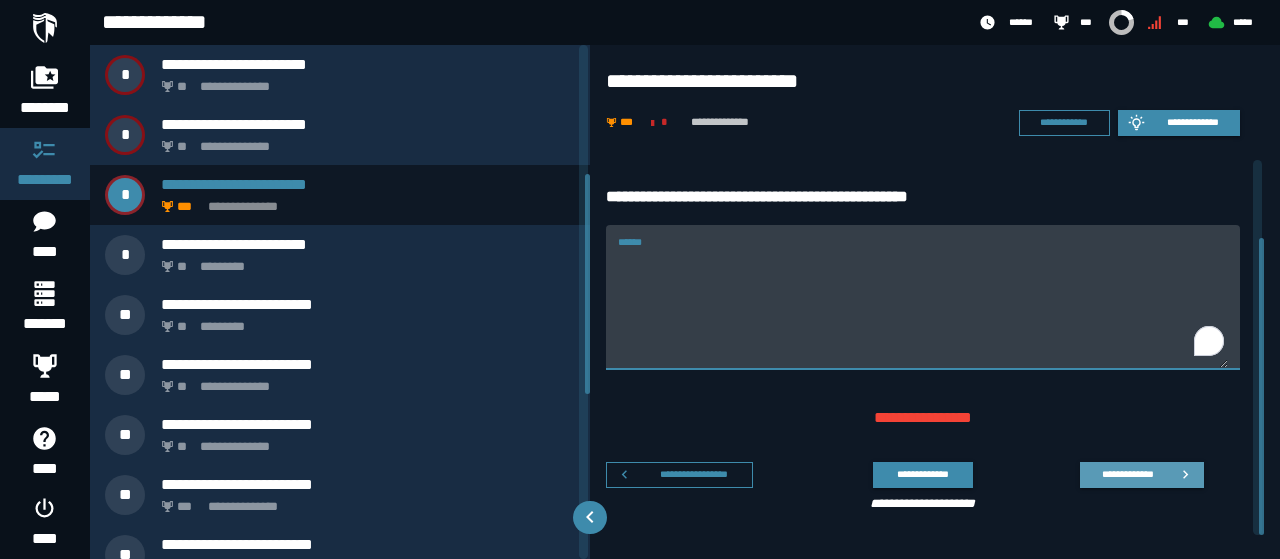 type 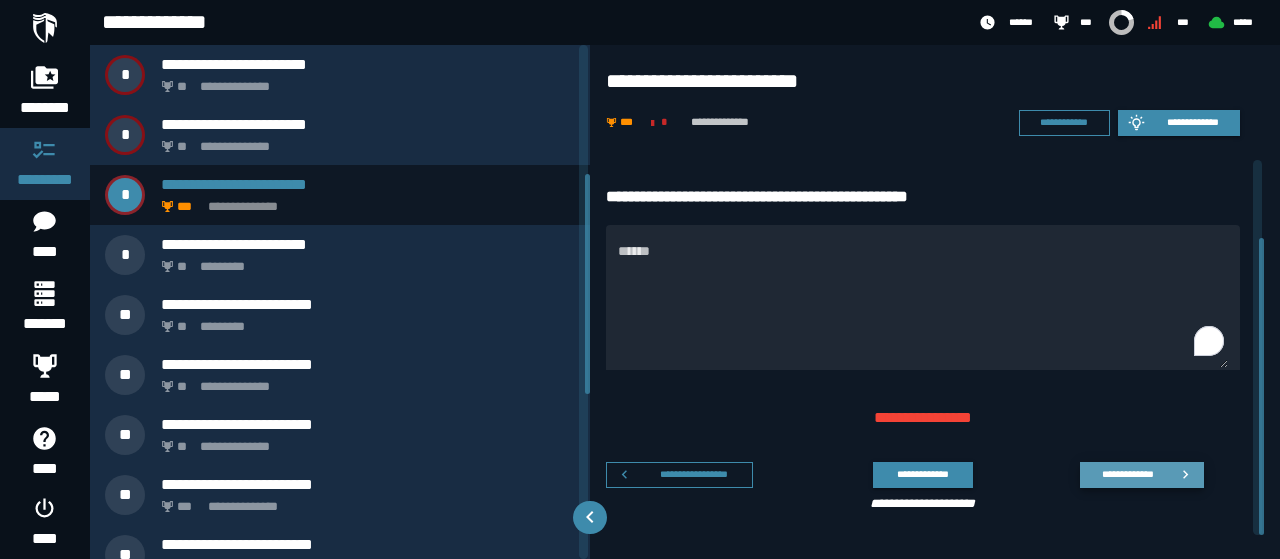 click on "**********" at bounding box center (1142, 475) 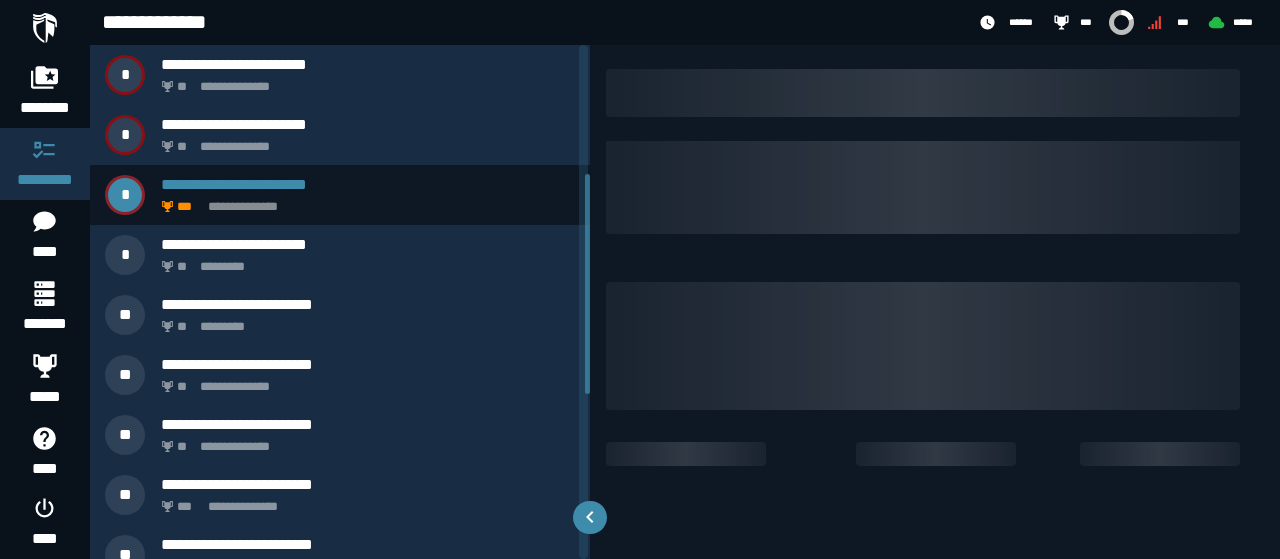 scroll, scrollTop: 0, scrollLeft: 0, axis: both 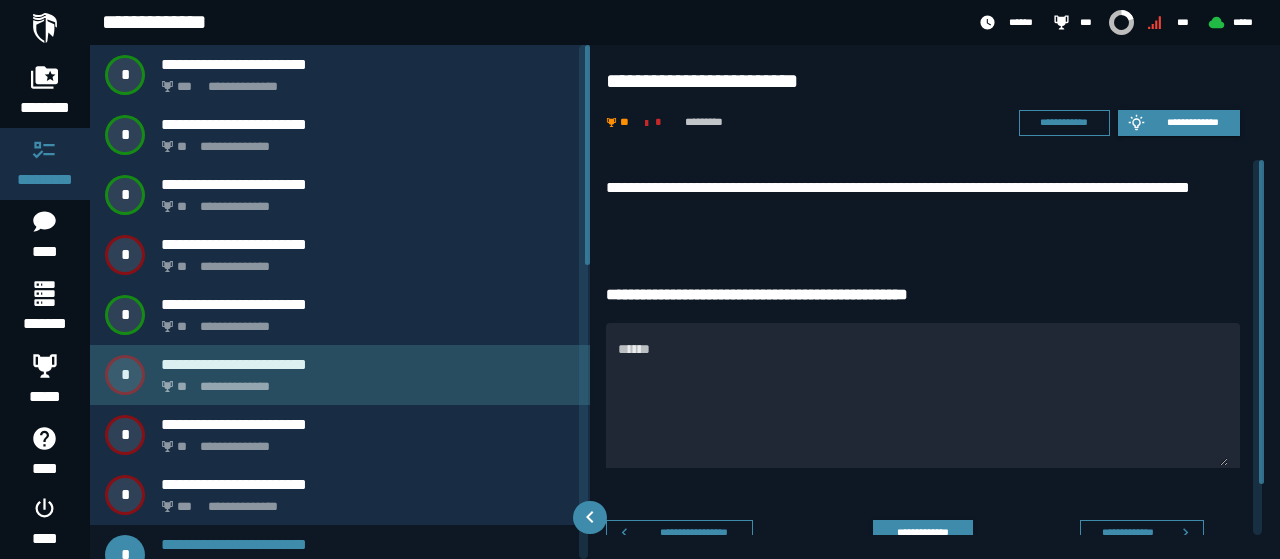 click on "**********" at bounding box center (364, 381) 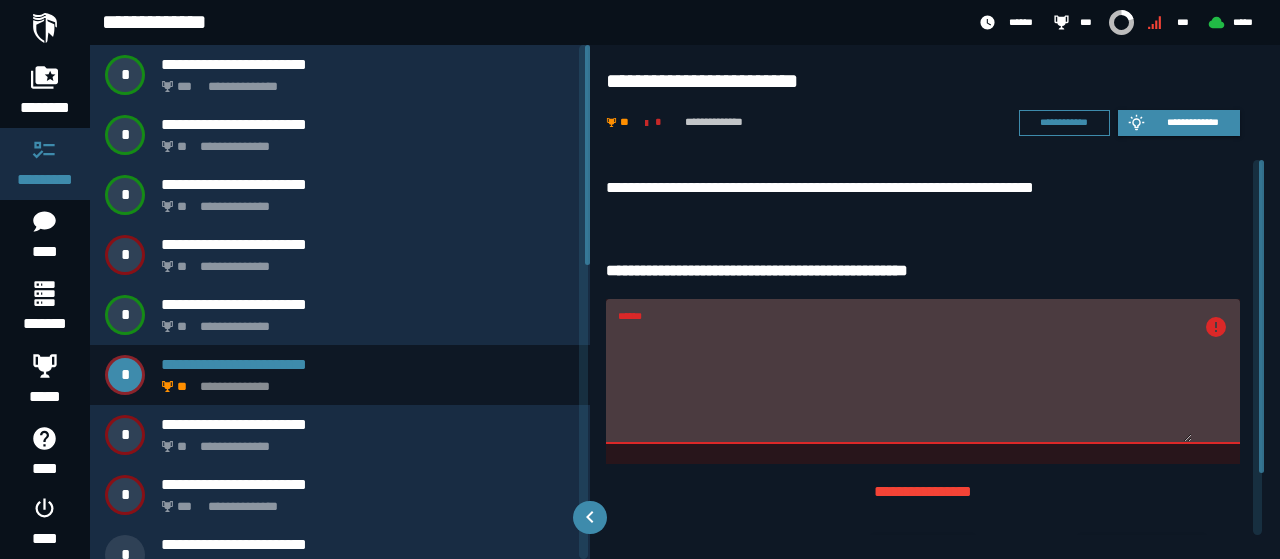 click on "******" at bounding box center [905, 383] 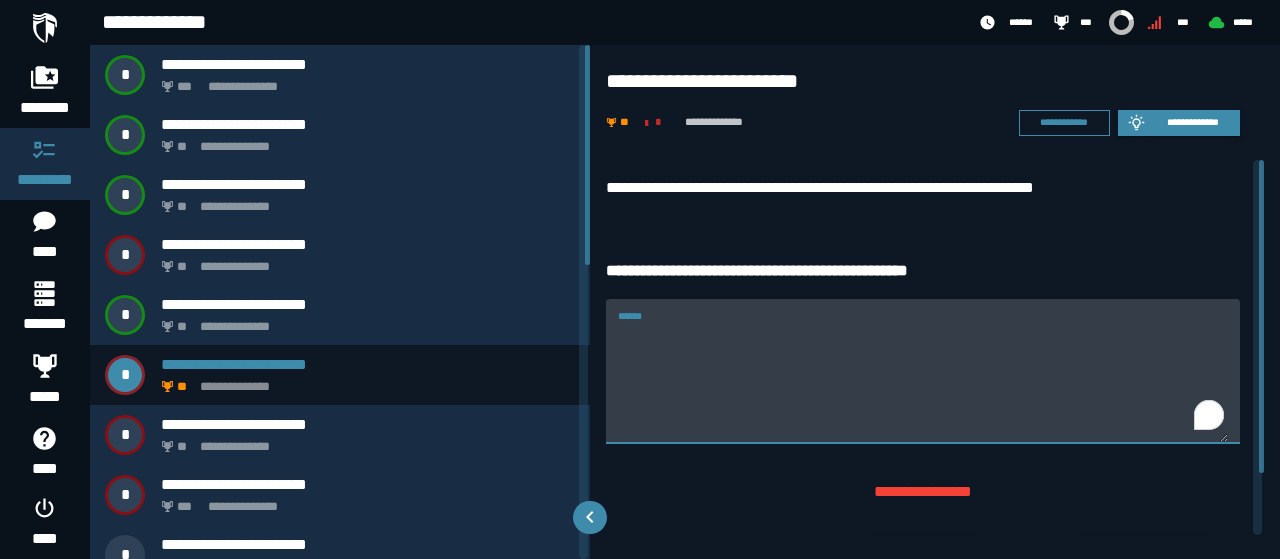 type 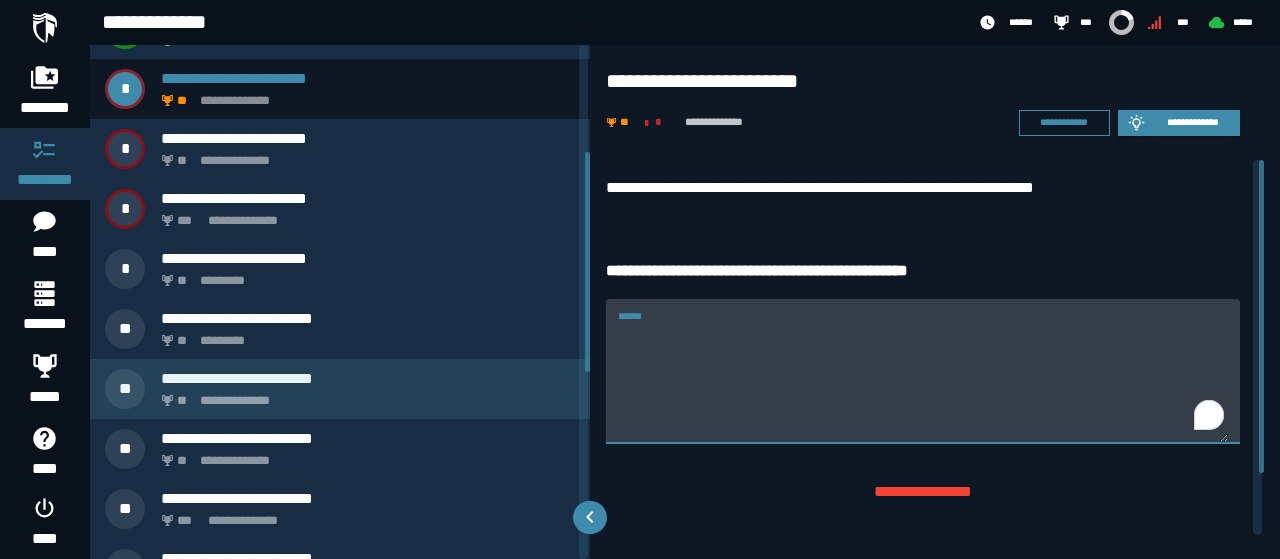 scroll, scrollTop: 0, scrollLeft: 0, axis: both 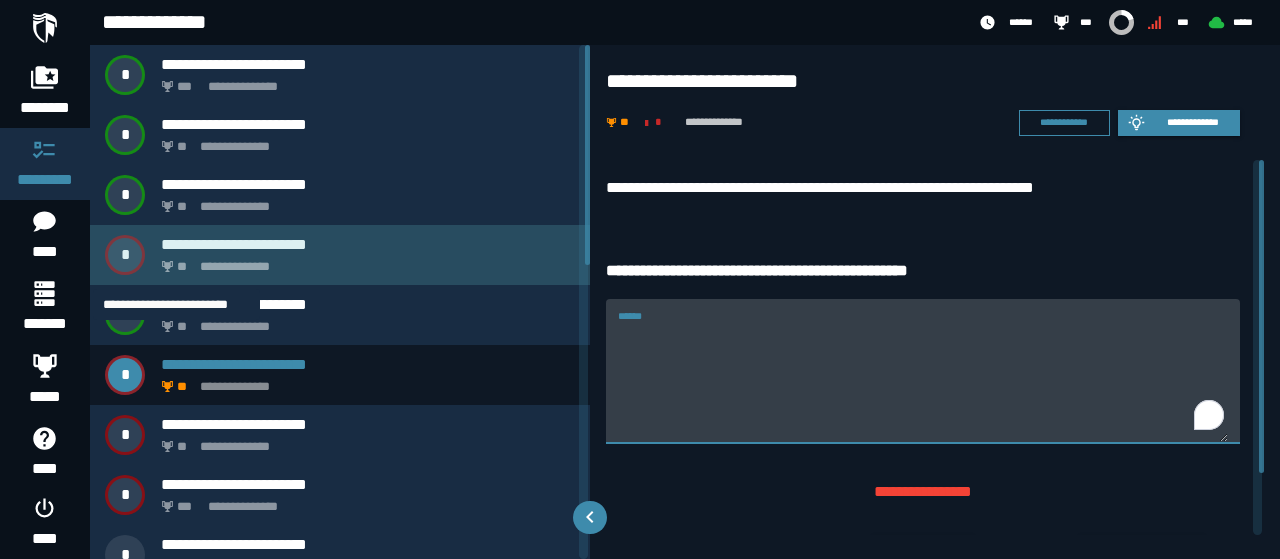 click on "**" at bounding box center [183, 267] 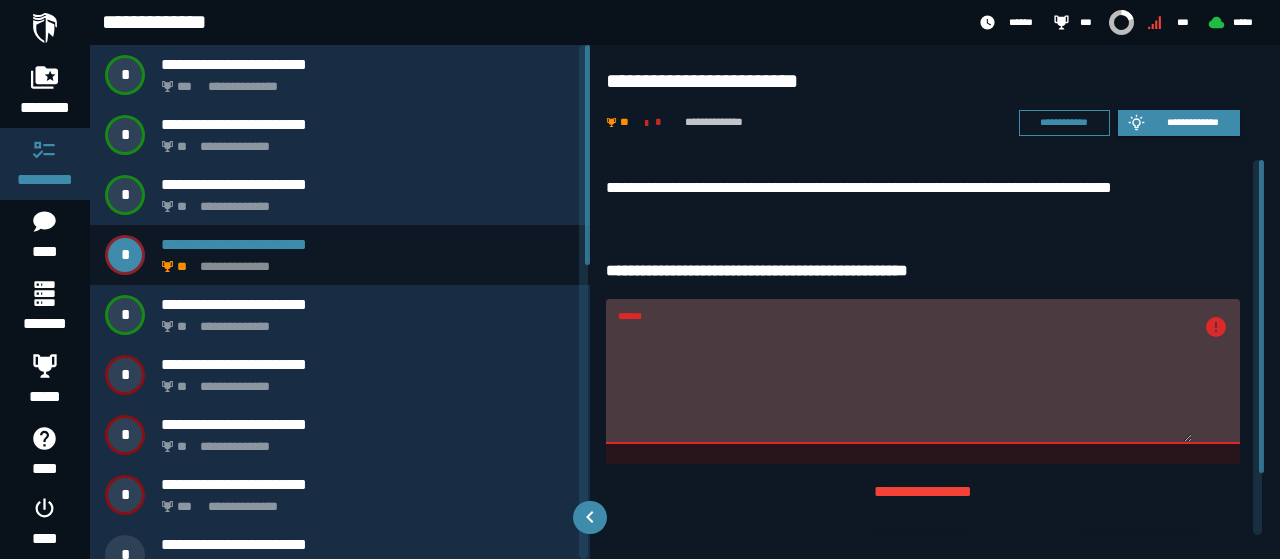 click on "******" at bounding box center [905, 383] 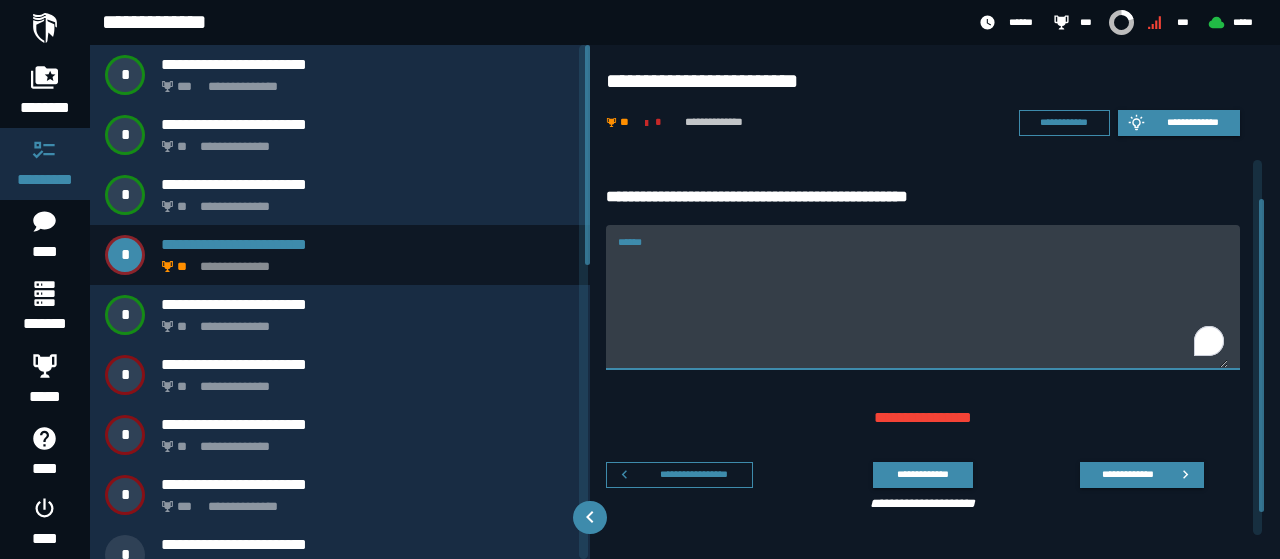 scroll, scrollTop: 0, scrollLeft: 0, axis: both 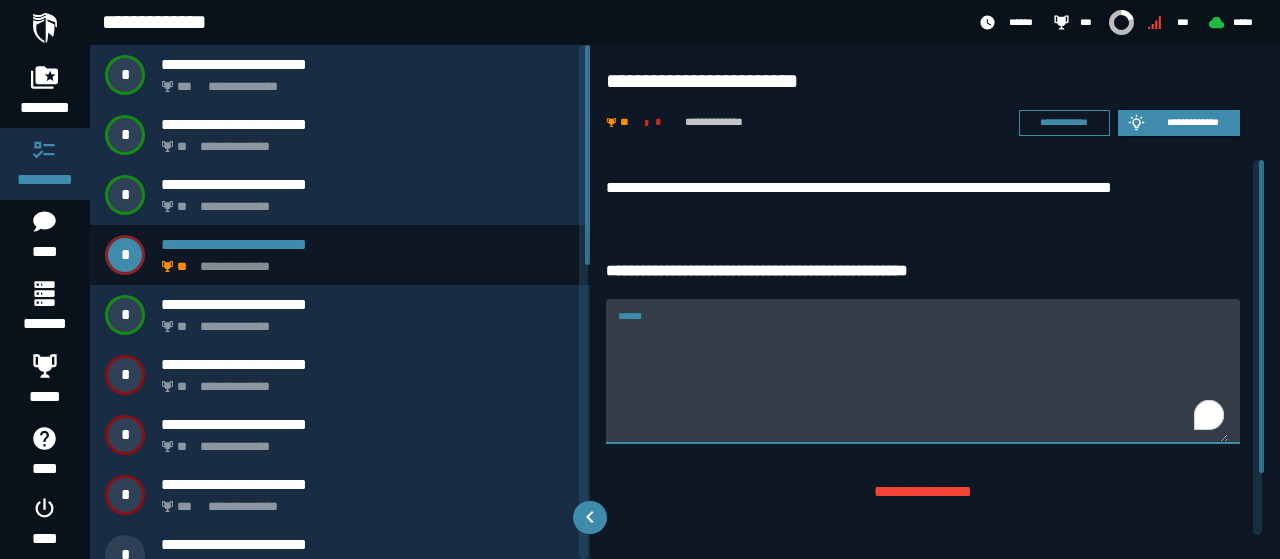 click on "******" at bounding box center [923, 383] 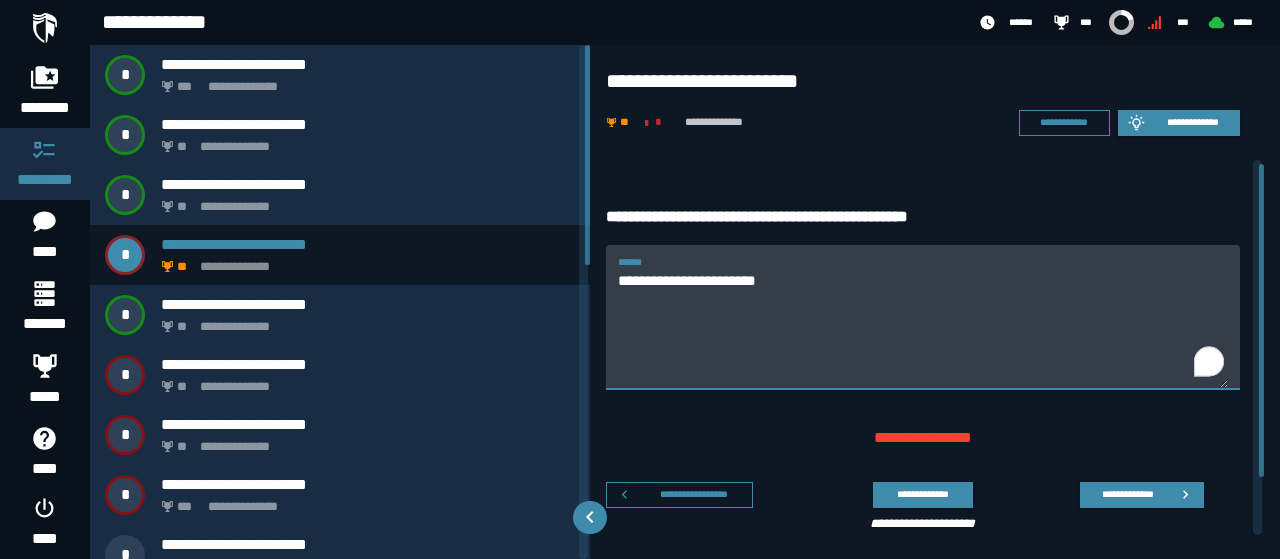 scroll, scrollTop: 0, scrollLeft: 0, axis: both 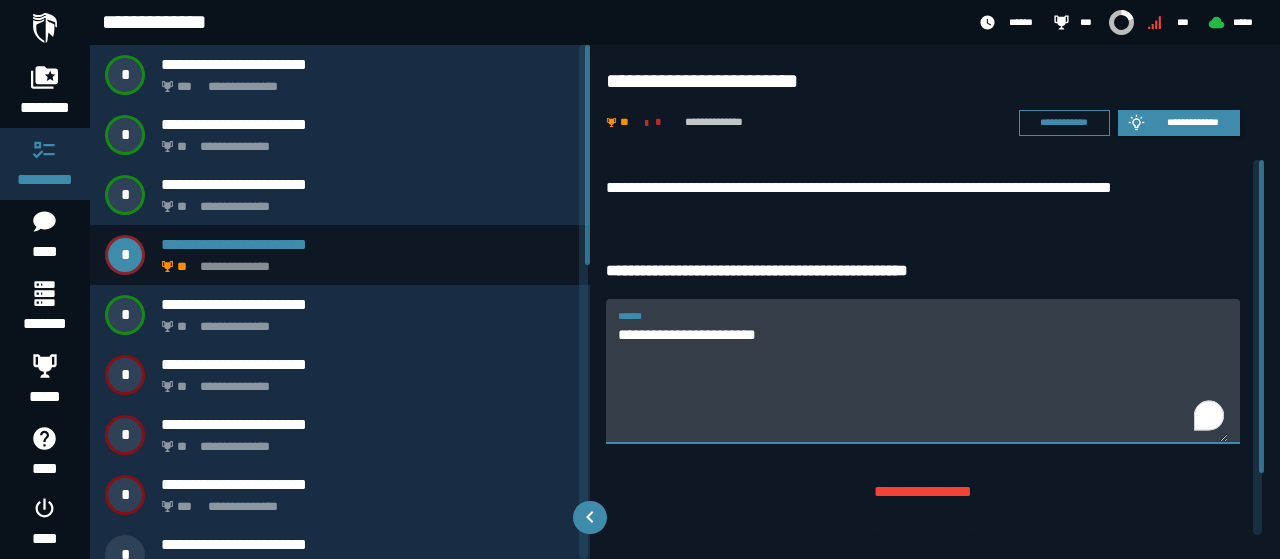 click on "**********" at bounding box center [923, 383] 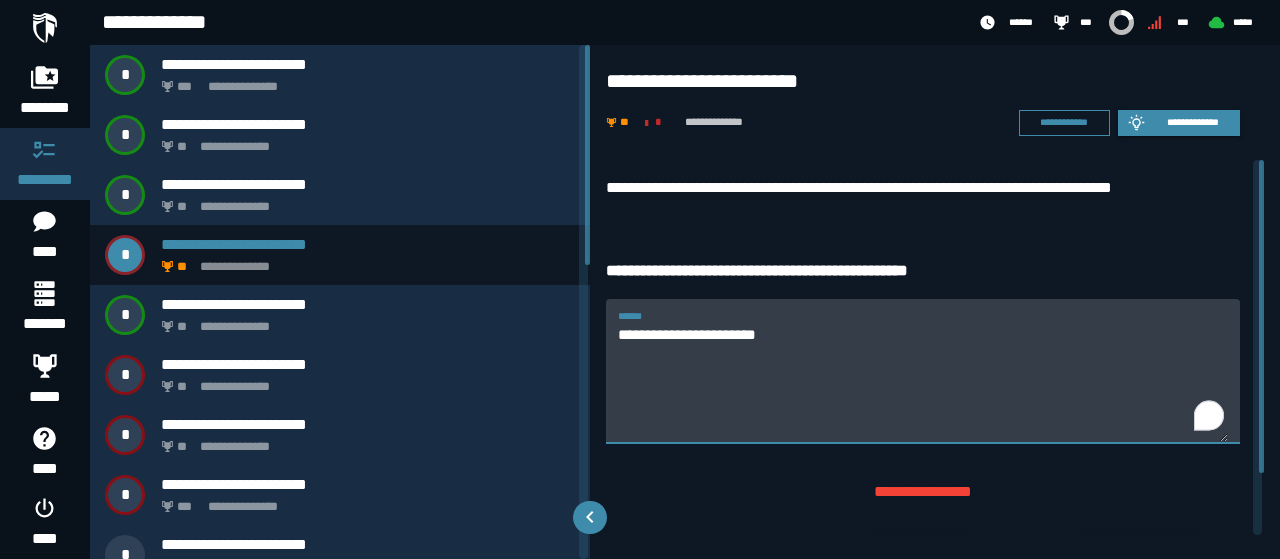 type on "**********" 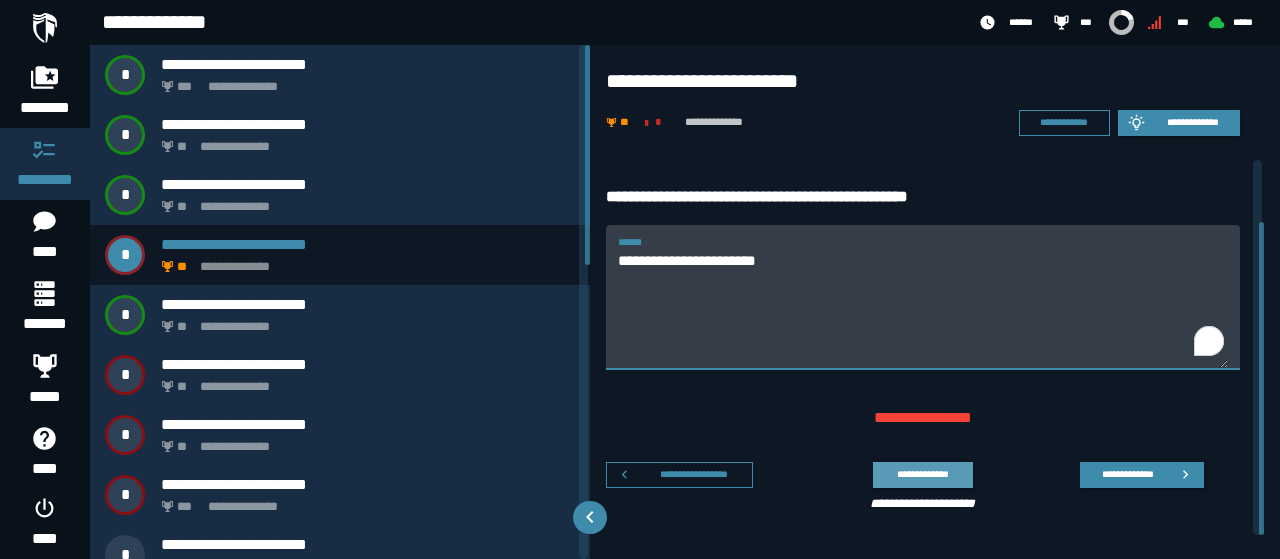 click on "**********" 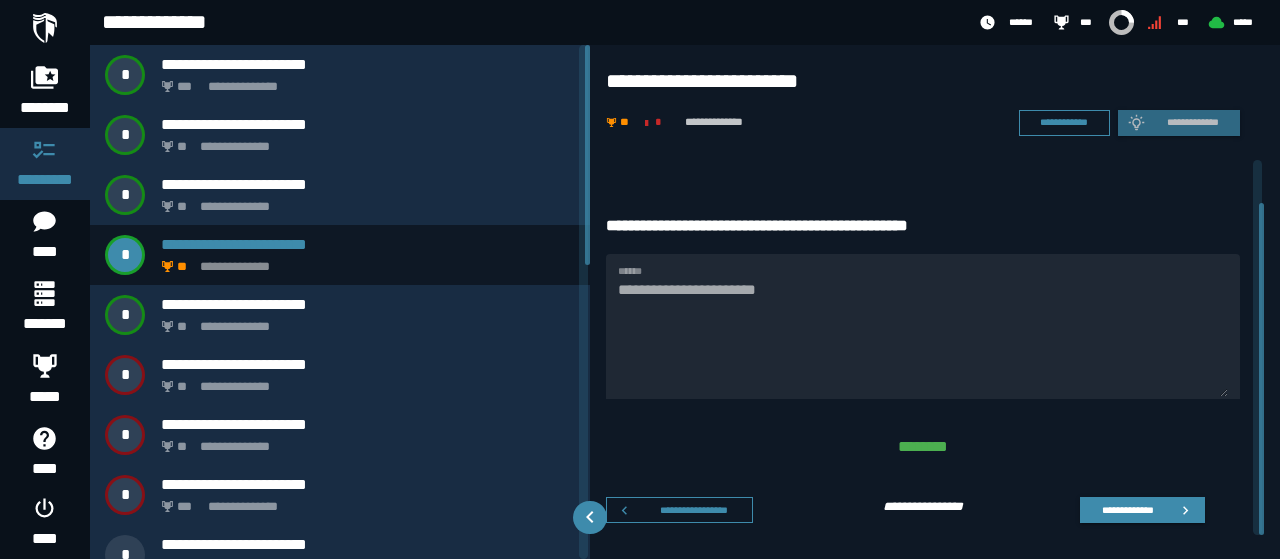 scroll, scrollTop: 48, scrollLeft: 0, axis: vertical 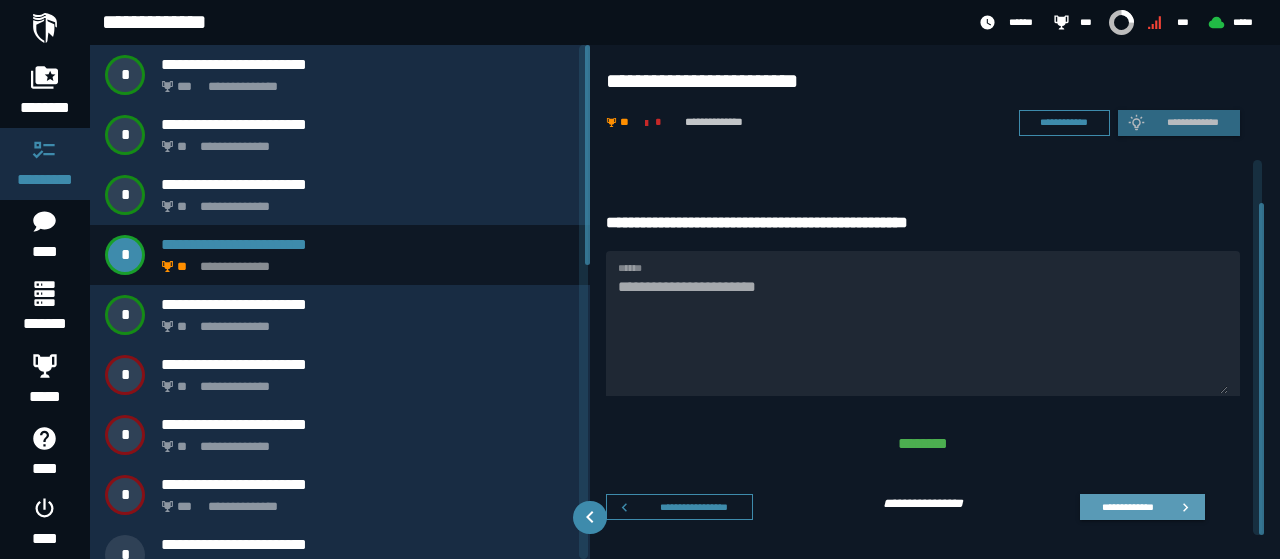 click on "**********" at bounding box center (1127, 506) 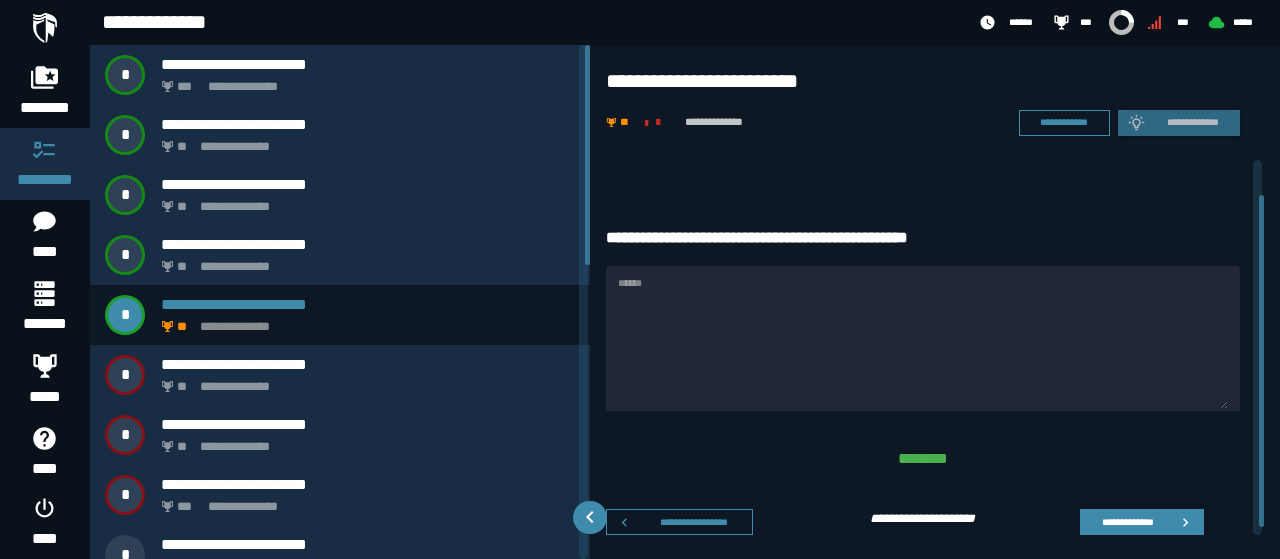 scroll, scrollTop: 48, scrollLeft: 0, axis: vertical 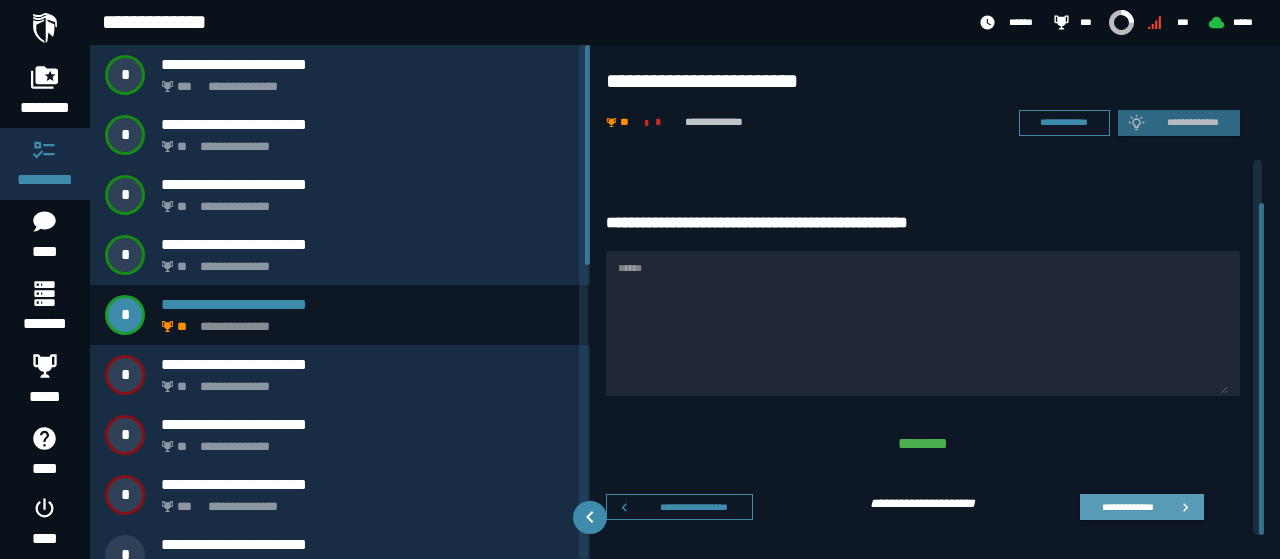 click on "**********" at bounding box center [1127, 506] 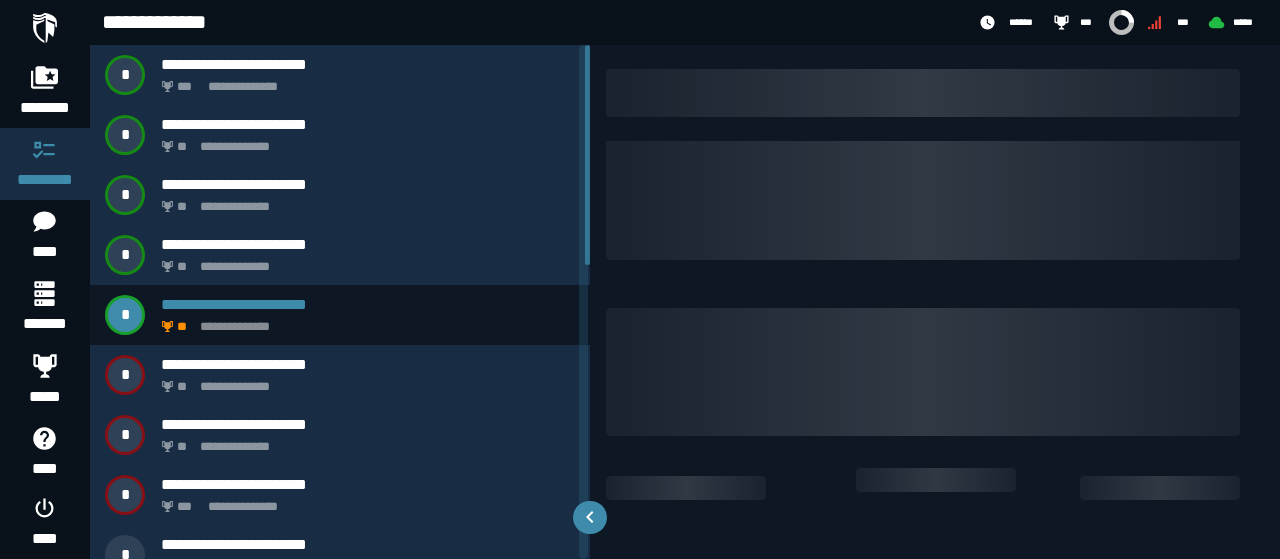 scroll, scrollTop: 0, scrollLeft: 0, axis: both 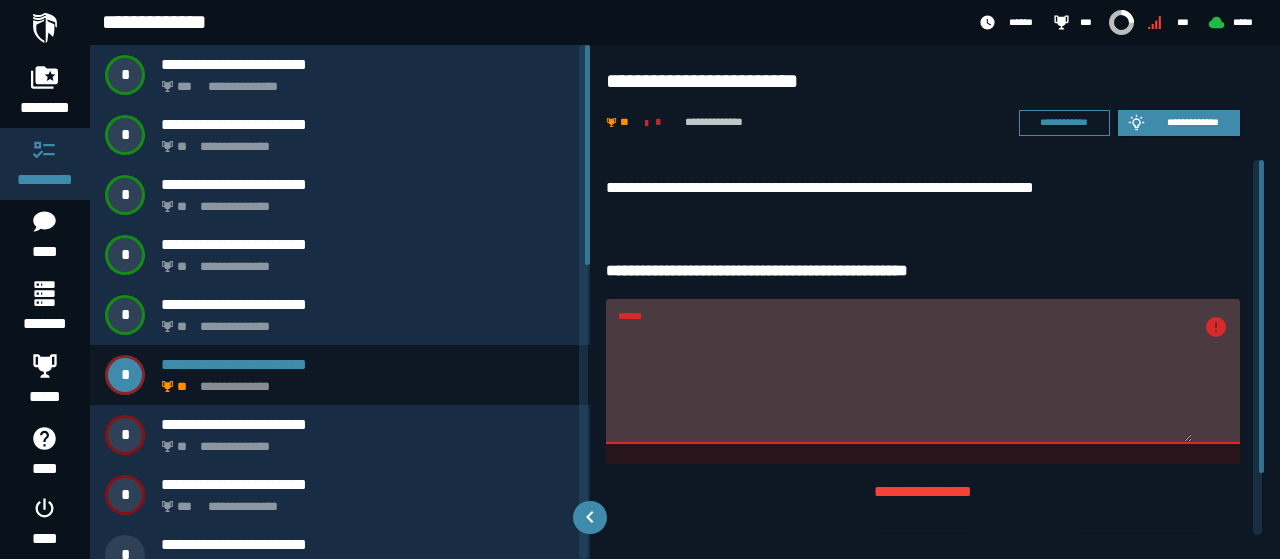 click on "******" at bounding box center [905, 383] 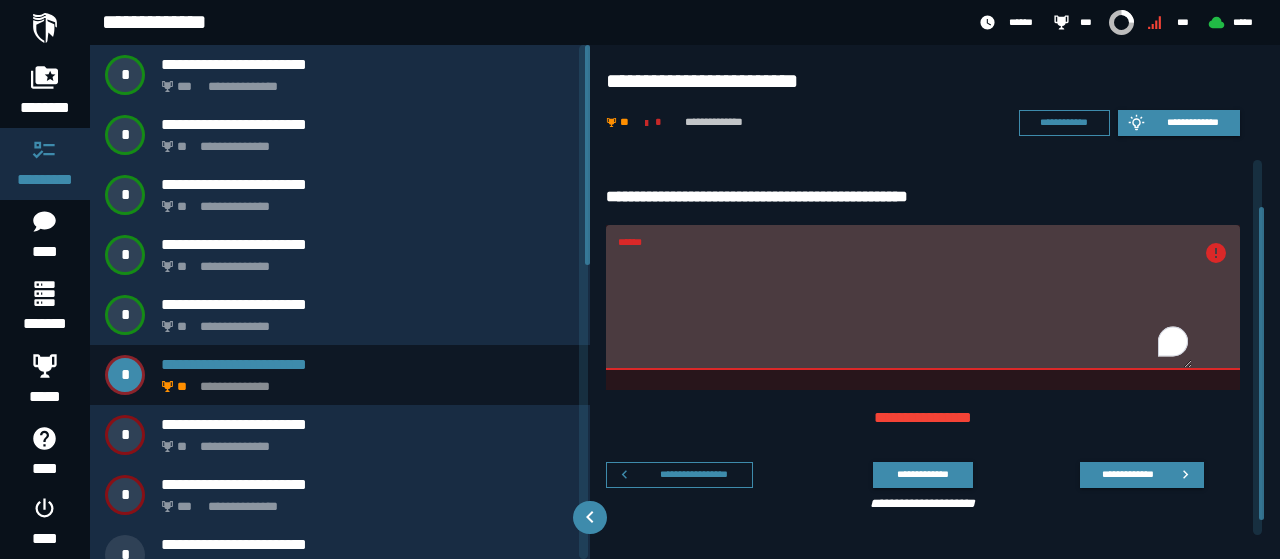 scroll, scrollTop: 0, scrollLeft: 0, axis: both 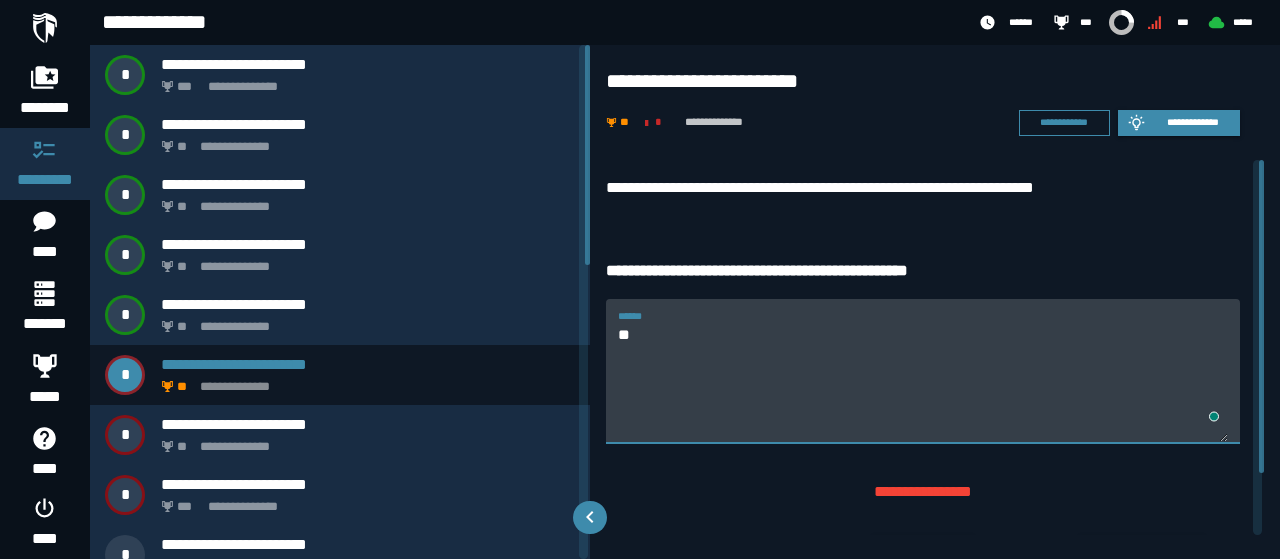 type on "*" 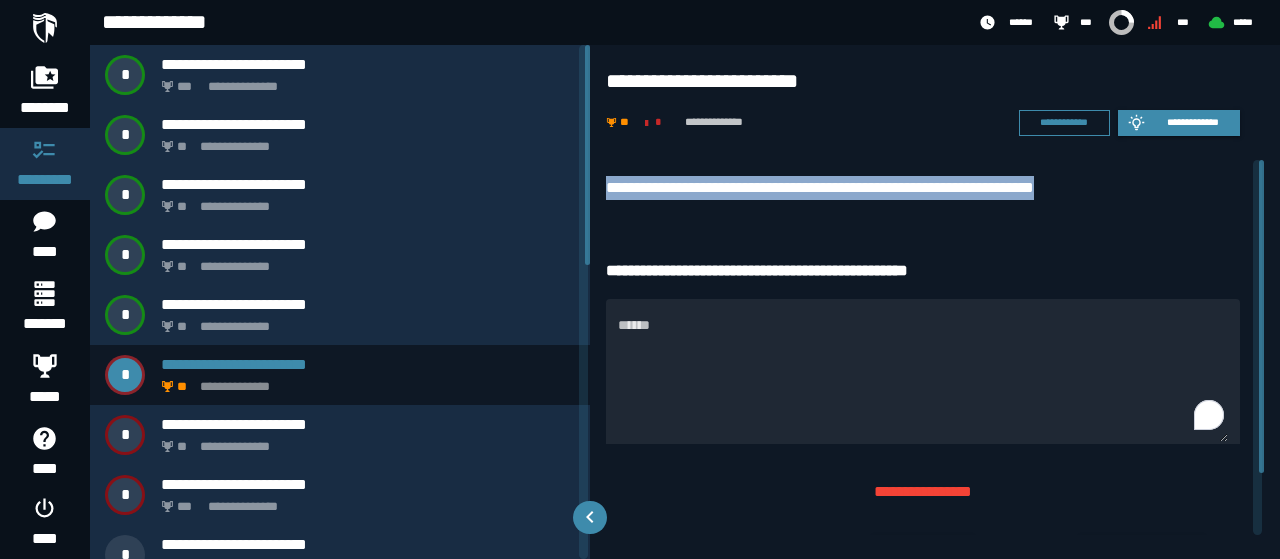 drag, startPoint x: 593, startPoint y: 176, endPoint x: 1134, endPoint y: 176, distance: 541 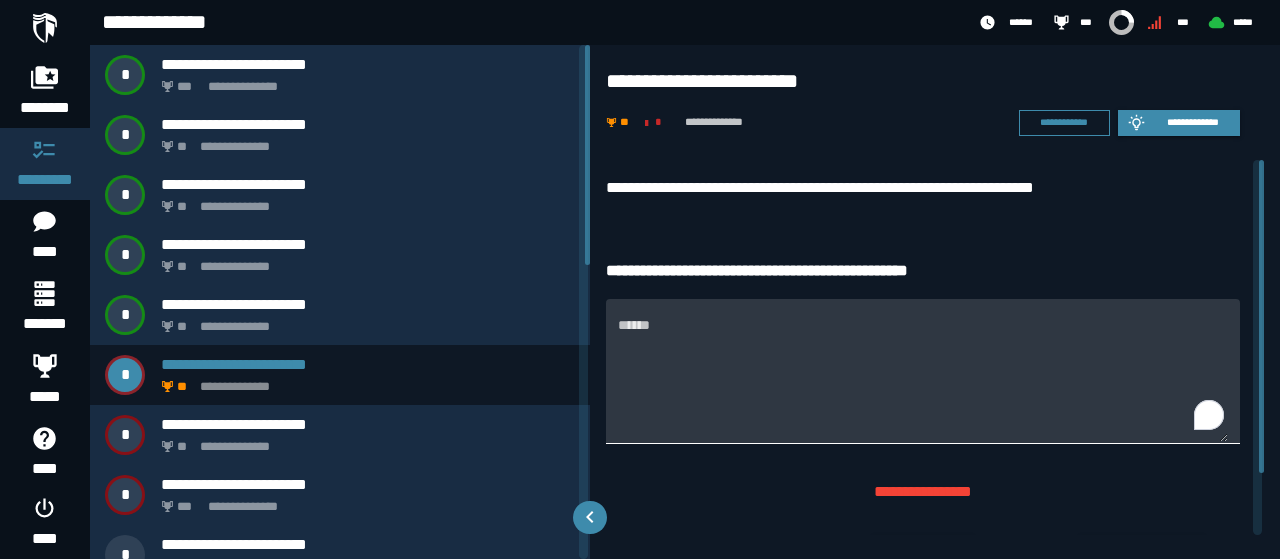 click on "******" at bounding box center (923, 371) 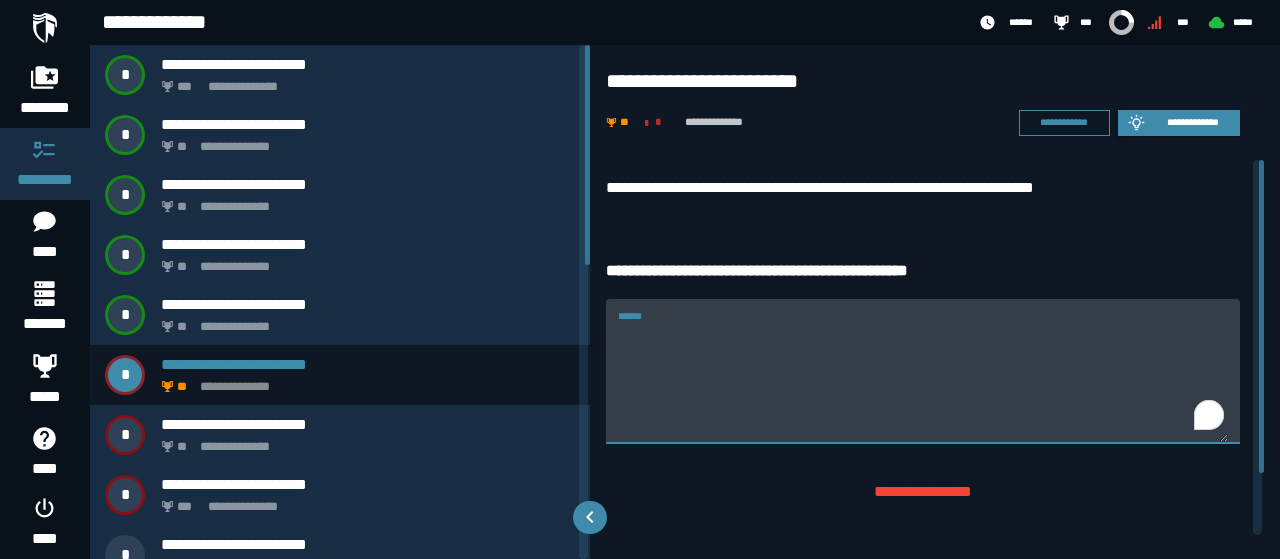 scroll, scrollTop: 74, scrollLeft: 0, axis: vertical 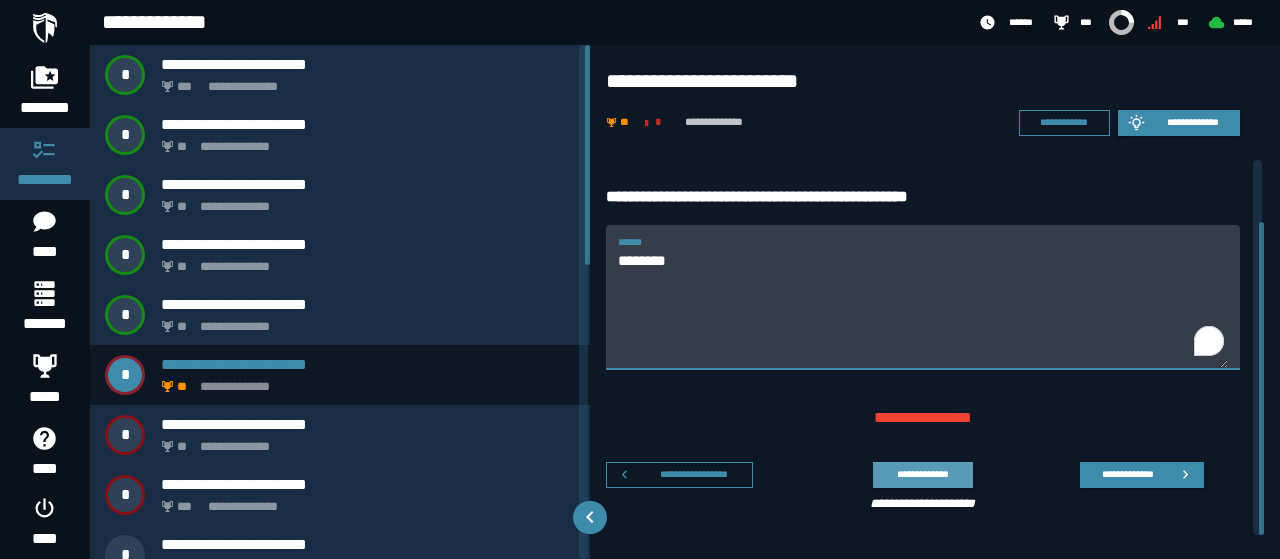 type on "********" 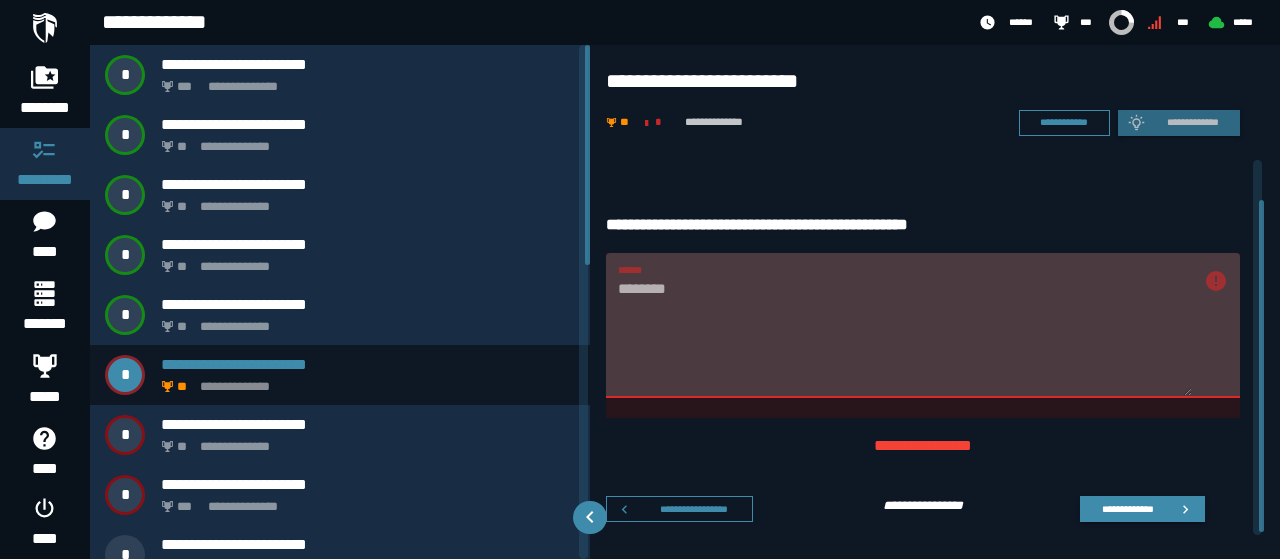 scroll, scrollTop: 48, scrollLeft: 0, axis: vertical 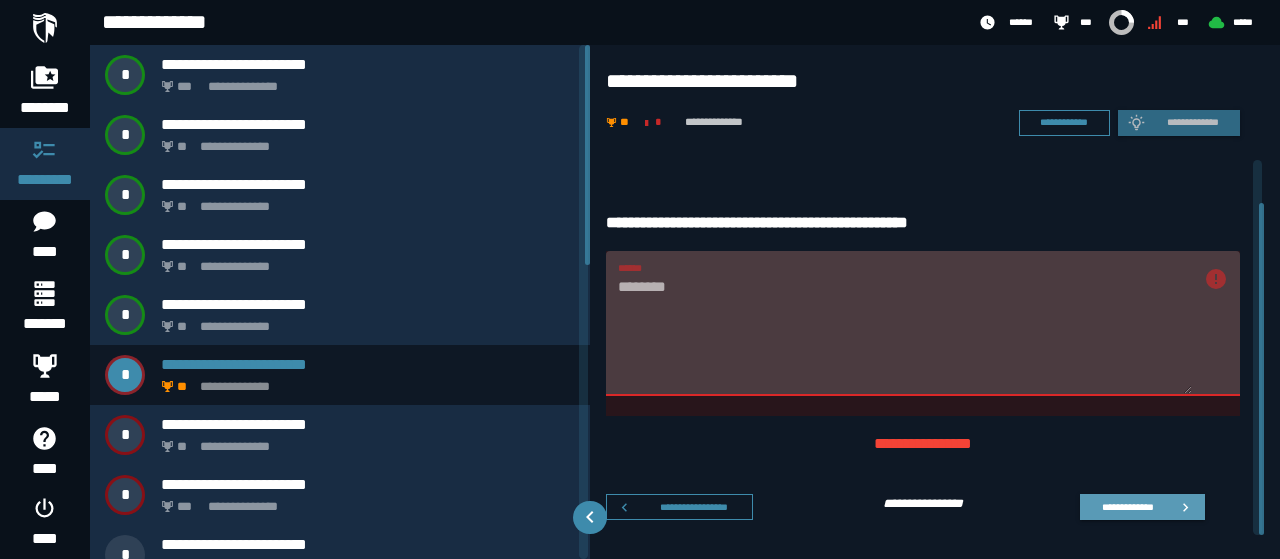 click on "**********" at bounding box center [1127, 506] 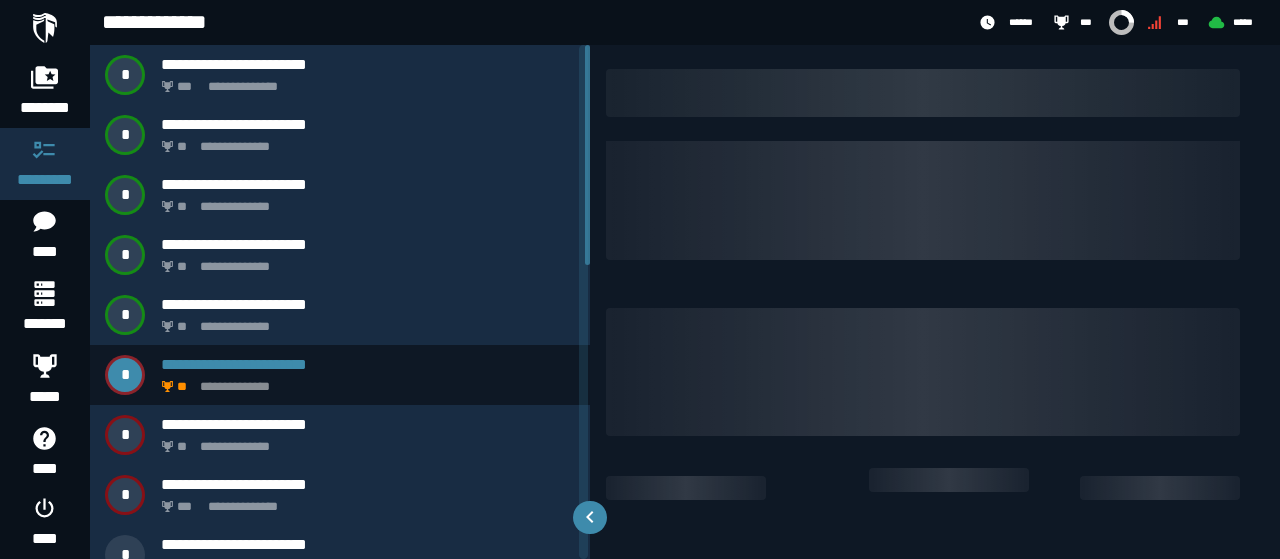 scroll, scrollTop: 0, scrollLeft: 0, axis: both 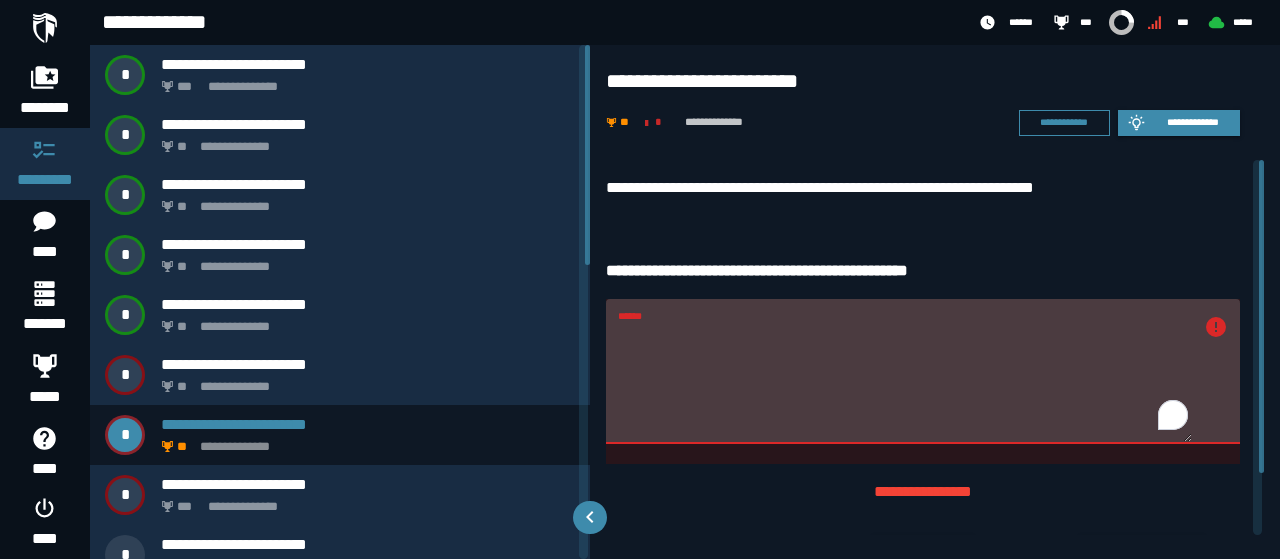 click on "******" at bounding box center (905, 383) 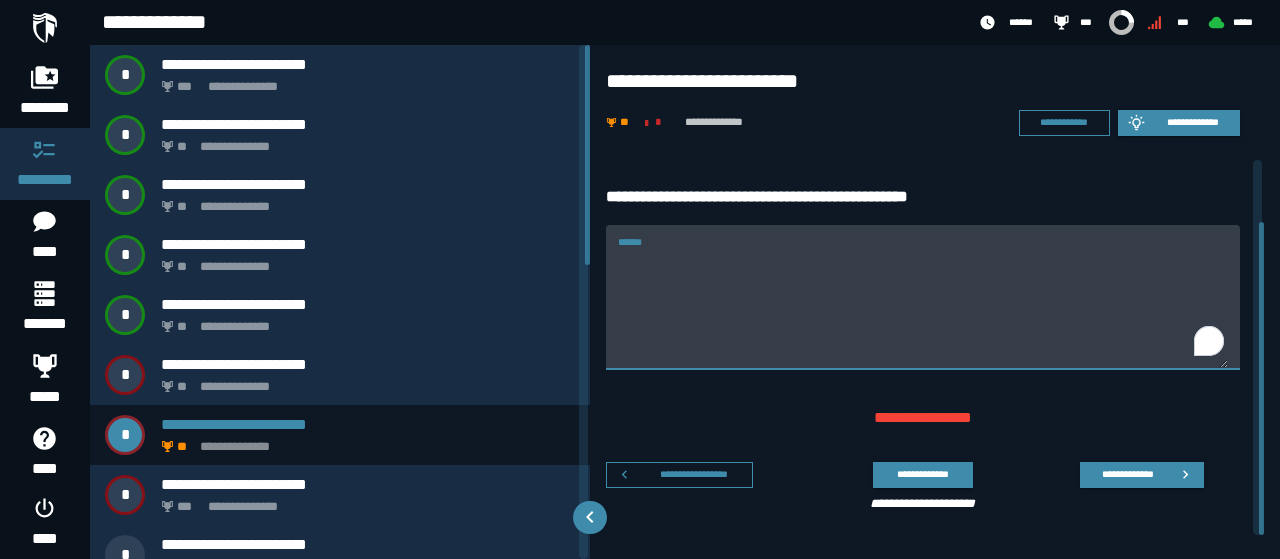 scroll, scrollTop: 0, scrollLeft: 0, axis: both 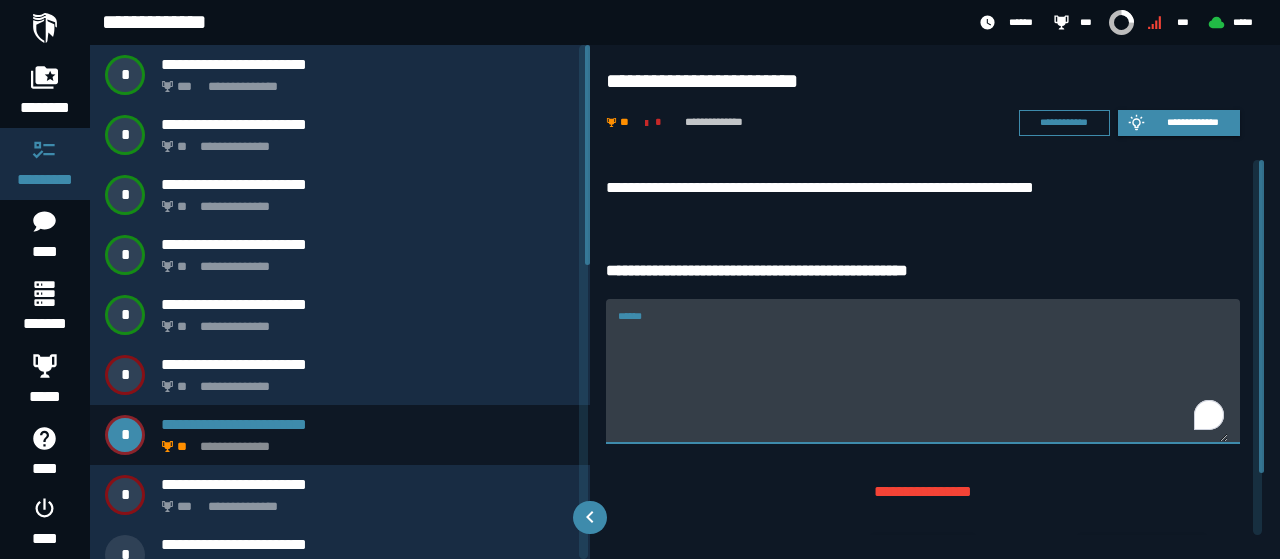 click on "******" at bounding box center [923, 383] 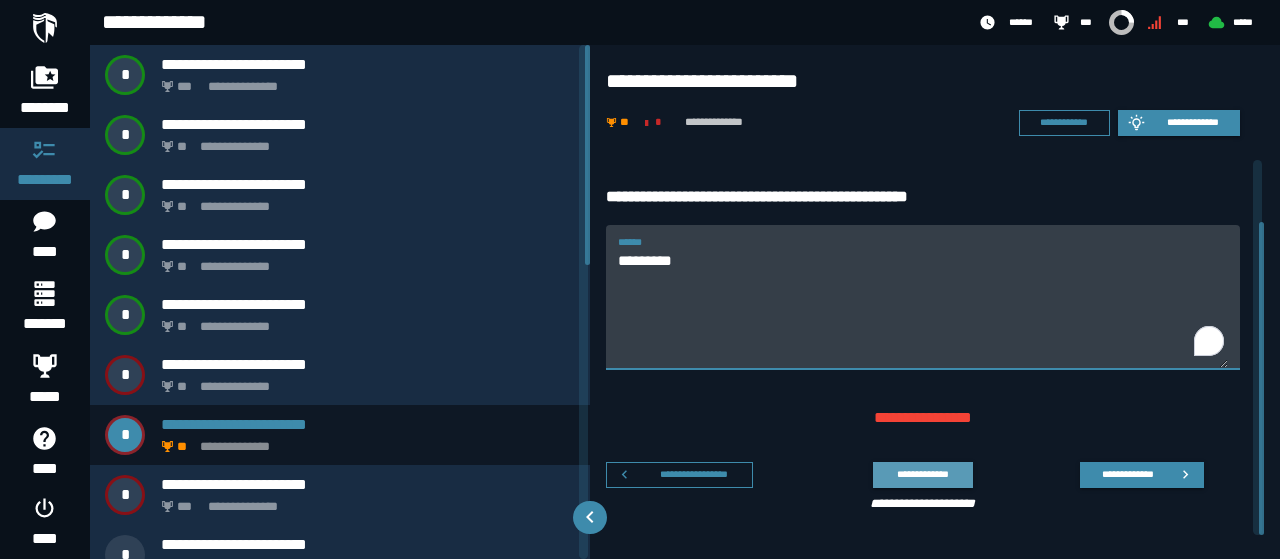 click on "**********" at bounding box center [922, 474] 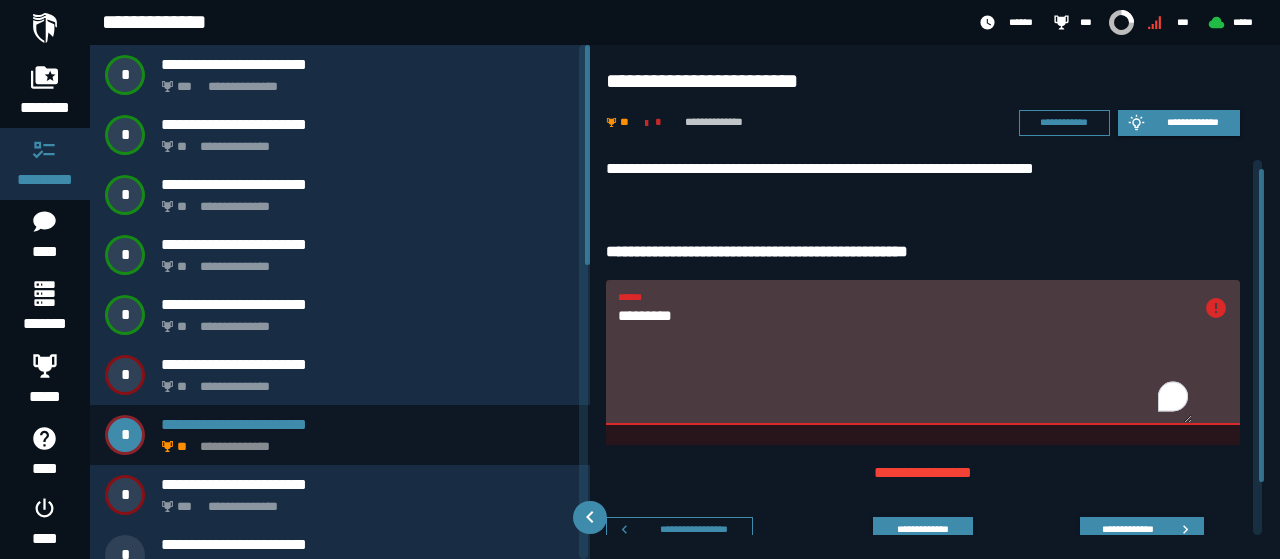 scroll, scrollTop: 0, scrollLeft: 0, axis: both 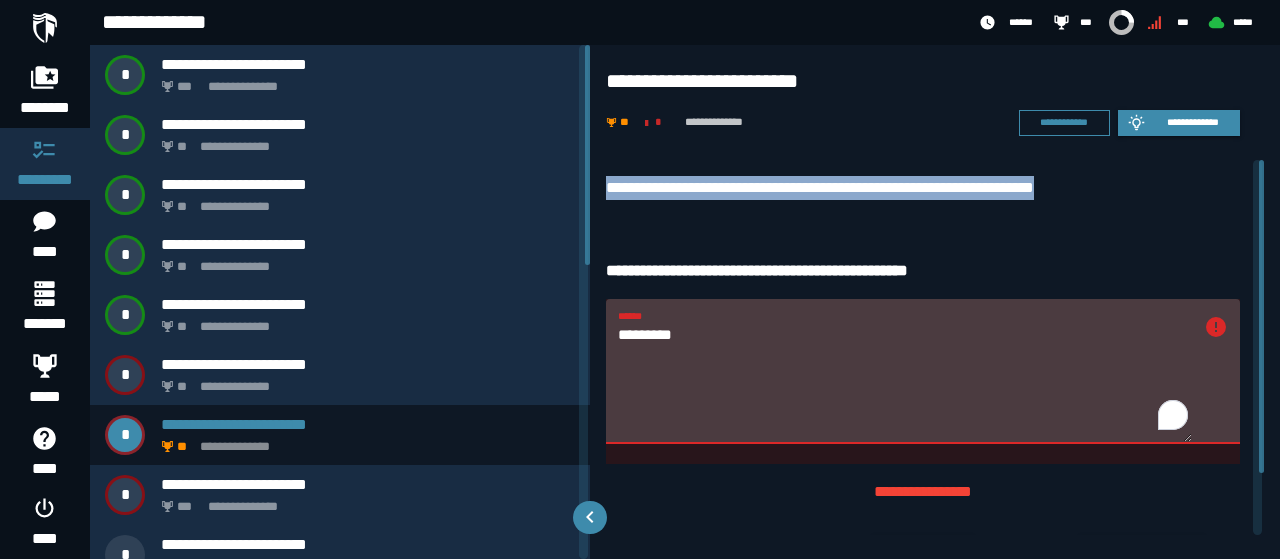 drag, startPoint x: 606, startPoint y: 182, endPoint x: 1195, endPoint y: 188, distance: 589.0306 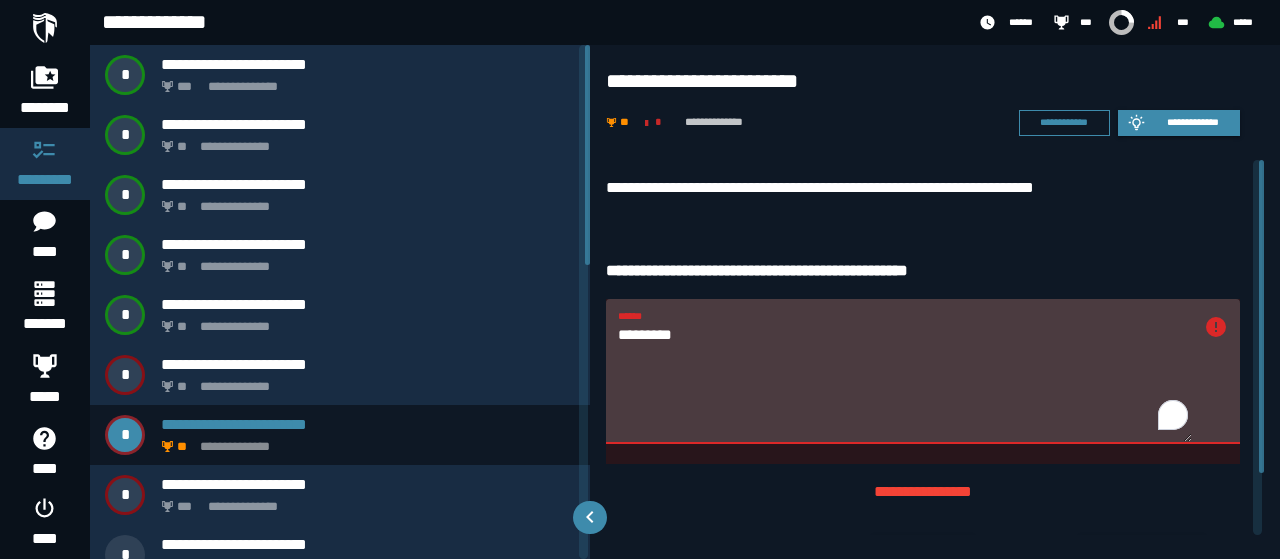 click on "*********" at bounding box center [905, 383] 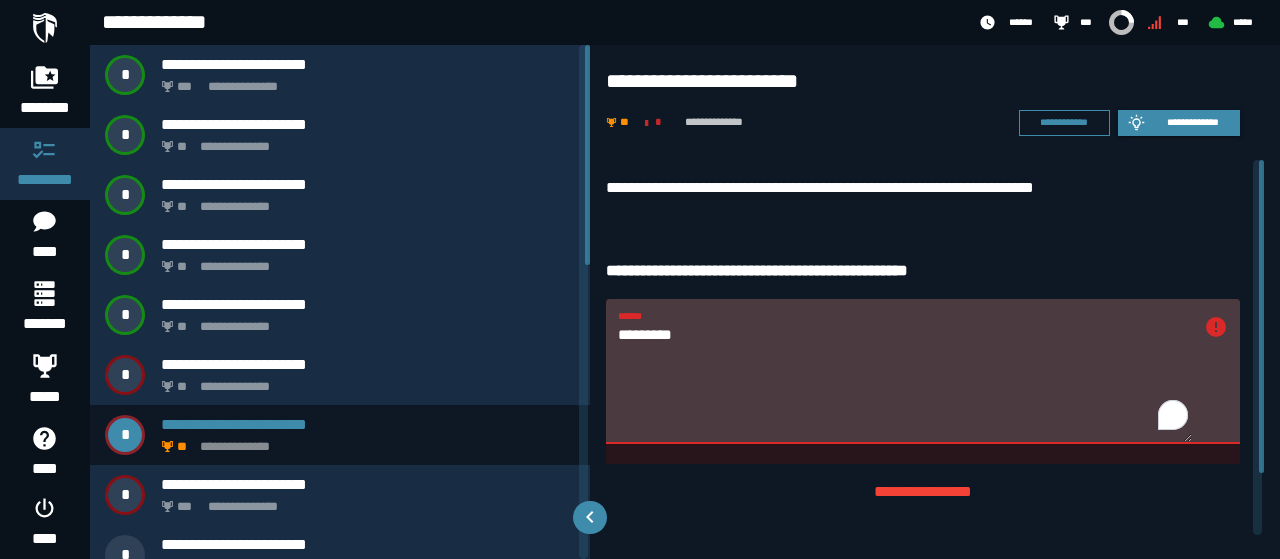 paste 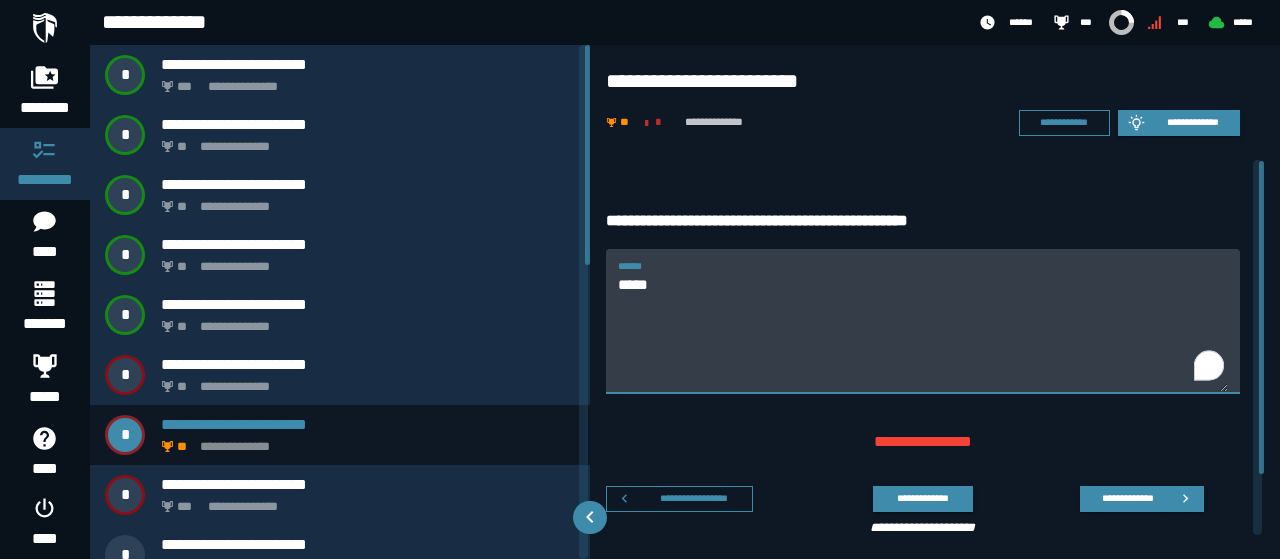 scroll, scrollTop: 74, scrollLeft: 0, axis: vertical 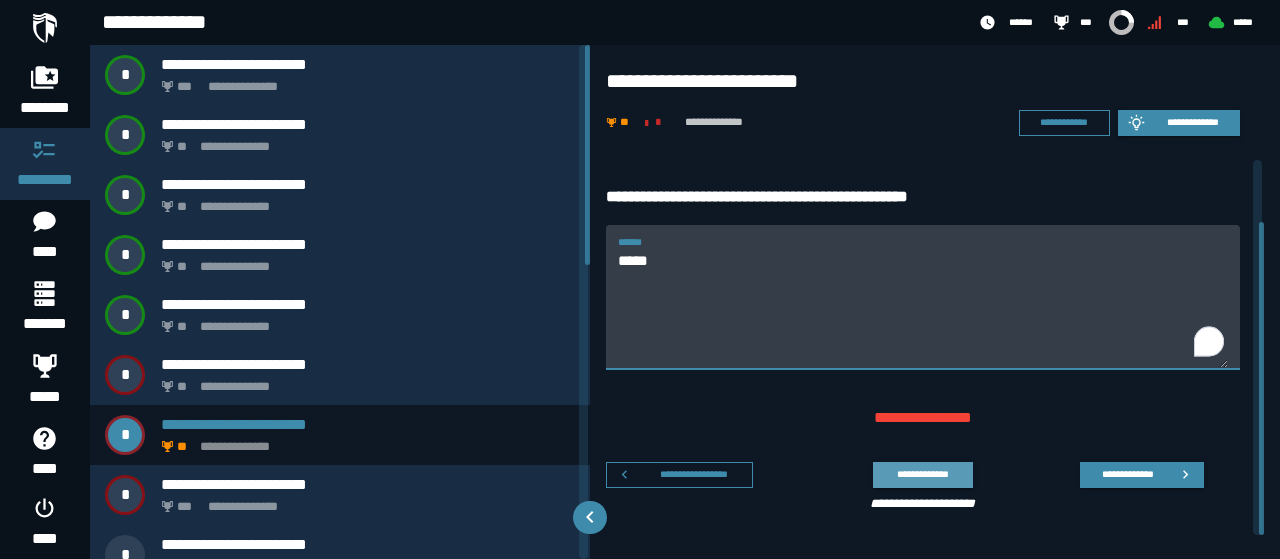 type on "*****" 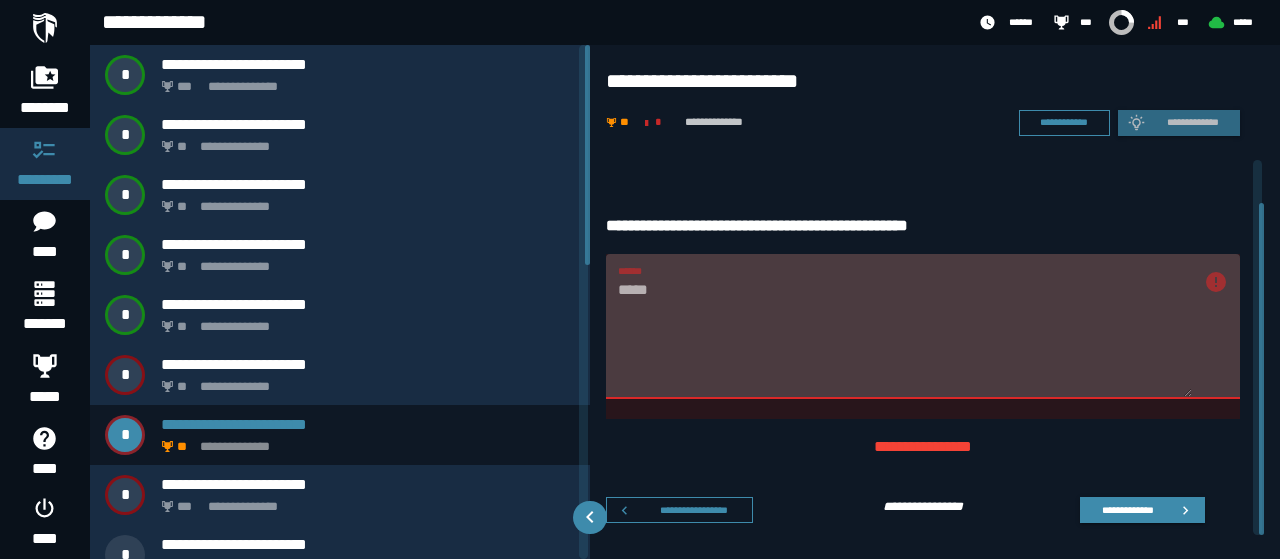 scroll, scrollTop: 48, scrollLeft: 0, axis: vertical 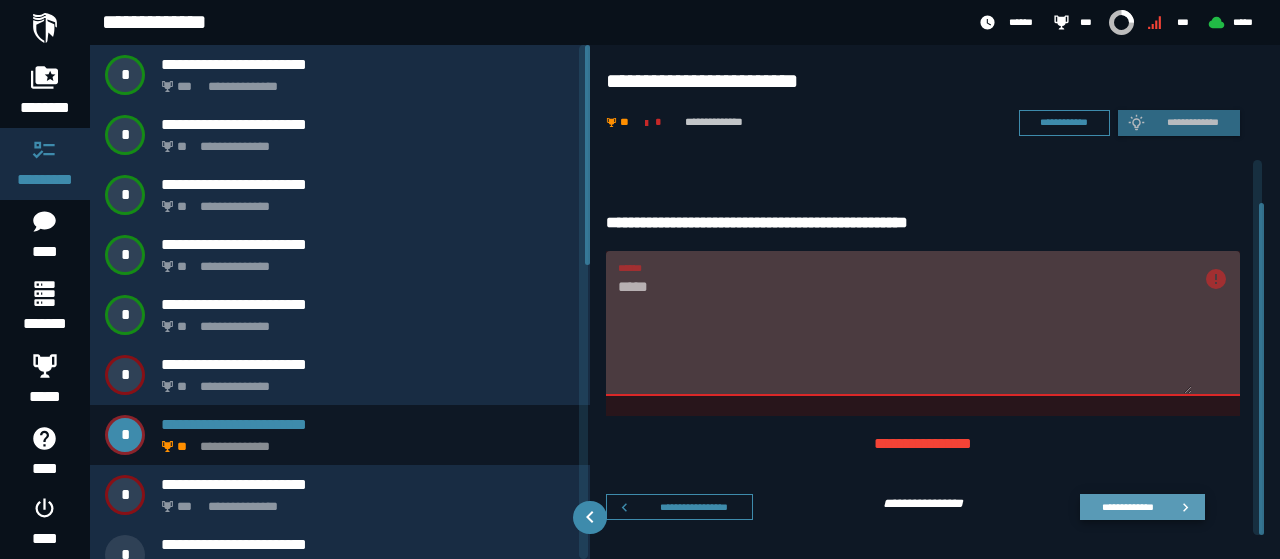 click on "**********" at bounding box center [1127, 506] 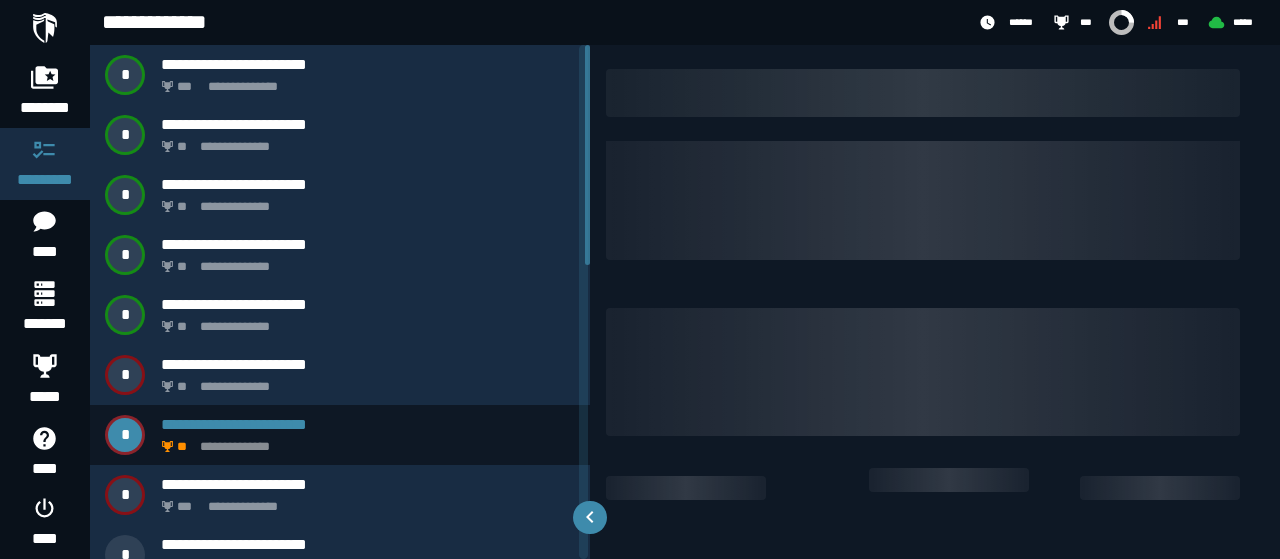 scroll, scrollTop: 0, scrollLeft: 0, axis: both 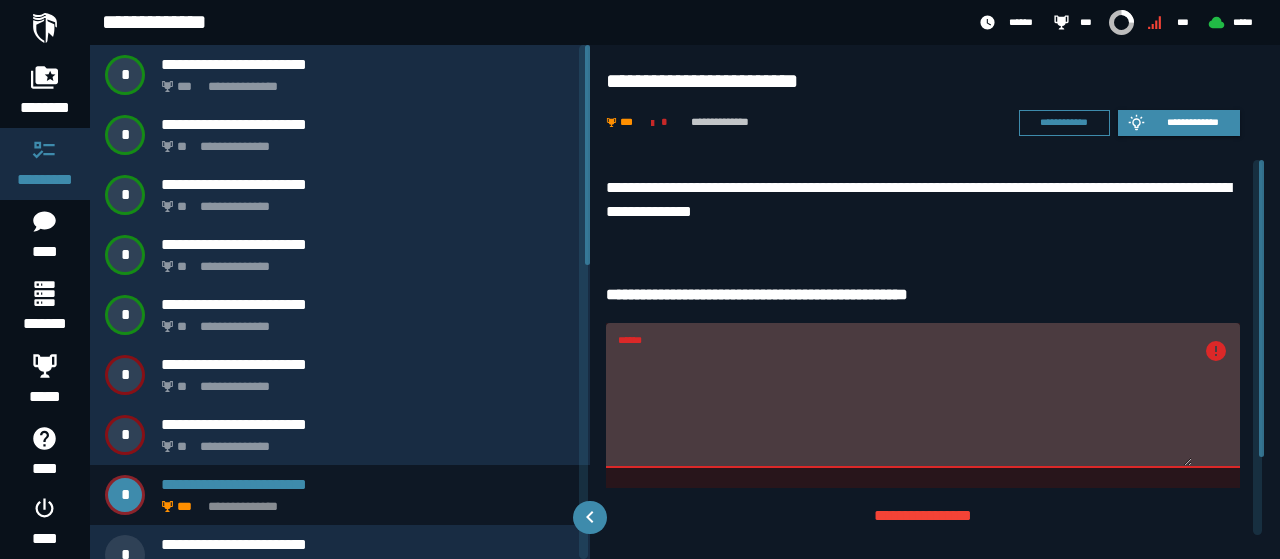 click on "******" at bounding box center [905, 407] 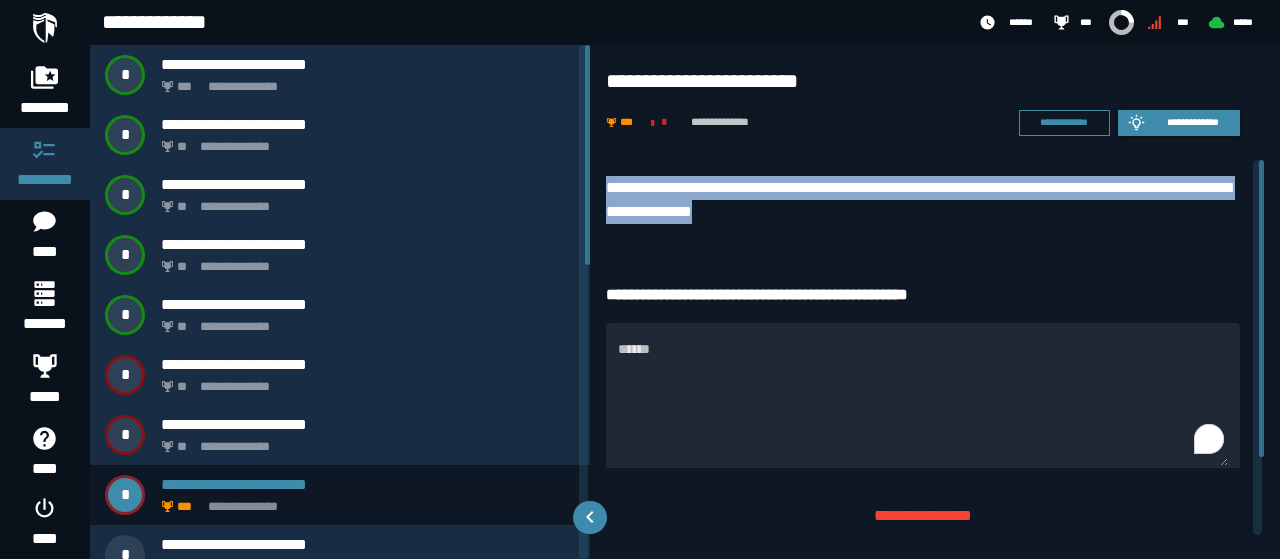drag, startPoint x: 604, startPoint y: 183, endPoint x: 837, endPoint y: 221, distance: 236.07838 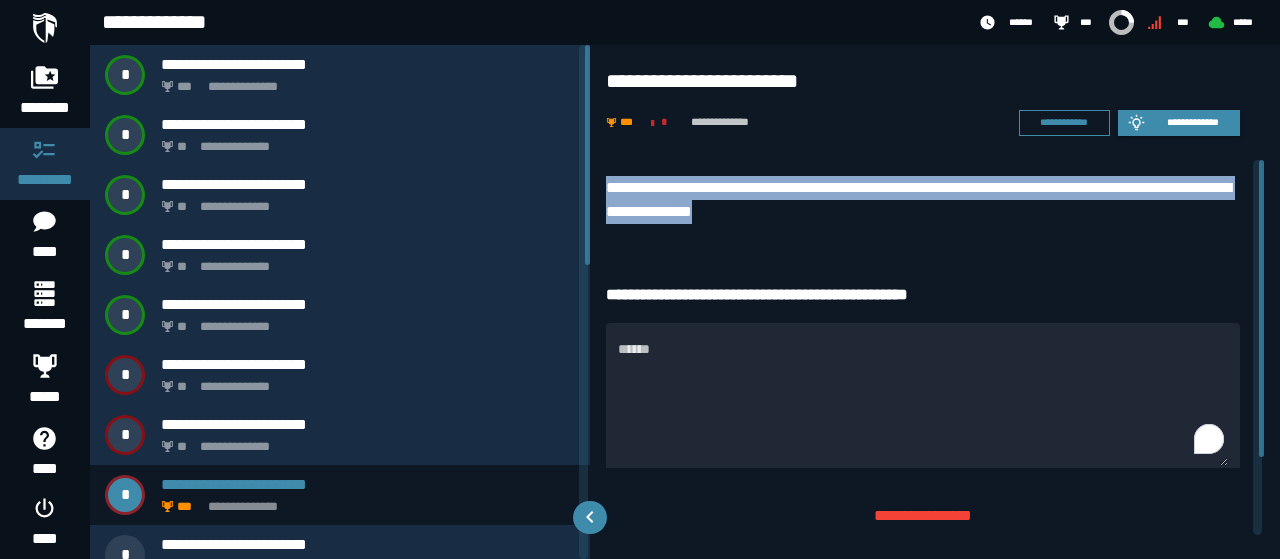 copy on "**********" 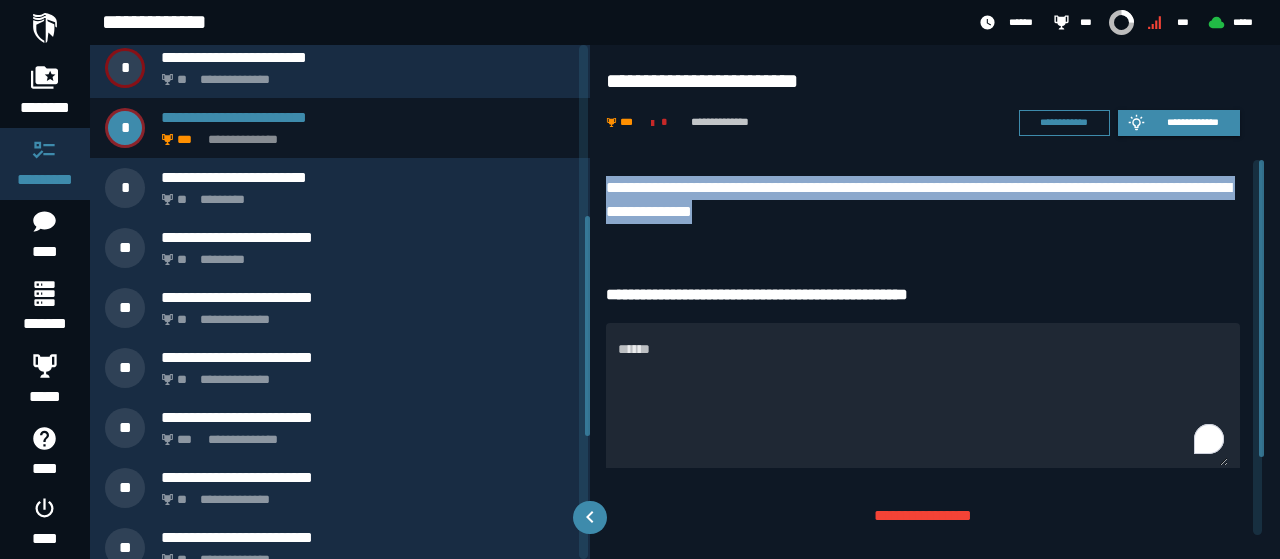 scroll, scrollTop: 400, scrollLeft: 0, axis: vertical 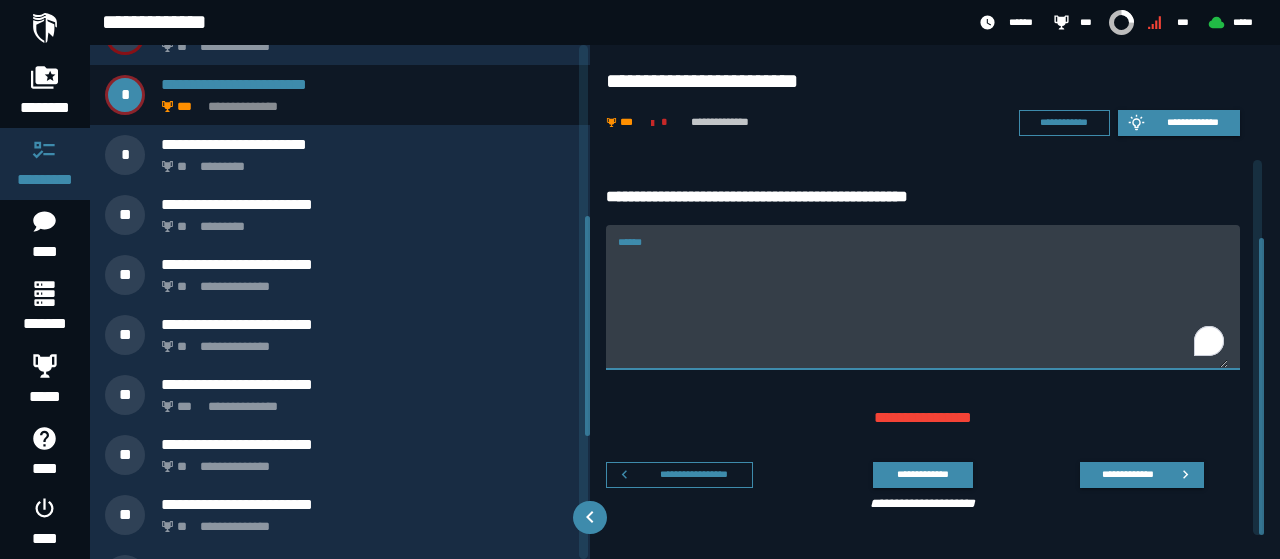 click on "******" at bounding box center [923, 309] 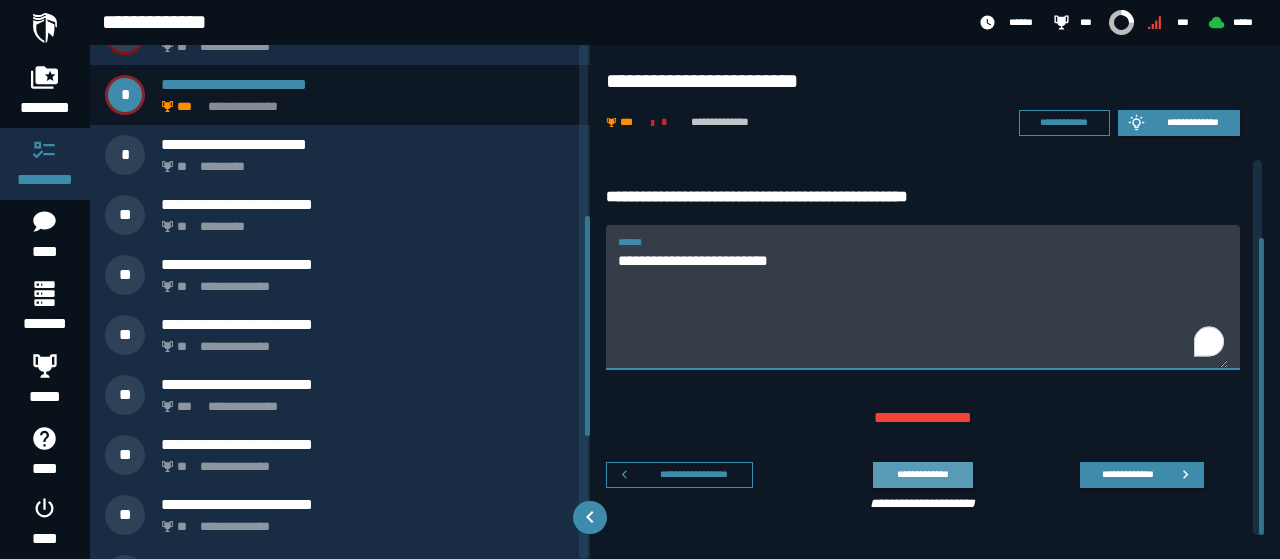 type on "**********" 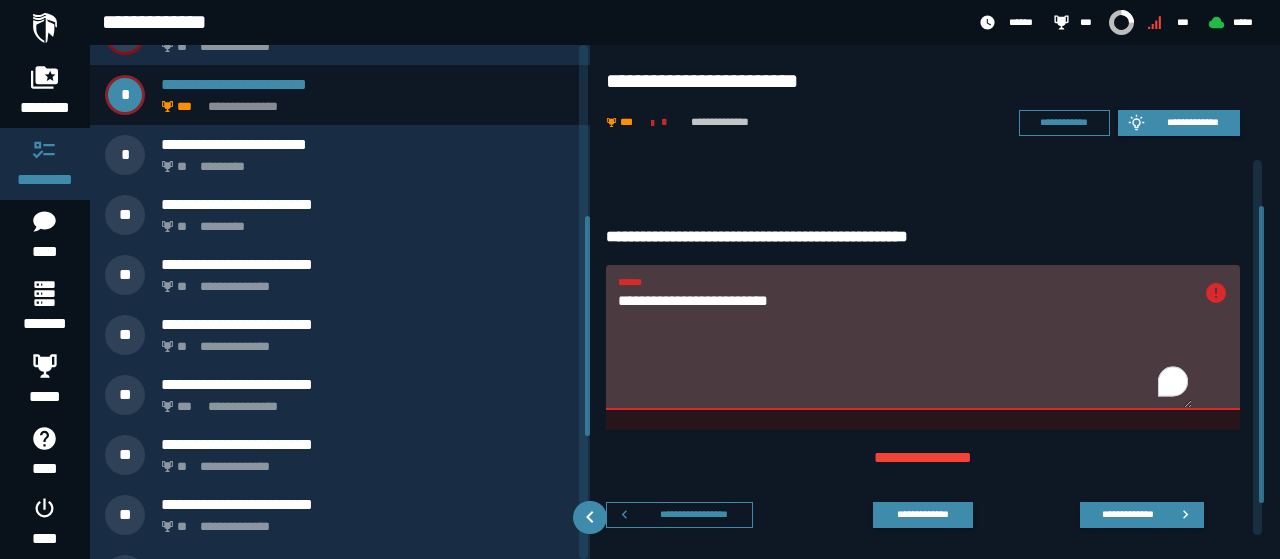 click on "**********" at bounding box center [905, 349] 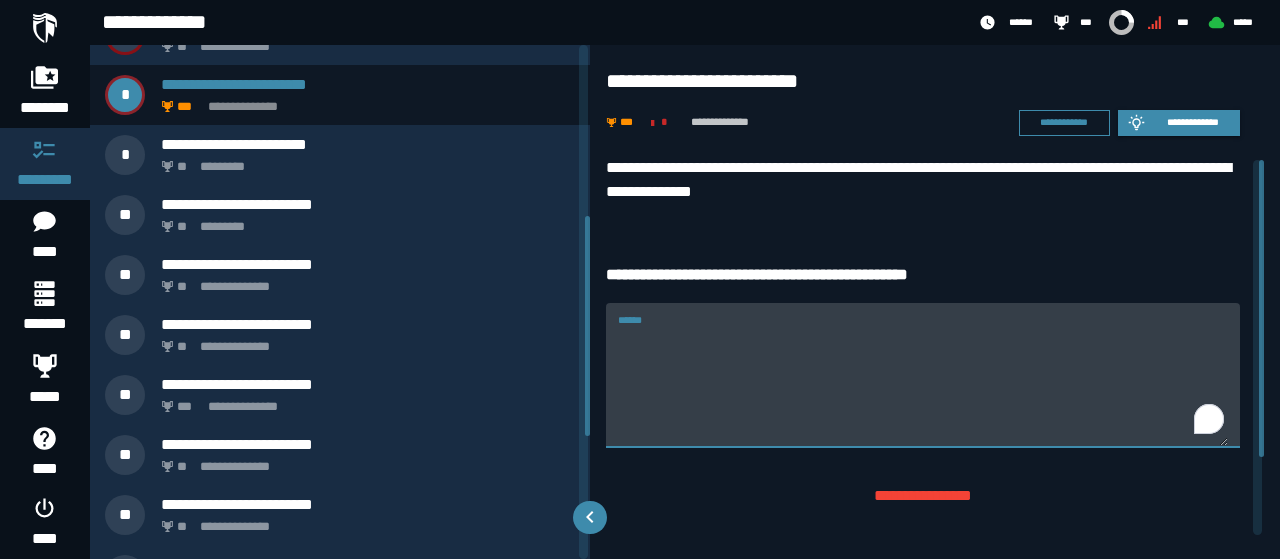 scroll, scrollTop: 0, scrollLeft: 0, axis: both 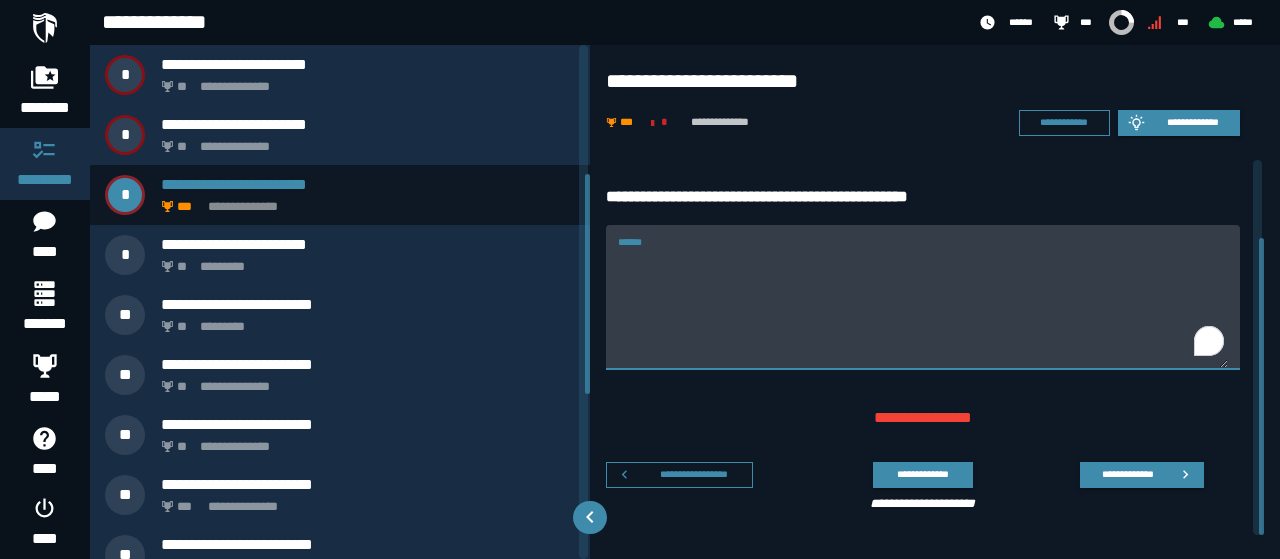 paste on "**********" 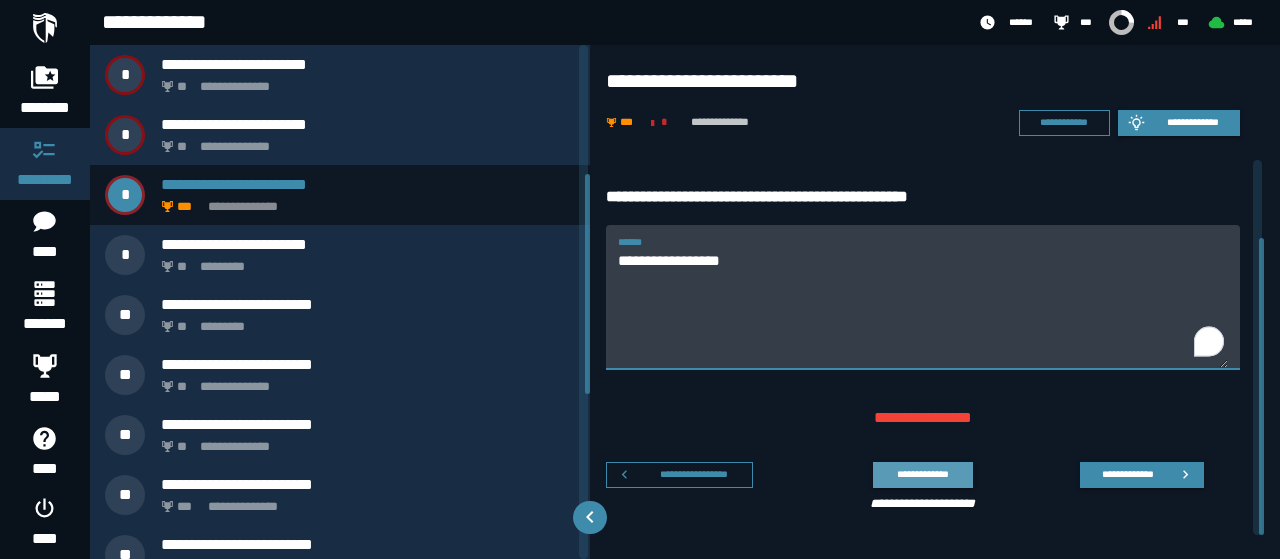 type on "**********" 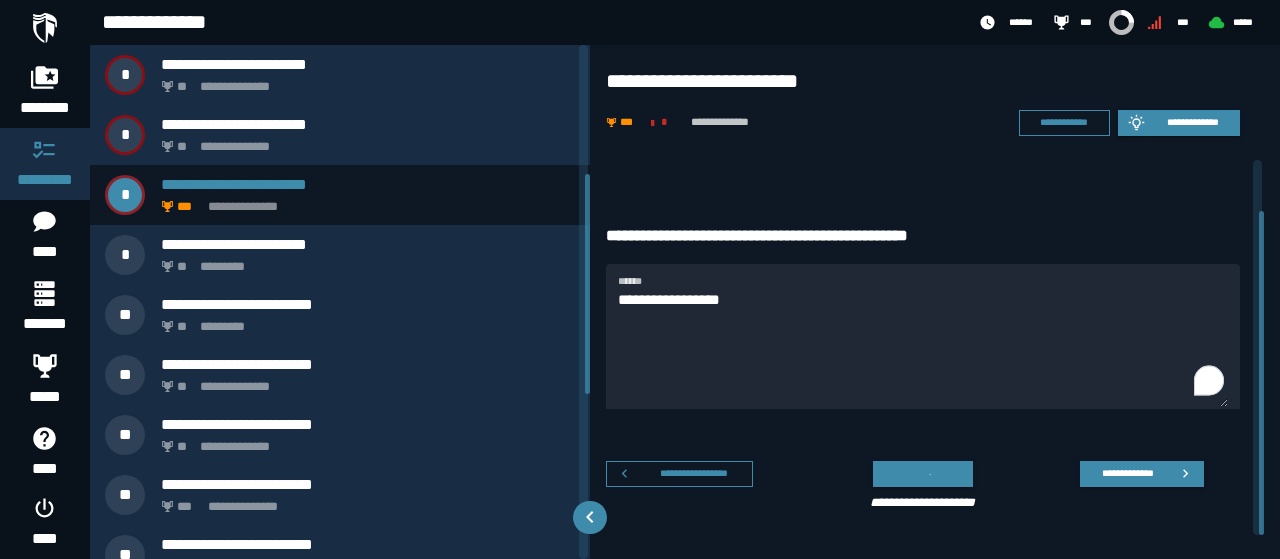 scroll, scrollTop: 58, scrollLeft: 0, axis: vertical 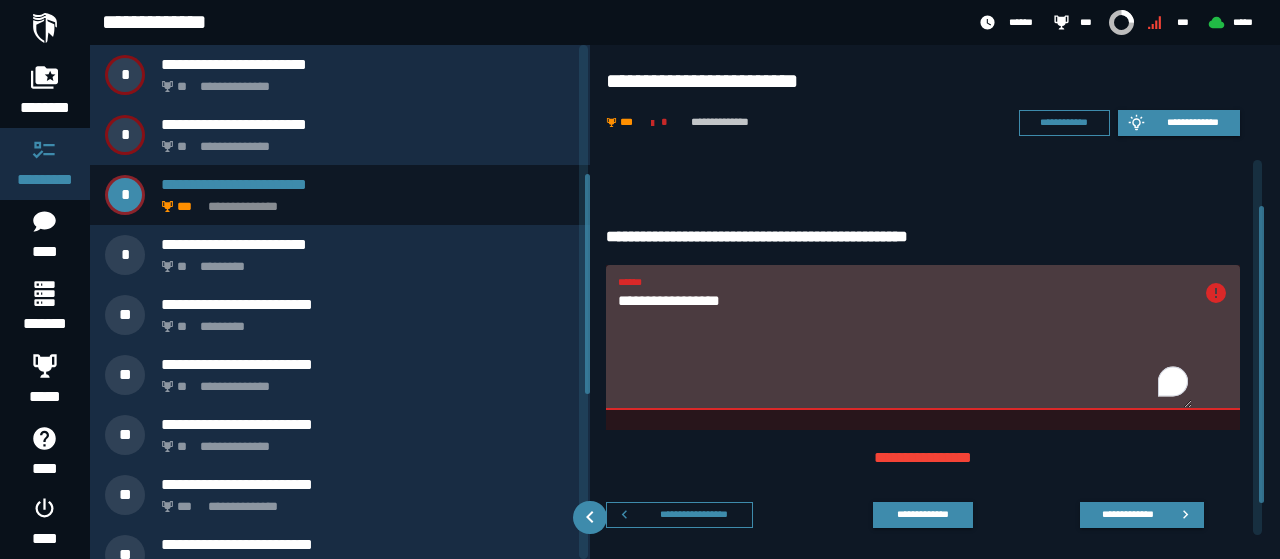 click on "**********" at bounding box center [905, 349] 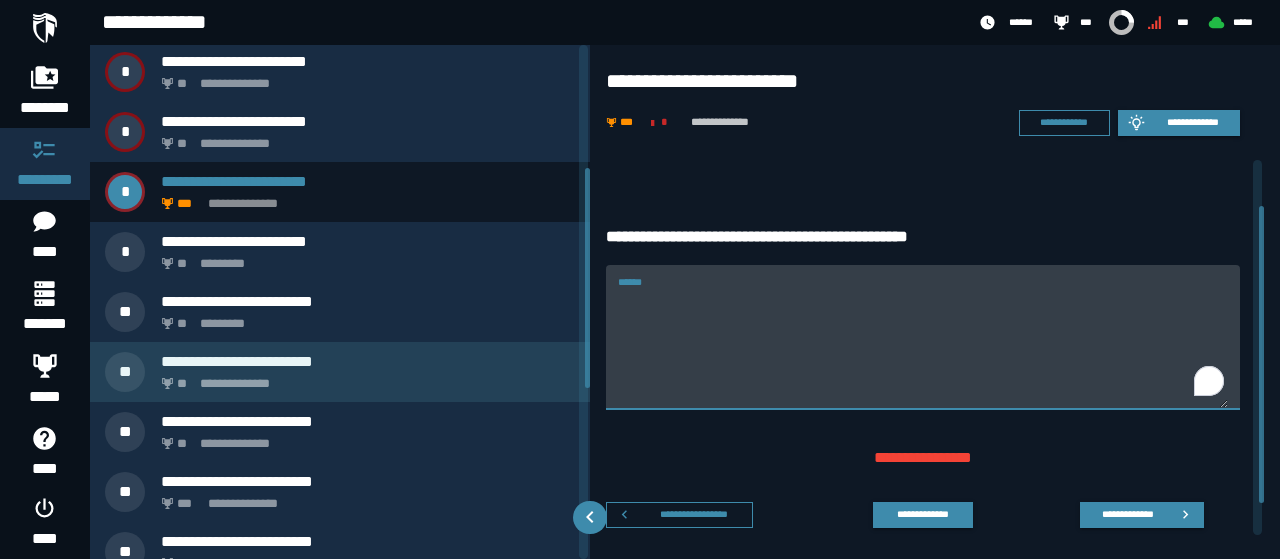 scroll, scrollTop: 286, scrollLeft: 0, axis: vertical 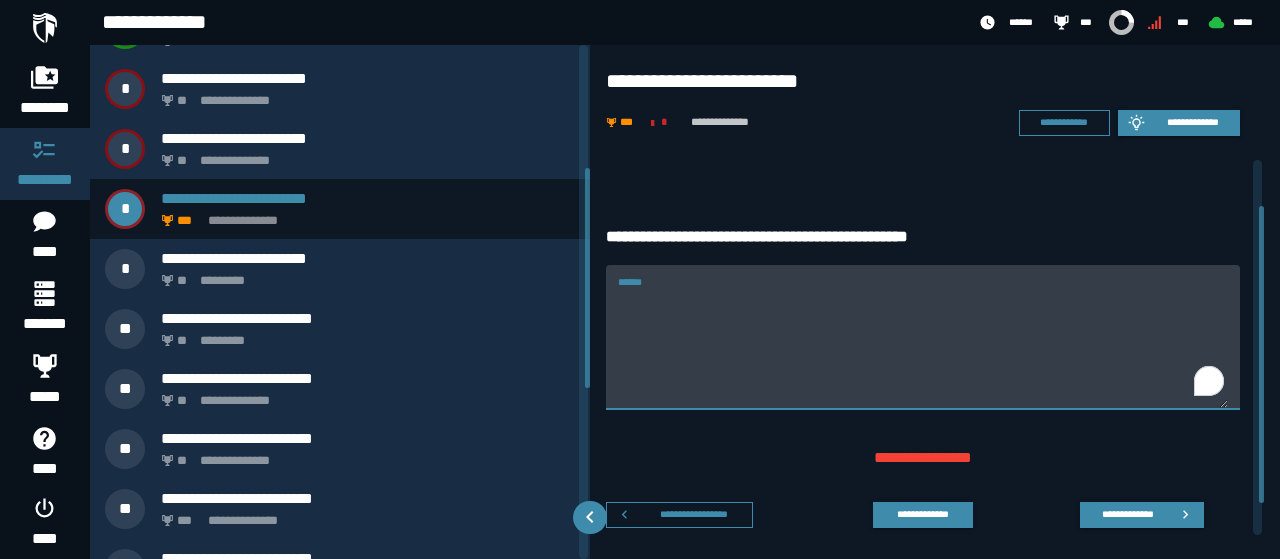 paste on "**********" 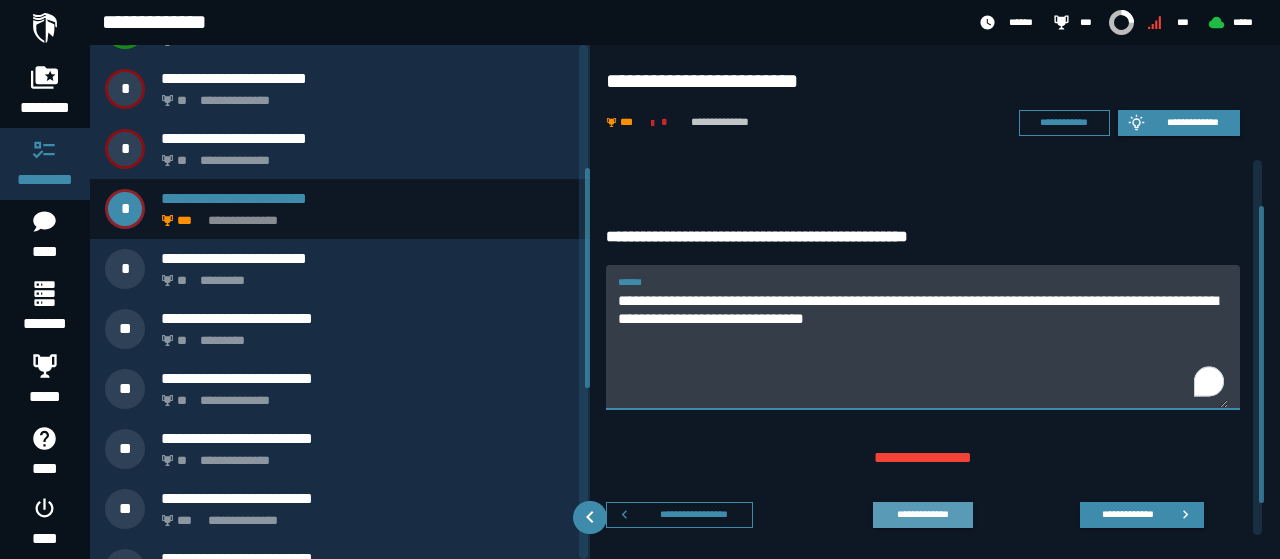 type on "**********" 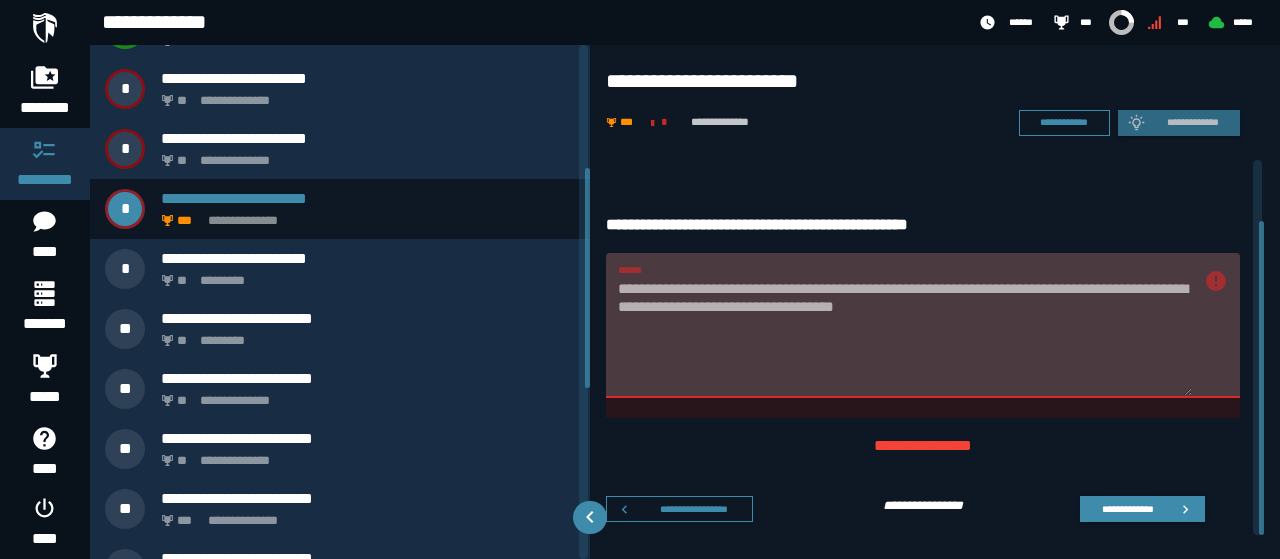 scroll, scrollTop: 72, scrollLeft: 0, axis: vertical 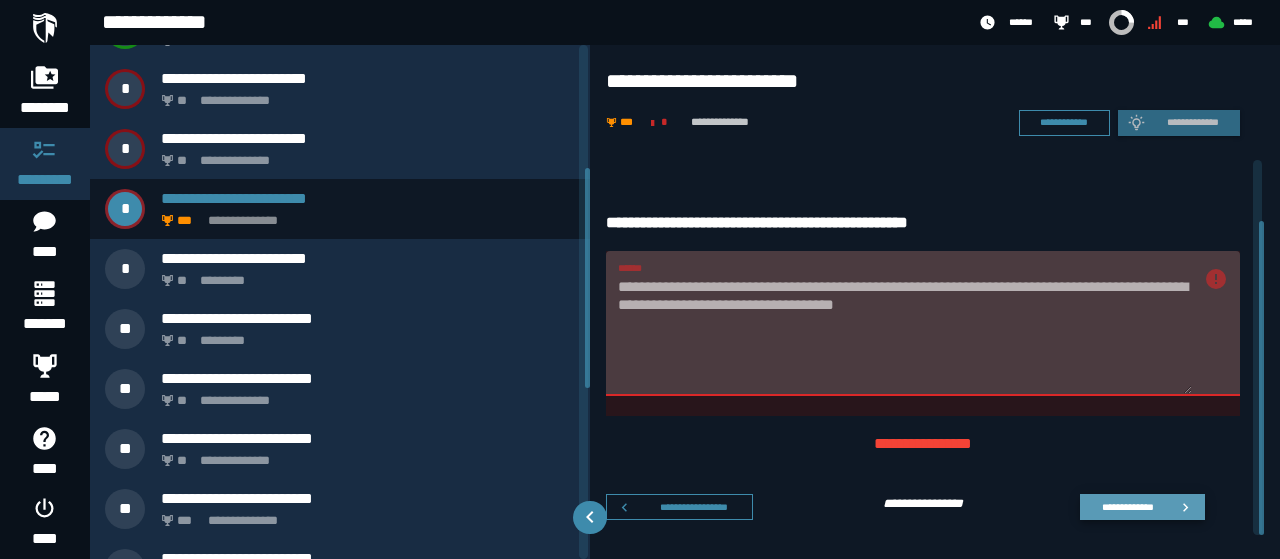 click on "**********" at bounding box center (1127, 506) 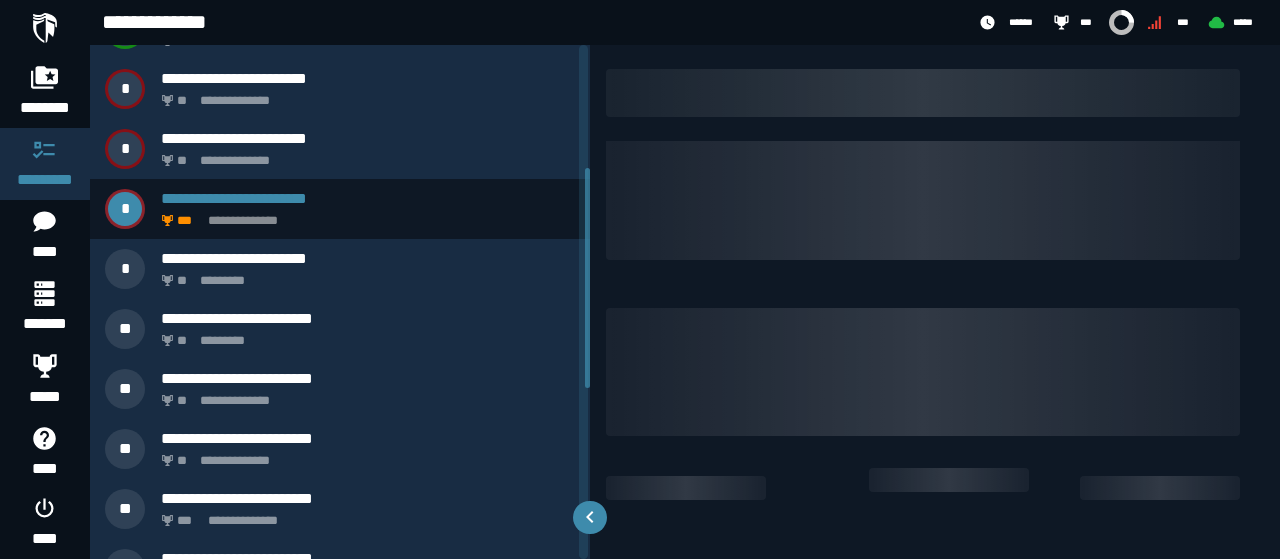 scroll, scrollTop: 0, scrollLeft: 0, axis: both 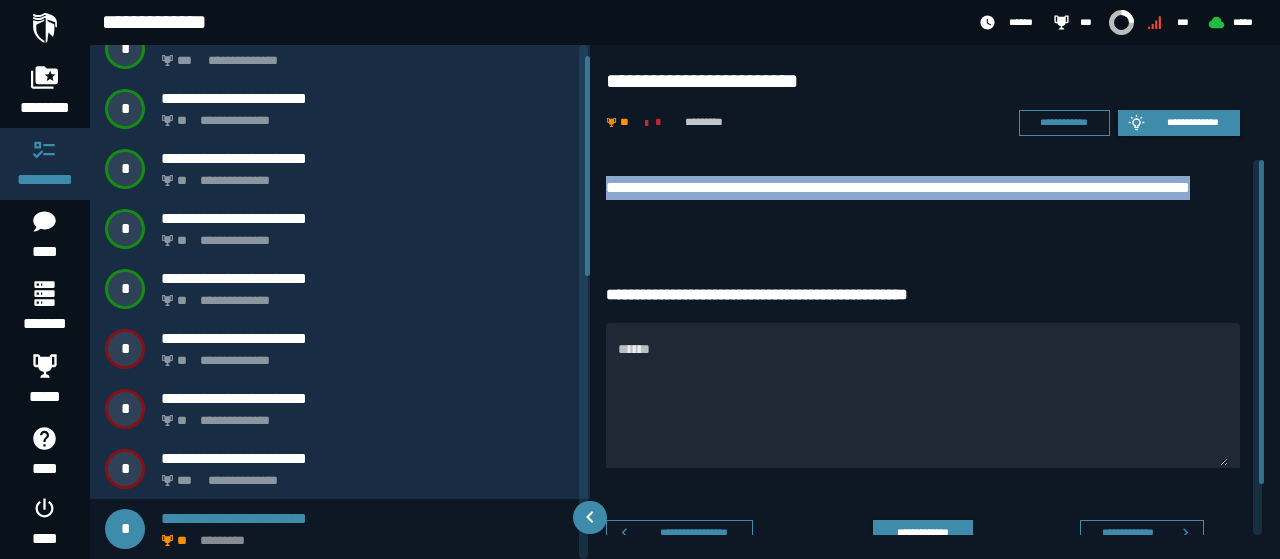 drag, startPoint x: 603, startPoint y: 183, endPoint x: 724, endPoint y: 223, distance: 127.440186 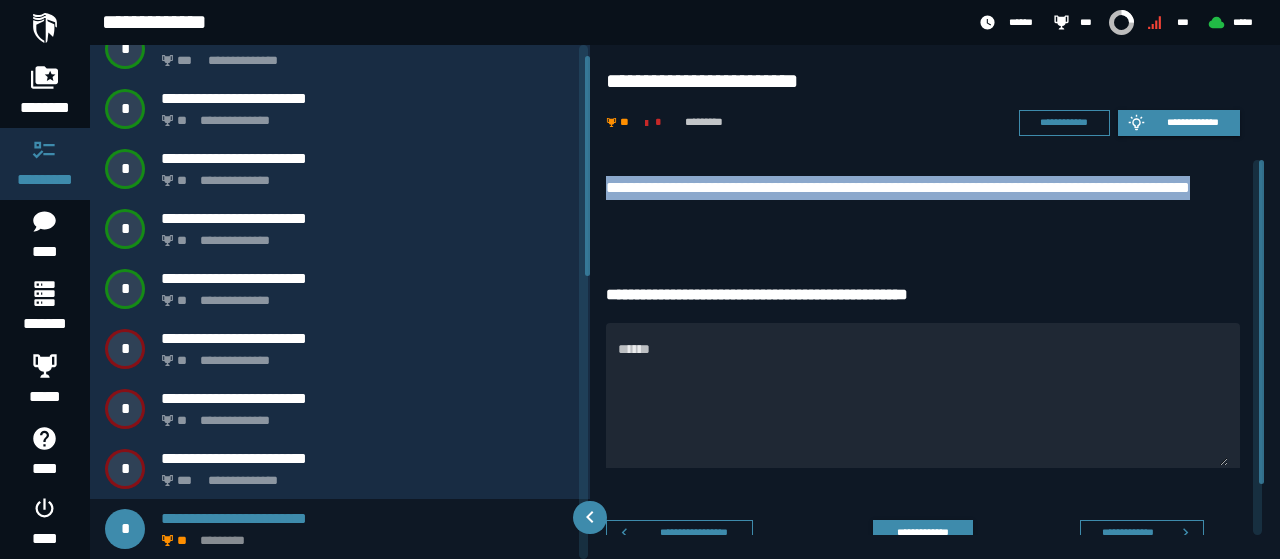 click on "**********" at bounding box center (923, 200) 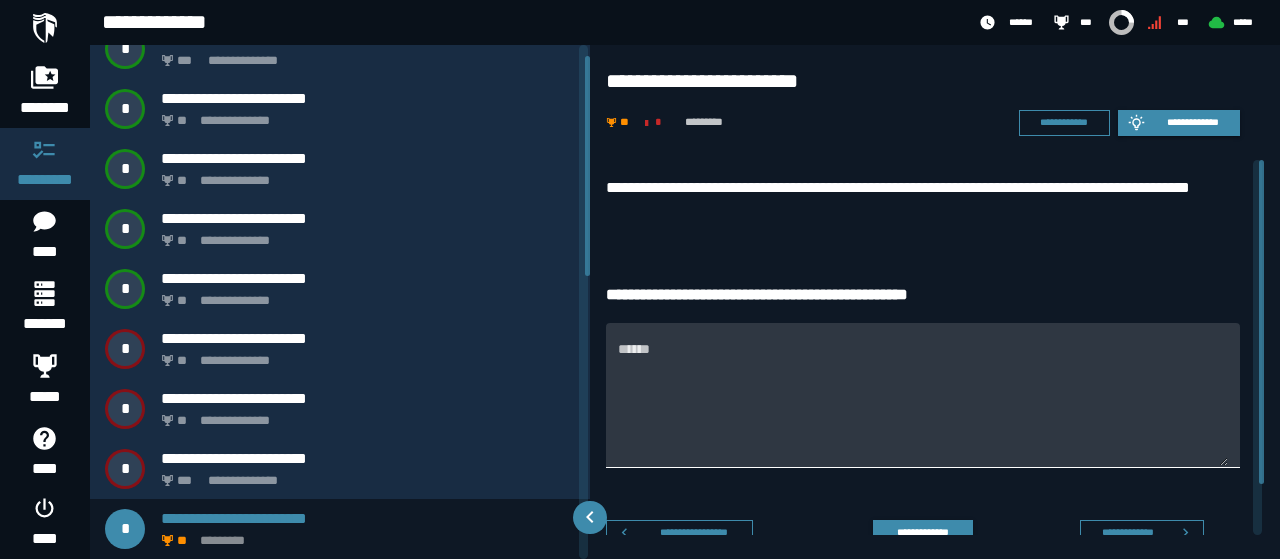 click on "******" at bounding box center [923, 407] 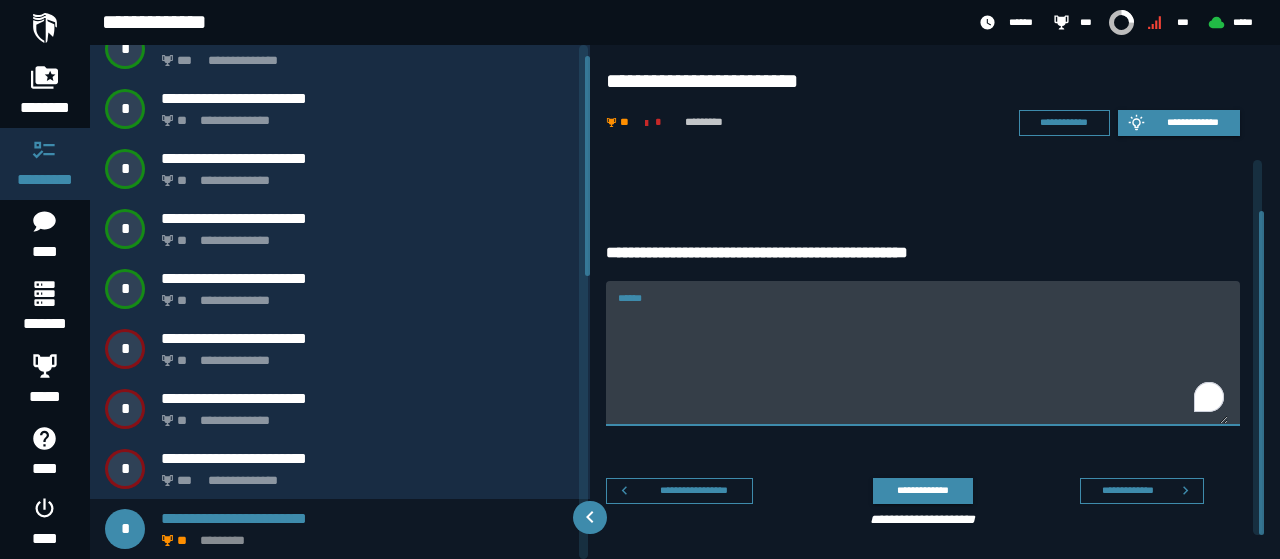 scroll, scrollTop: 58, scrollLeft: 0, axis: vertical 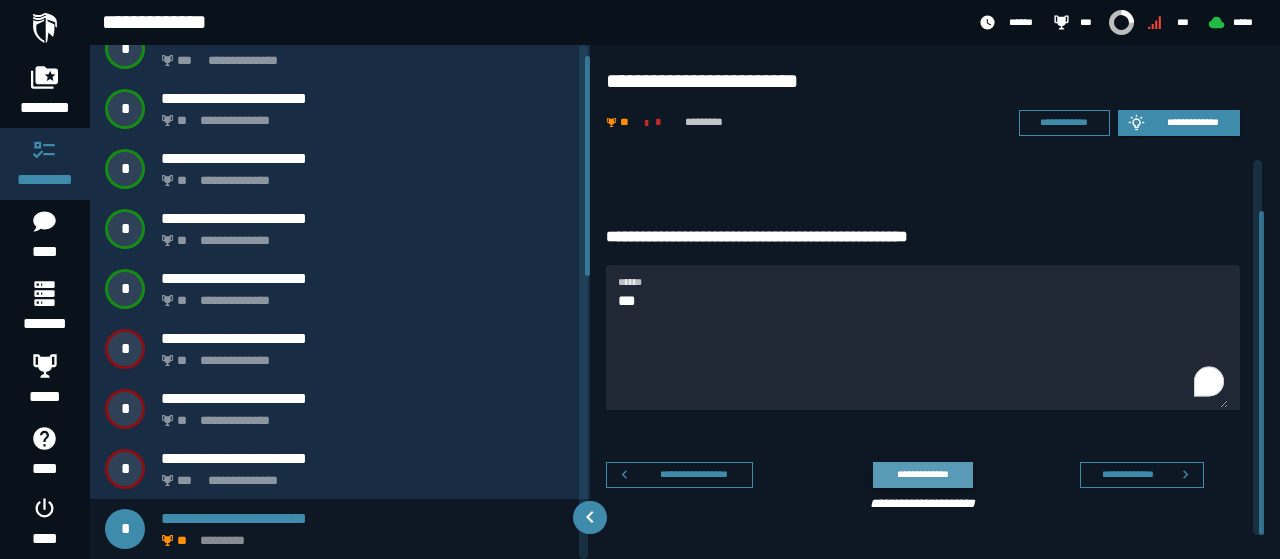 click on "**********" at bounding box center (922, 474) 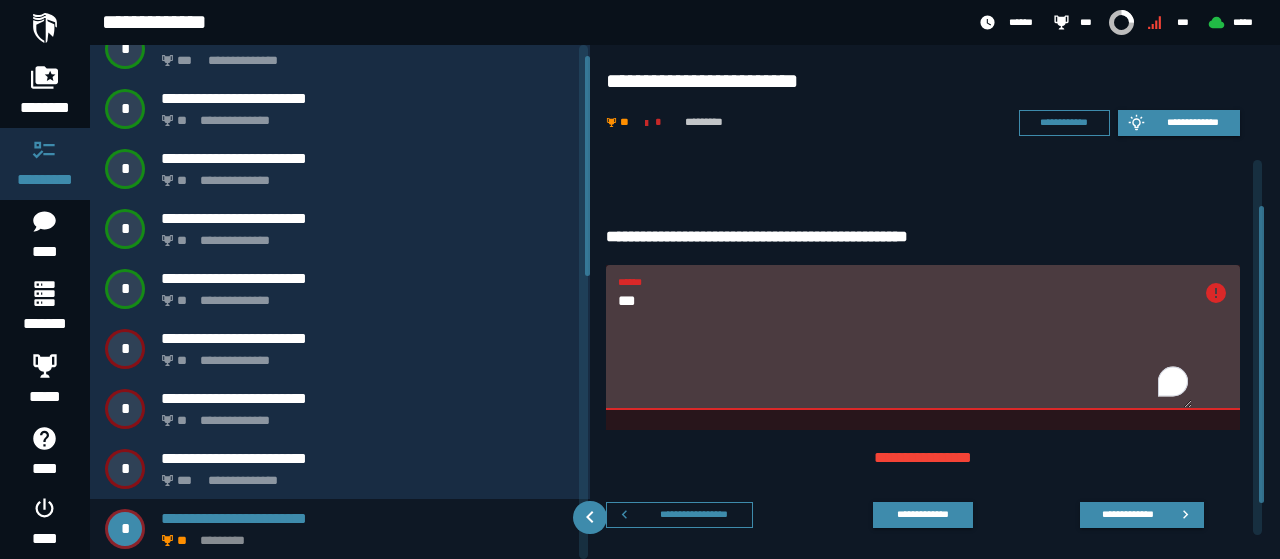 click on "***" at bounding box center [905, 349] 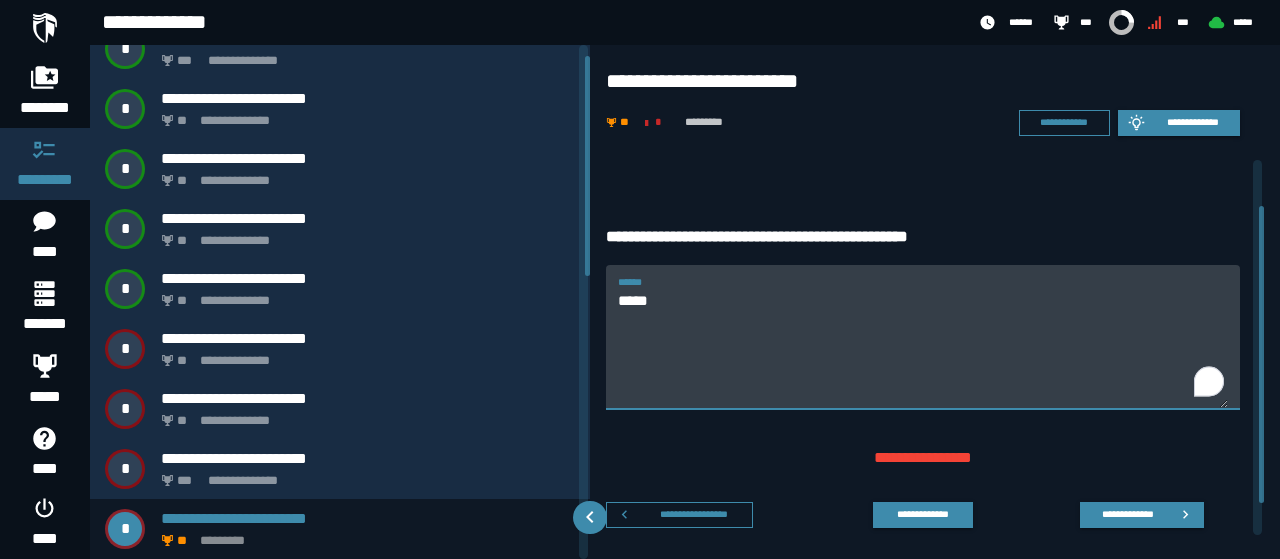 type on "*****" 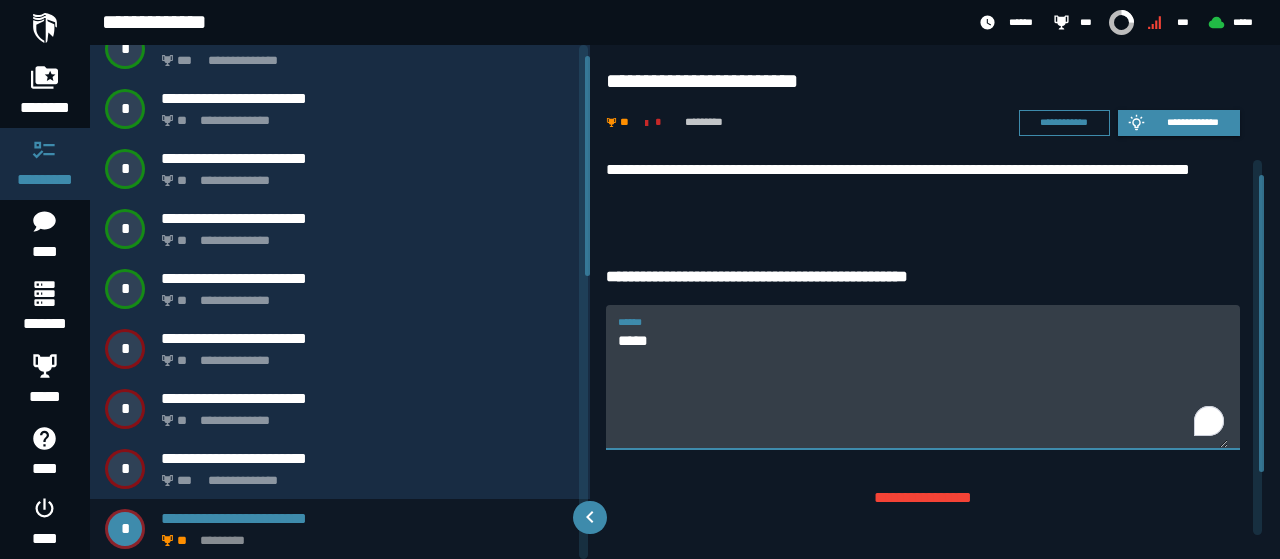 scroll, scrollTop: 0, scrollLeft: 0, axis: both 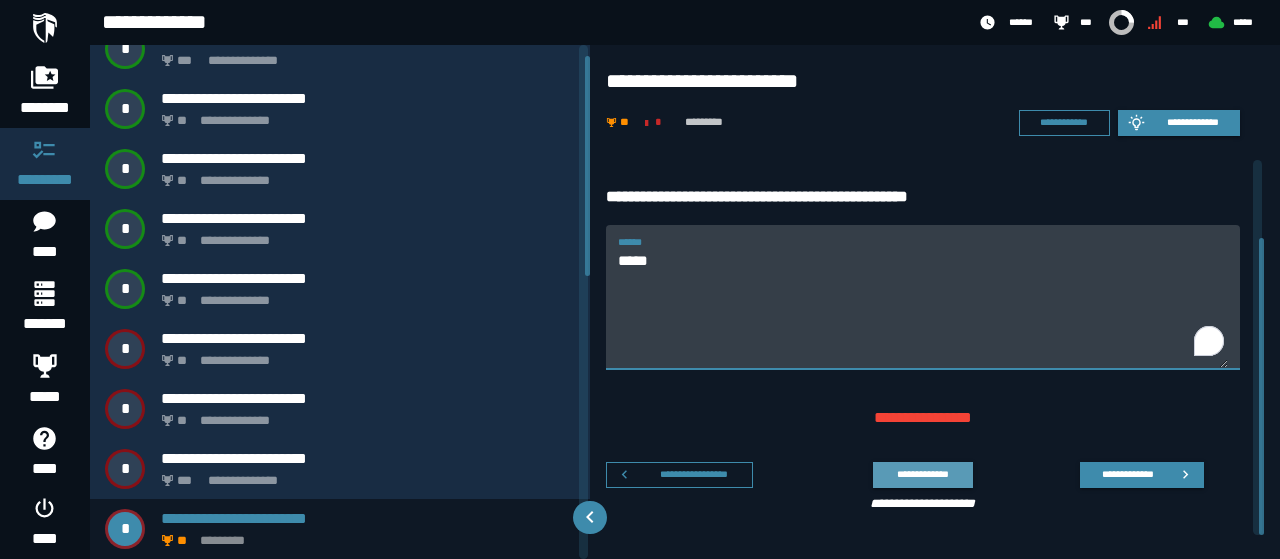 click on "**********" at bounding box center [922, 474] 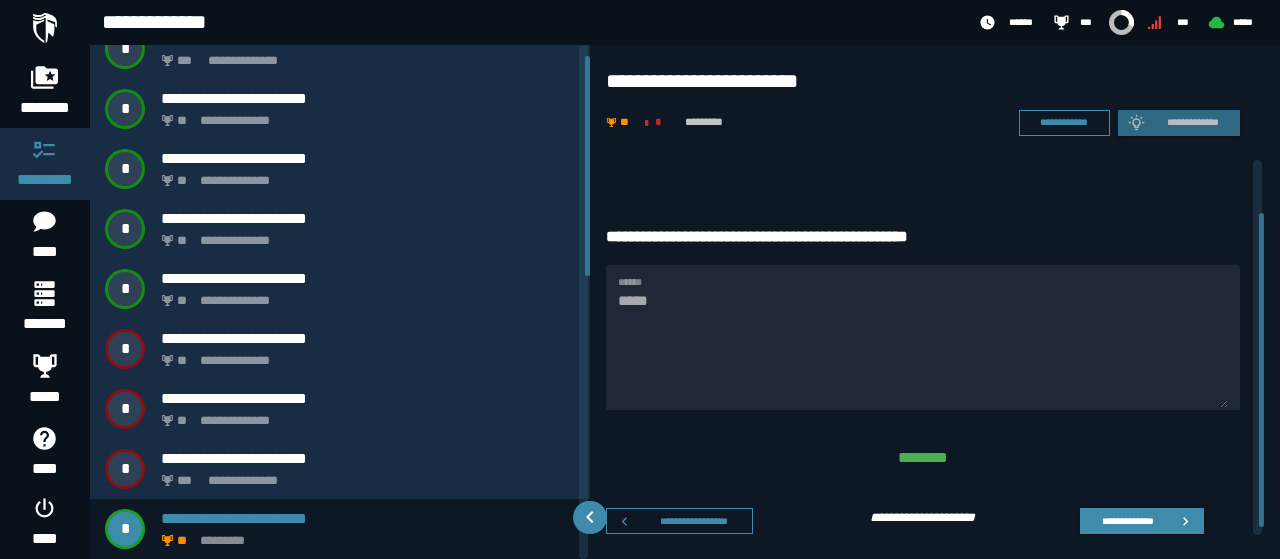 scroll, scrollTop: 72, scrollLeft: 0, axis: vertical 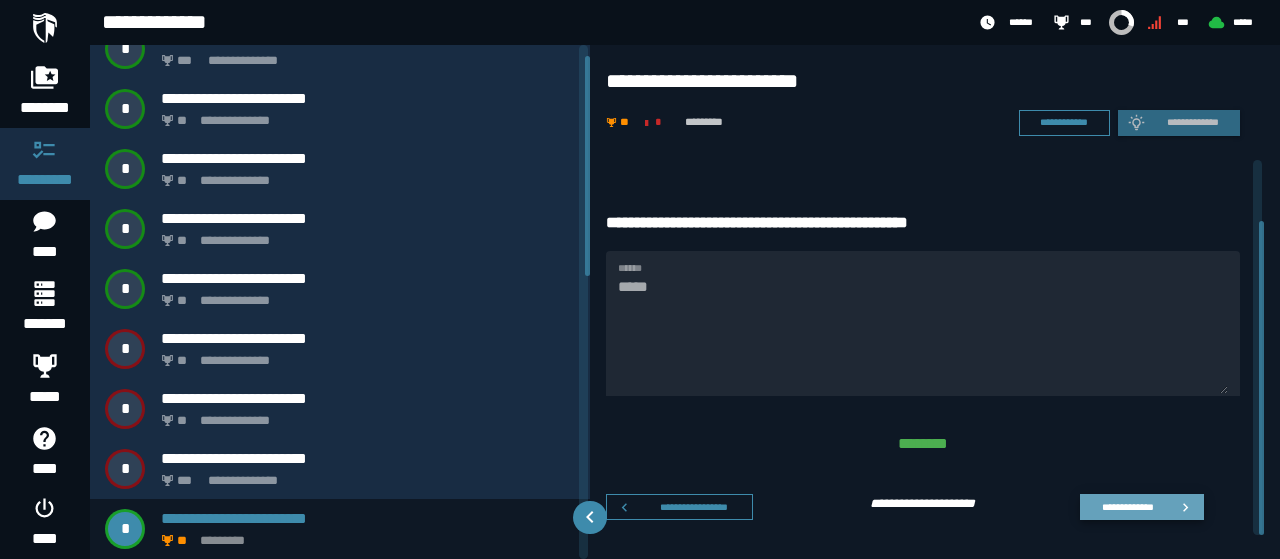 drag, startPoint x: 1100, startPoint y: 502, endPoint x: 1093, endPoint y: 491, distance: 13.038404 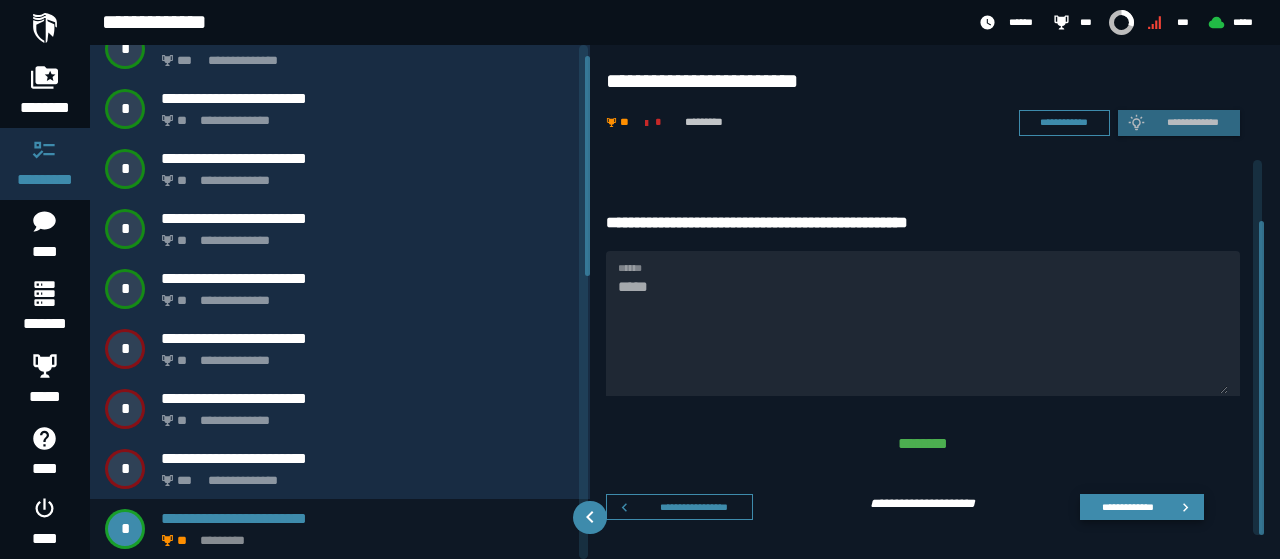 click on "**********" at bounding box center [1127, 506] 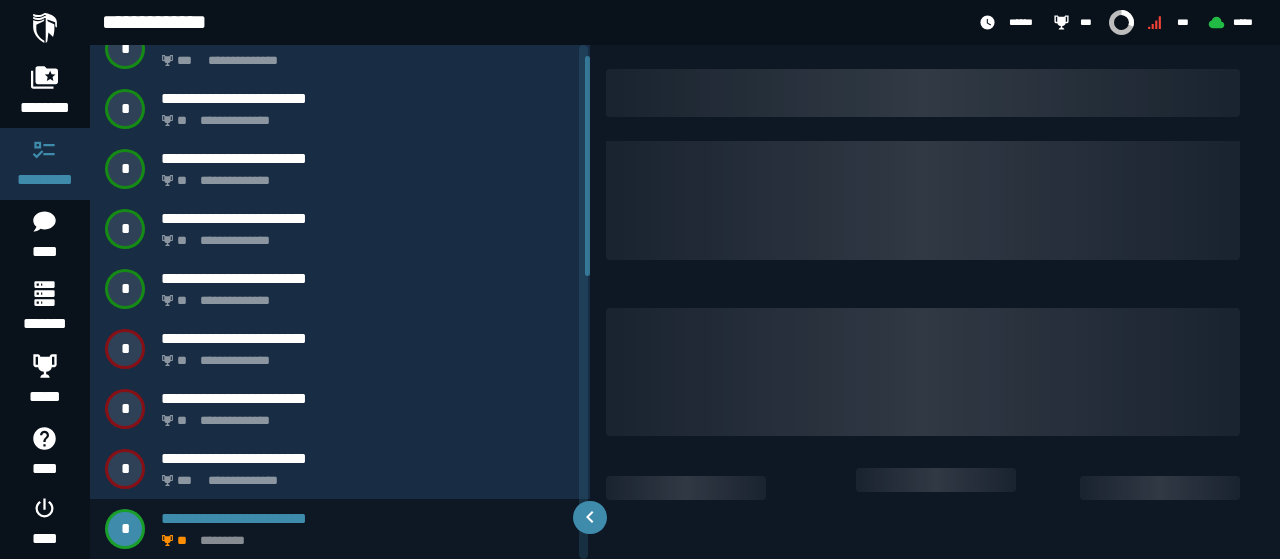 scroll, scrollTop: 0, scrollLeft: 0, axis: both 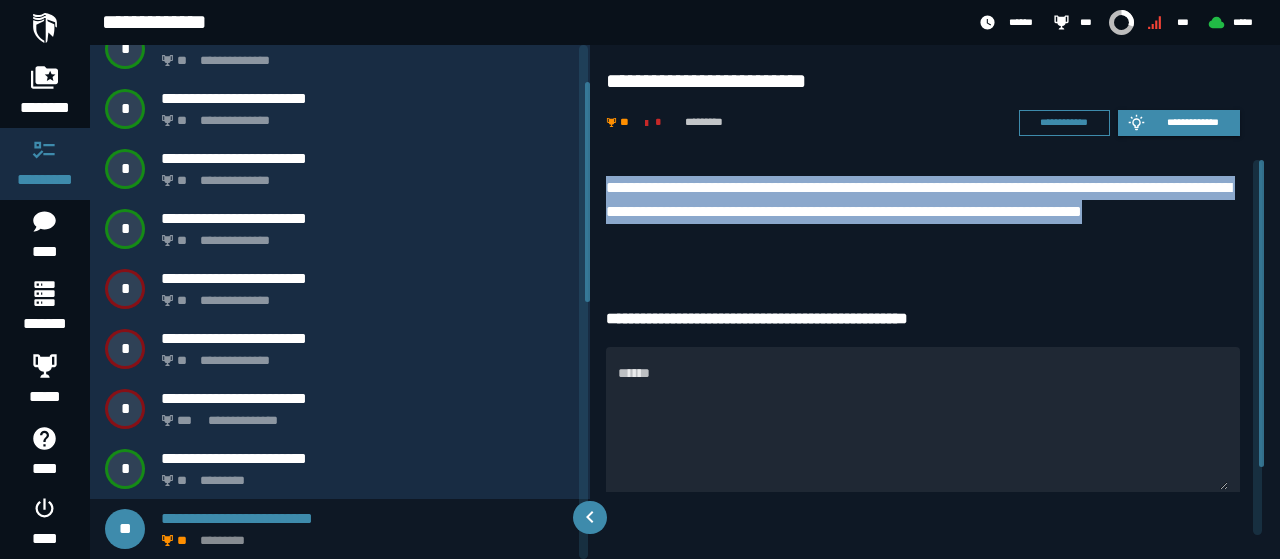 drag, startPoint x: 623, startPoint y: 197, endPoint x: 657, endPoint y: 250, distance: 62.968246 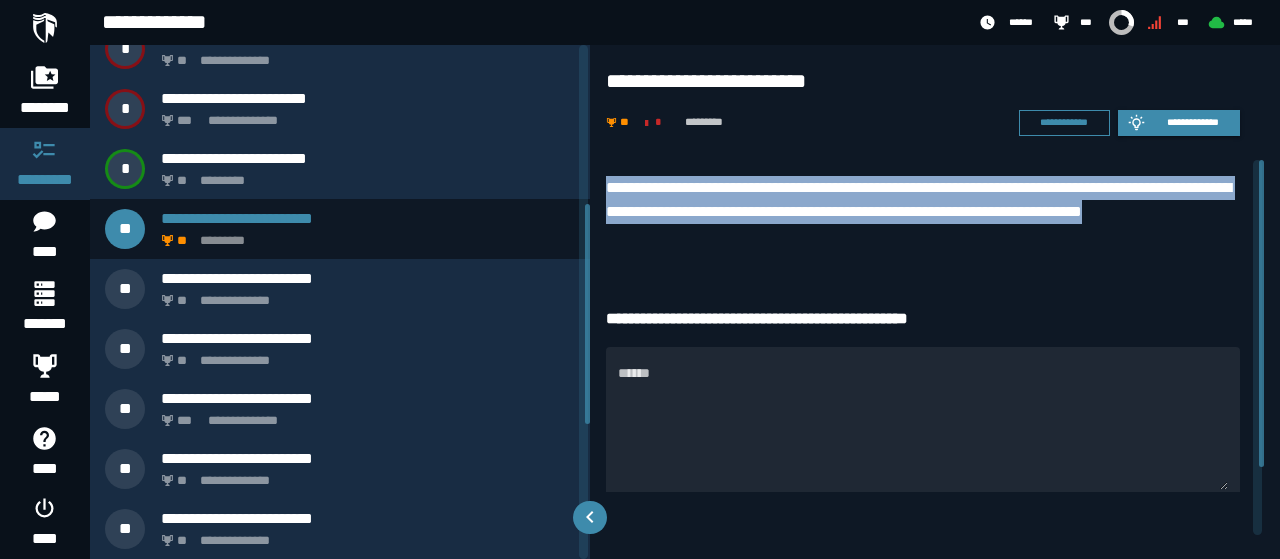 scroll, scrollTop: 286, scrollLeft: 0, axis: vertical 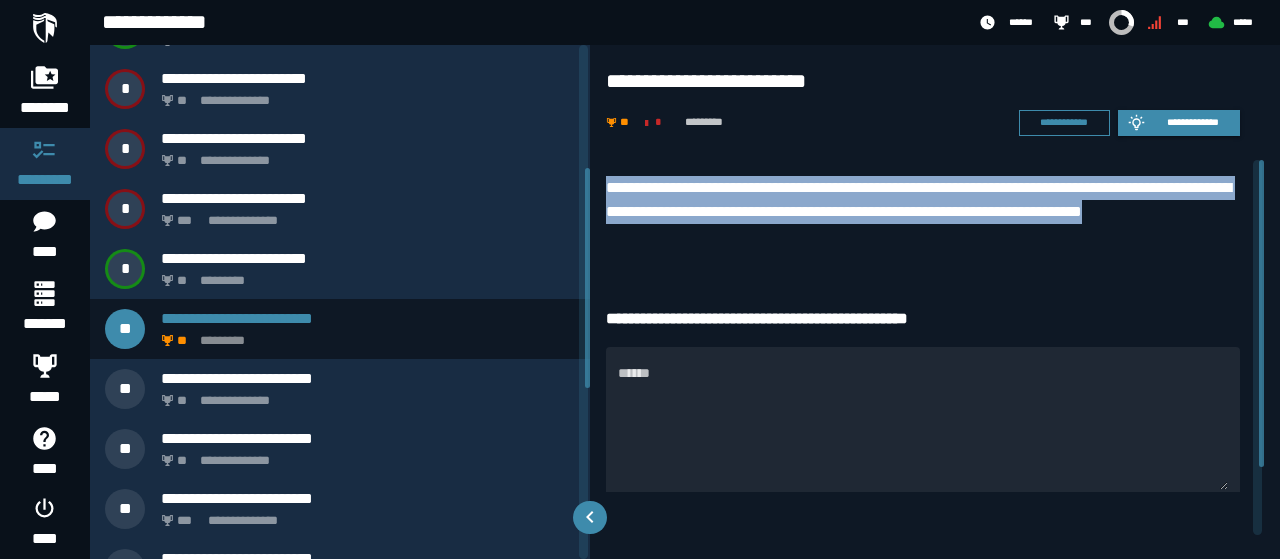 copy on "**********" 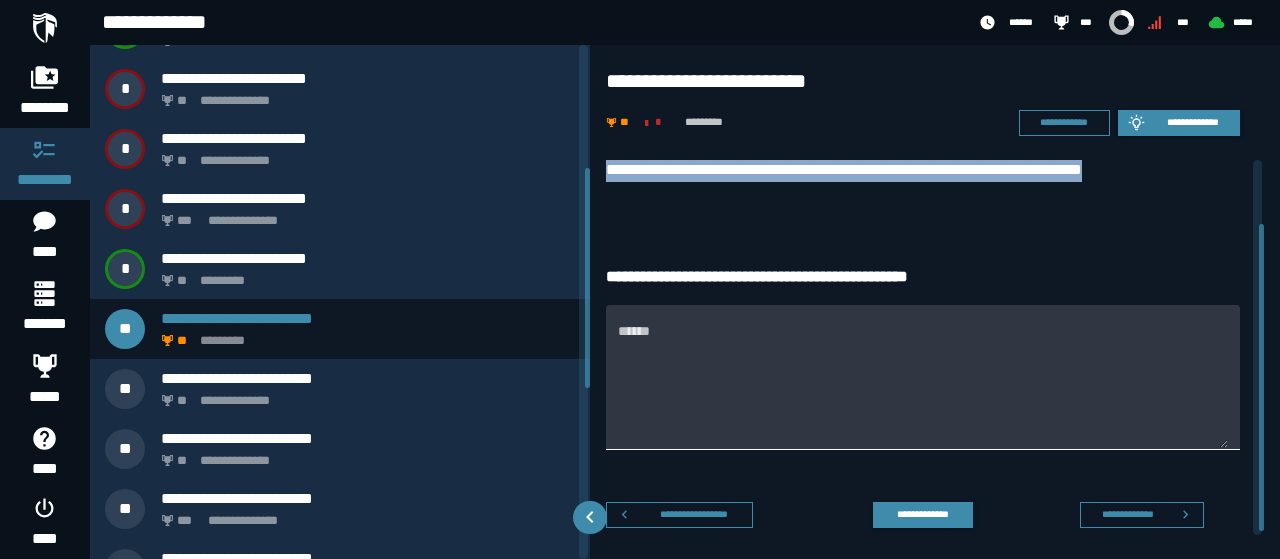 scroll, scrollTop: 82, scrollLeft: 0, axis: vertical 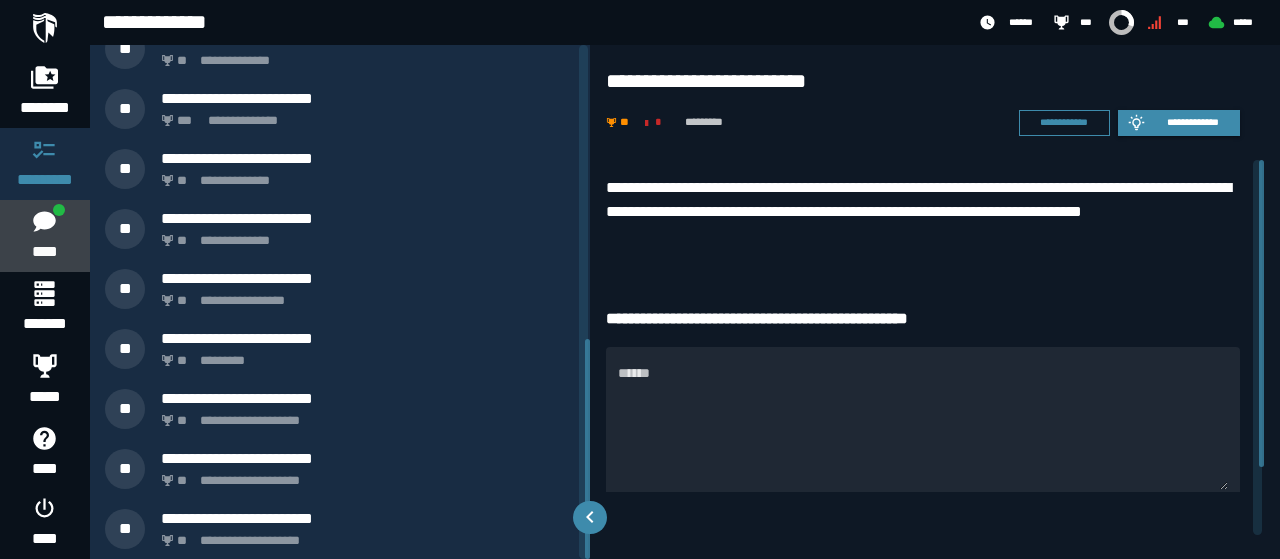 click 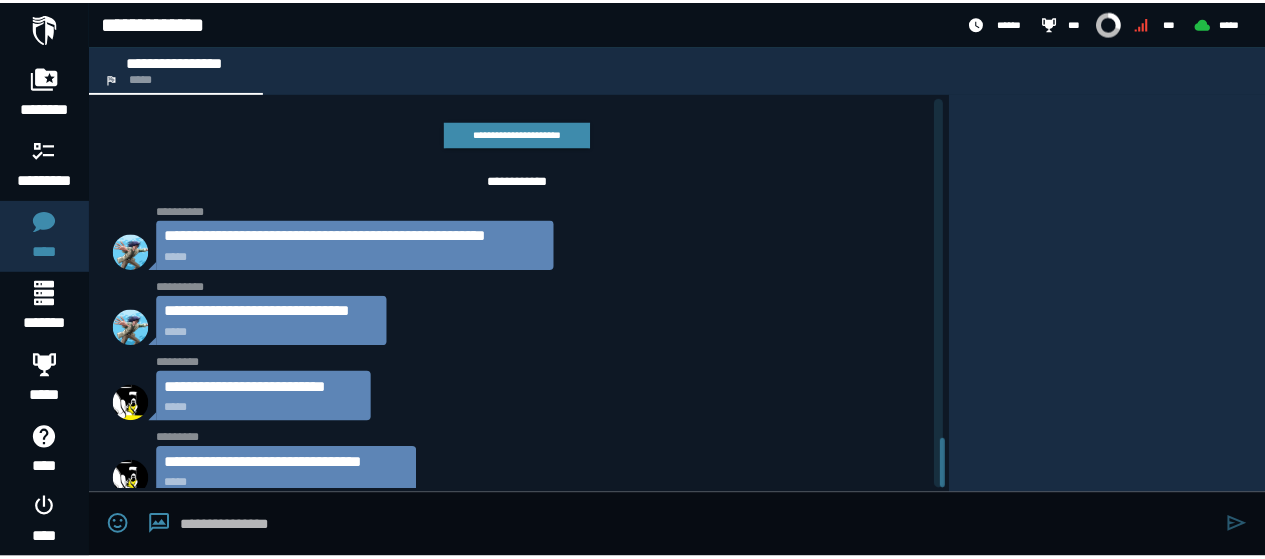 scroll, scrollTop: 3708, scrollLeft: 0, axis: vertical 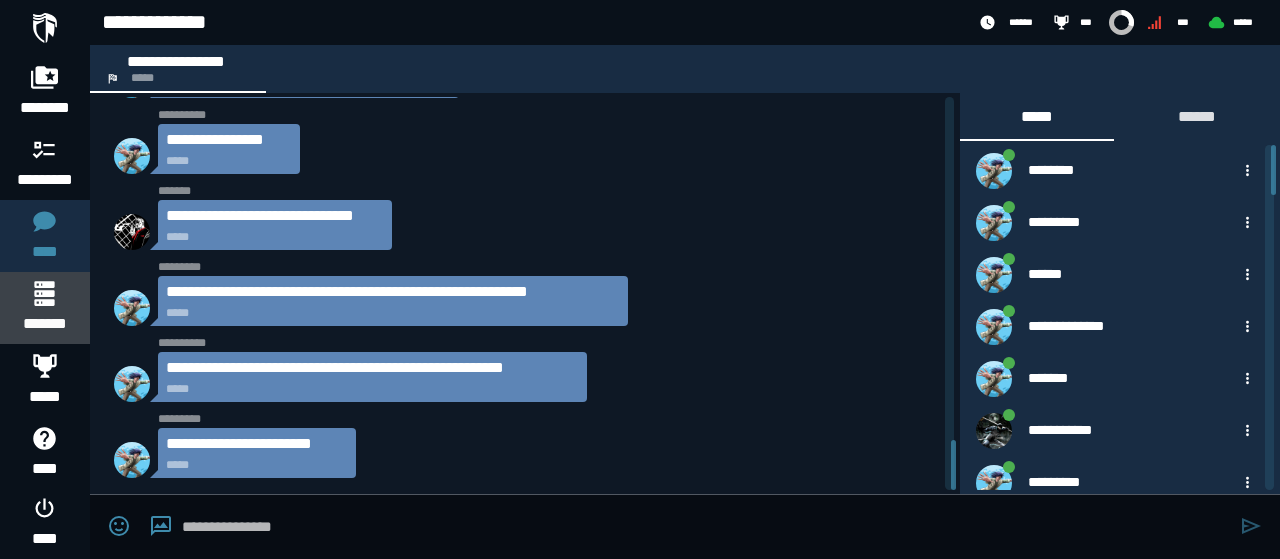 click on "*******" at bounding box center (44, 324) 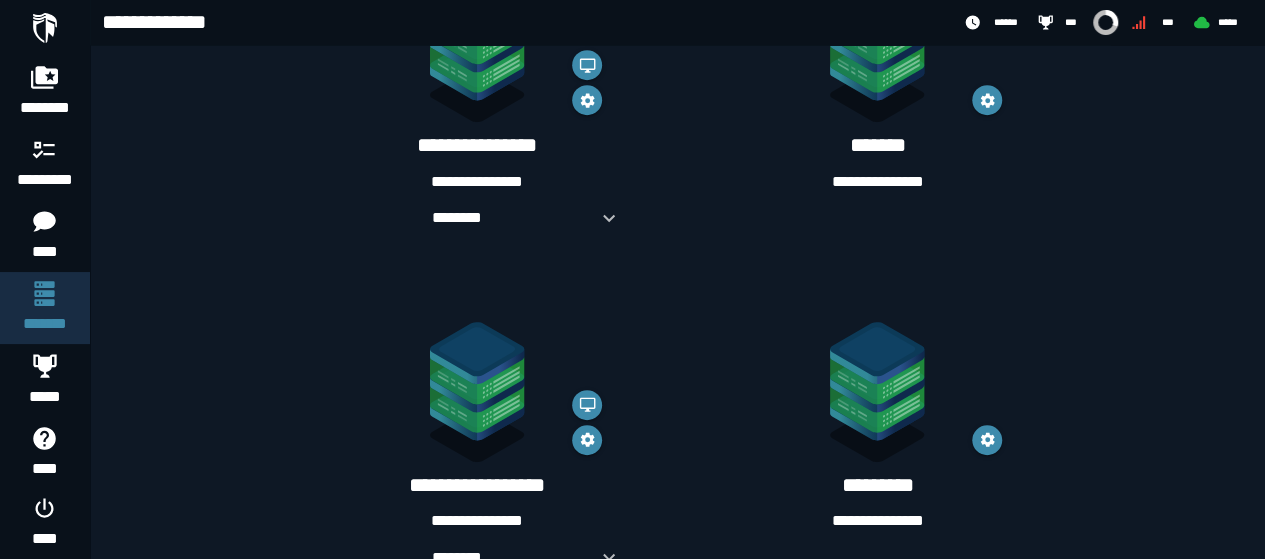 scroll, scrollTop: 416, scrollLeft: 0, axis: vertical 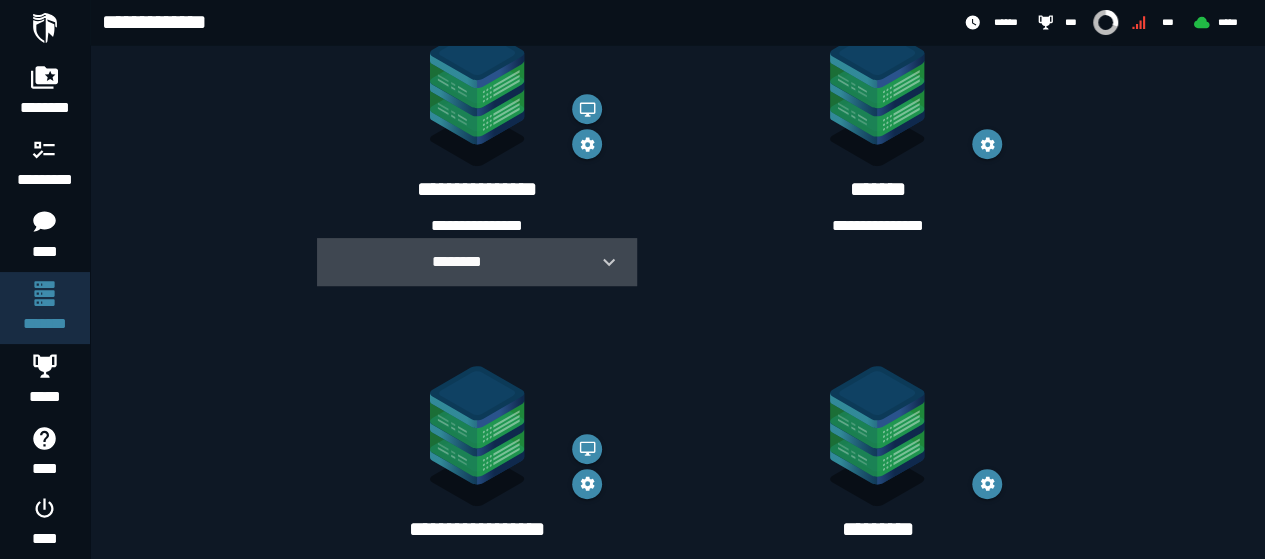 click 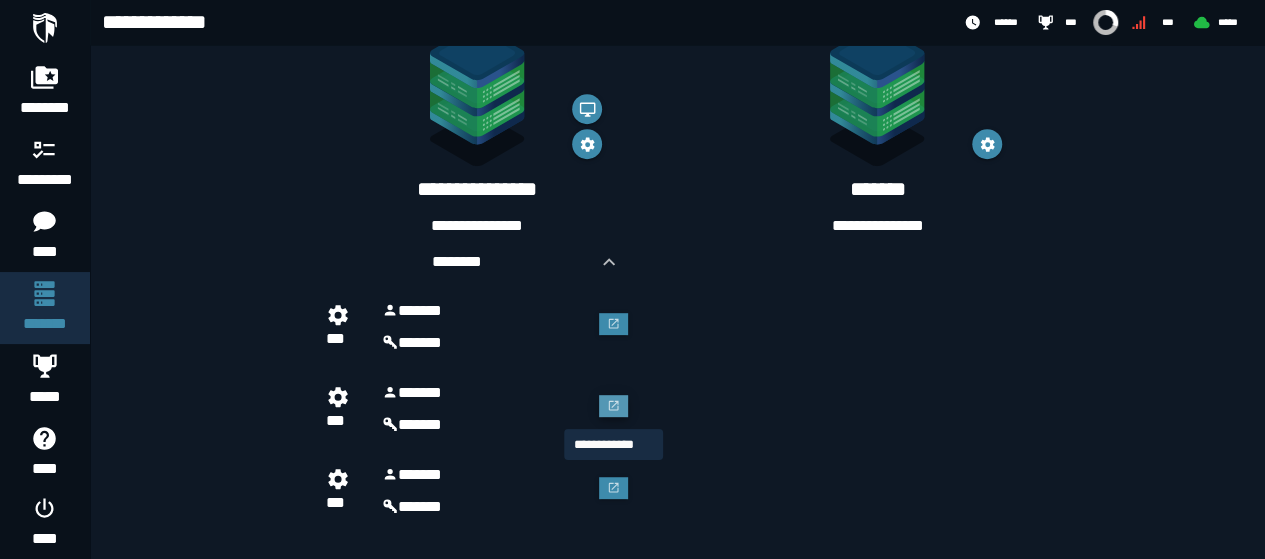 click 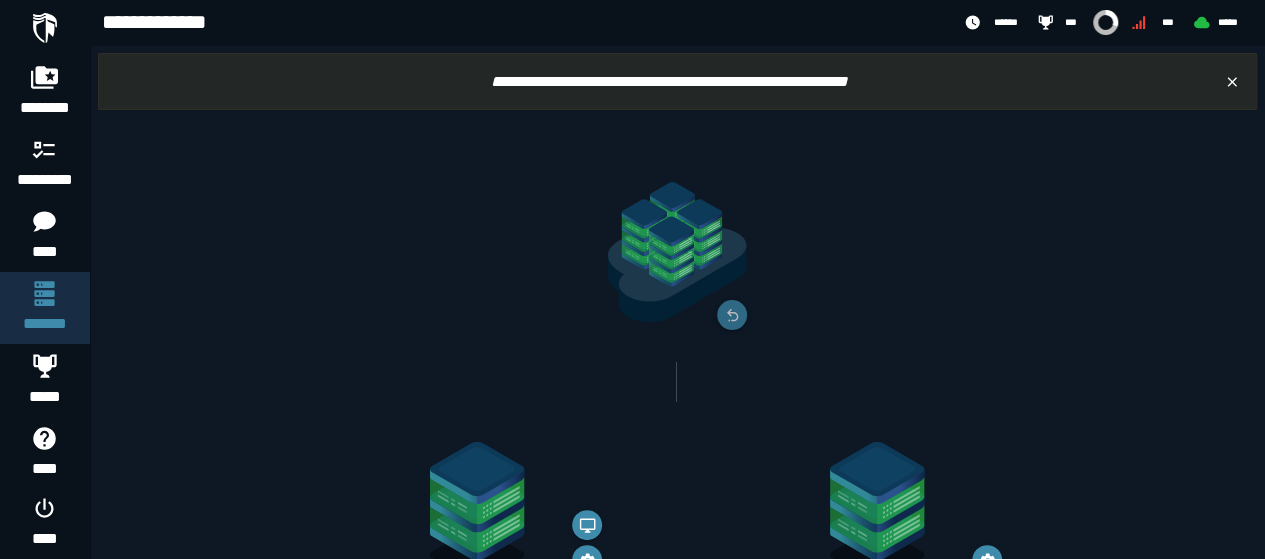scroll, scrollTop: 416, scrollLeft: 0, axis: vertical 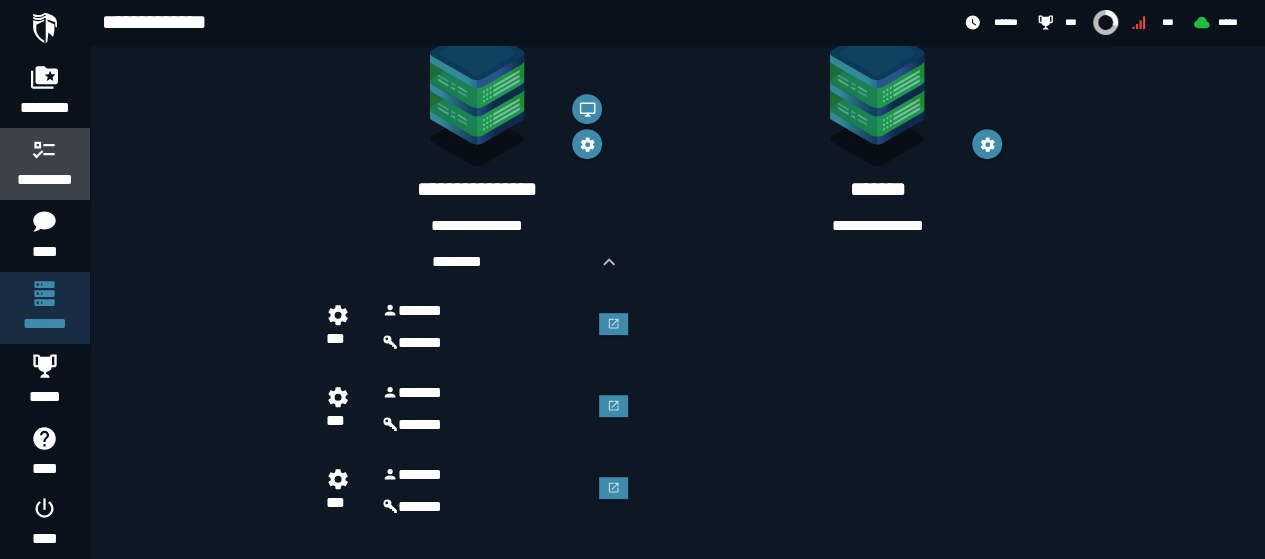 click on "*********" at bounding box center (45, 180) 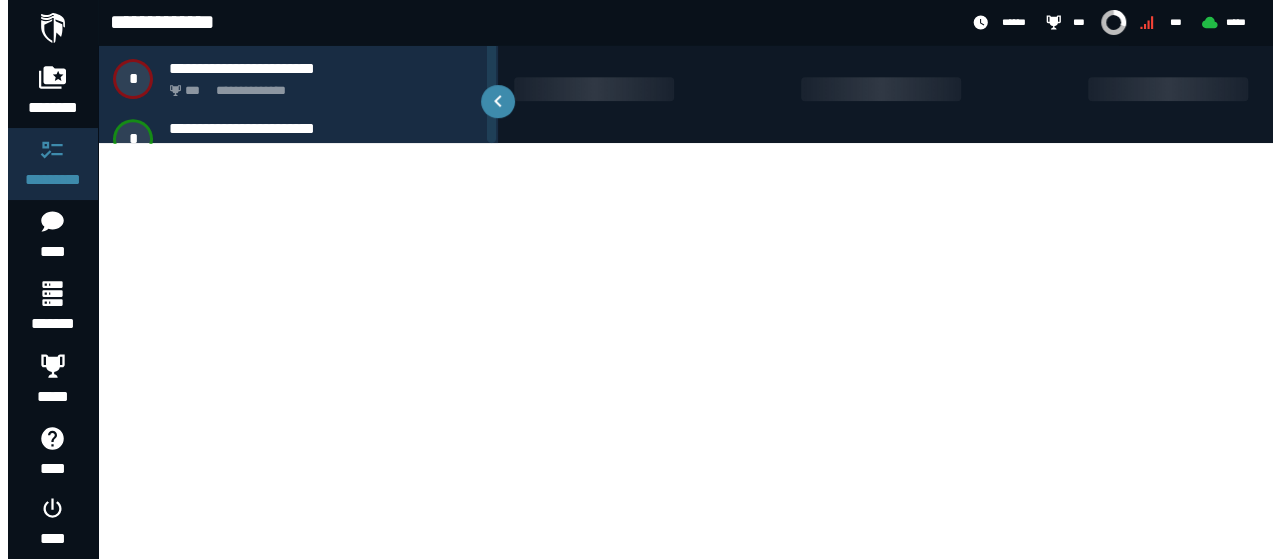 scroll, scrollTop: 0, scrollLeft: 0, axis: both 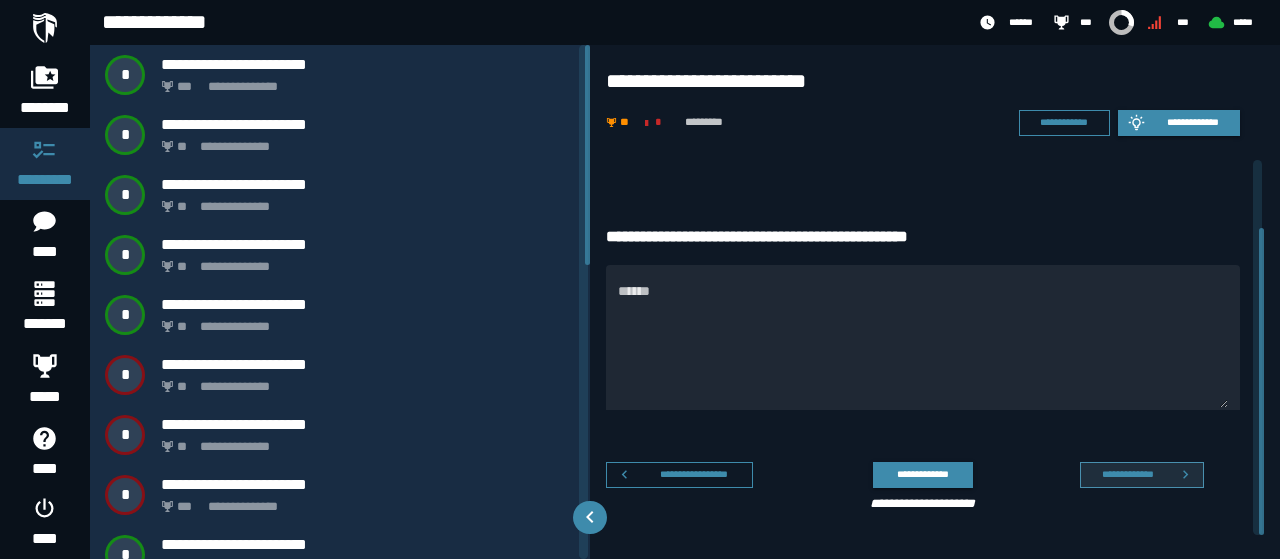 click on "**********" at bounding box center [1127, 474] 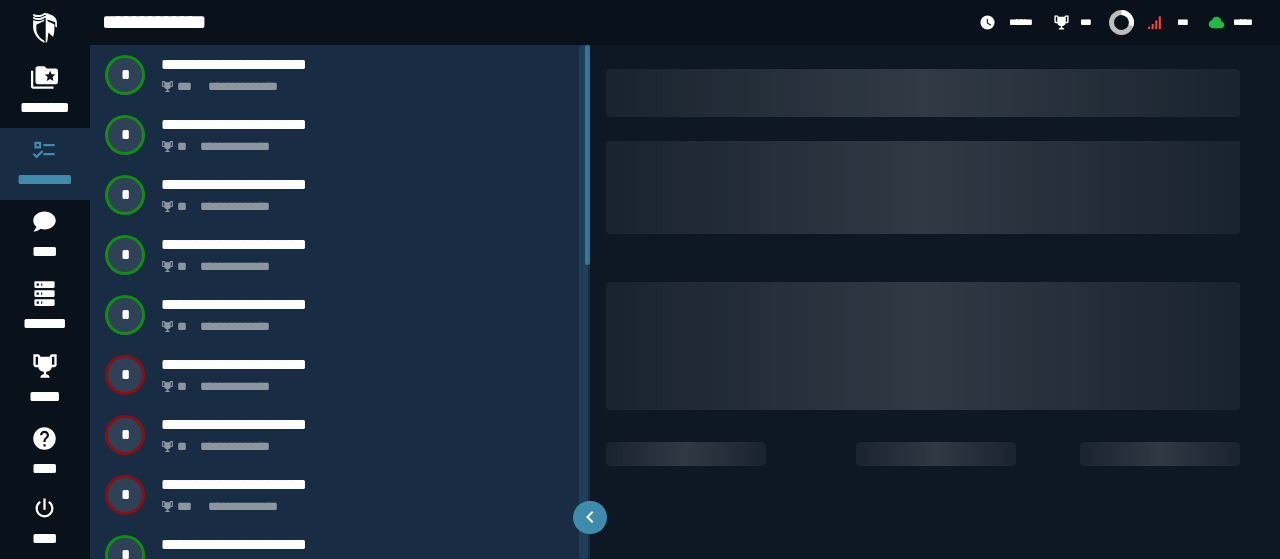 scroll, scrollTop: 0, scrollLeft: 0, axis: both 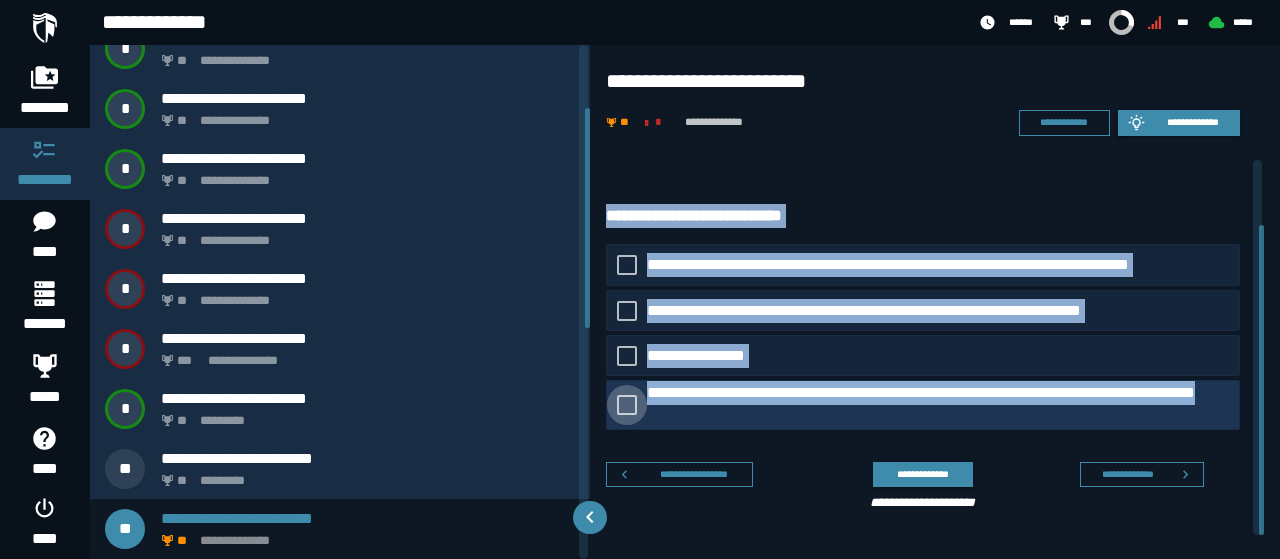 drag, startPoint x: 602, startPoint y: 184, endPoint x: 836, endPoint y: 427, distance: 337.34998 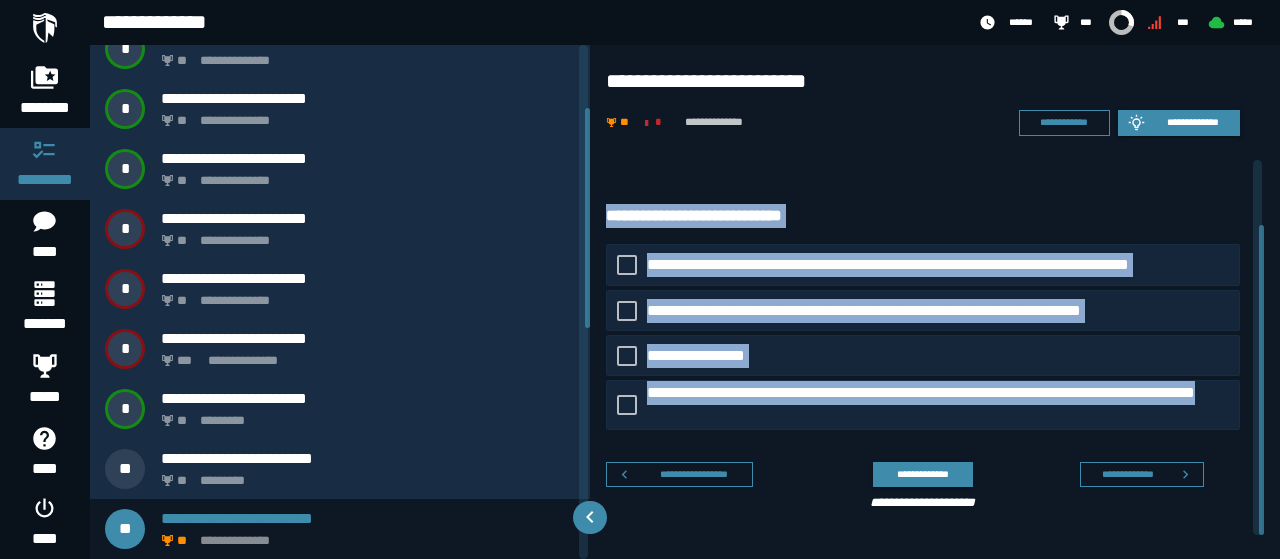 copy on "**********" 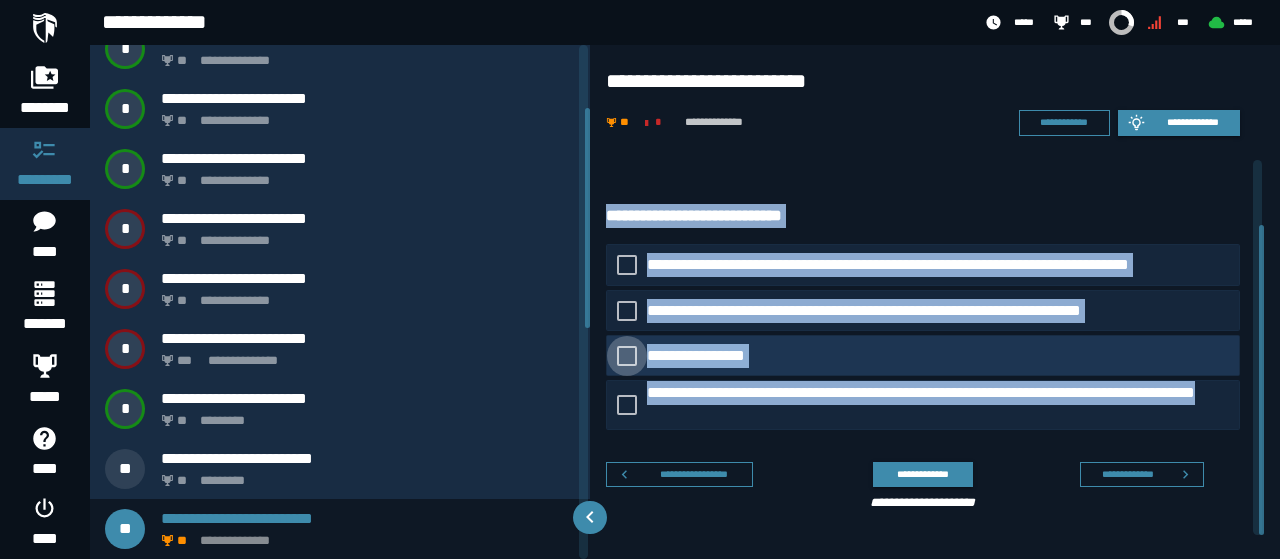 click 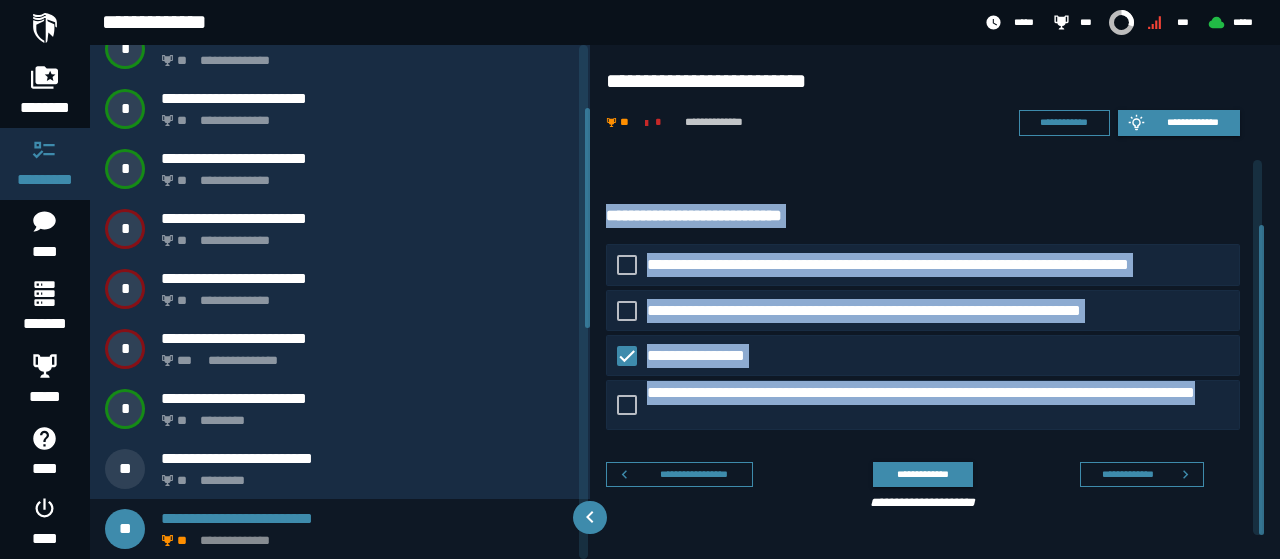 click on "**********" at bounding box center [935, 308] 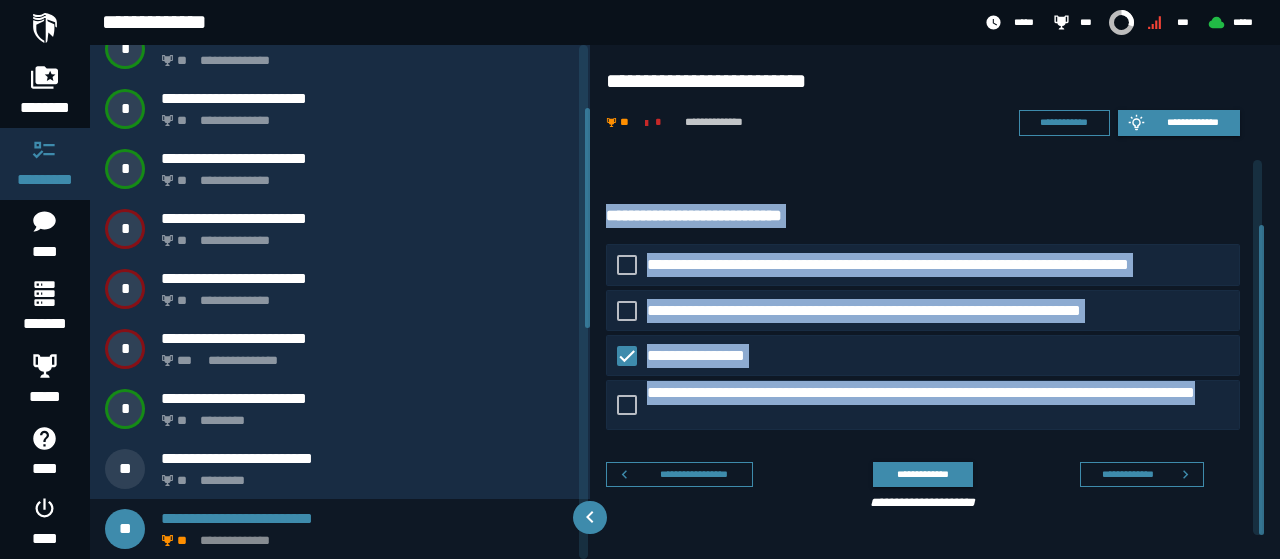 click on "**********" at bounding box center [935, 308] 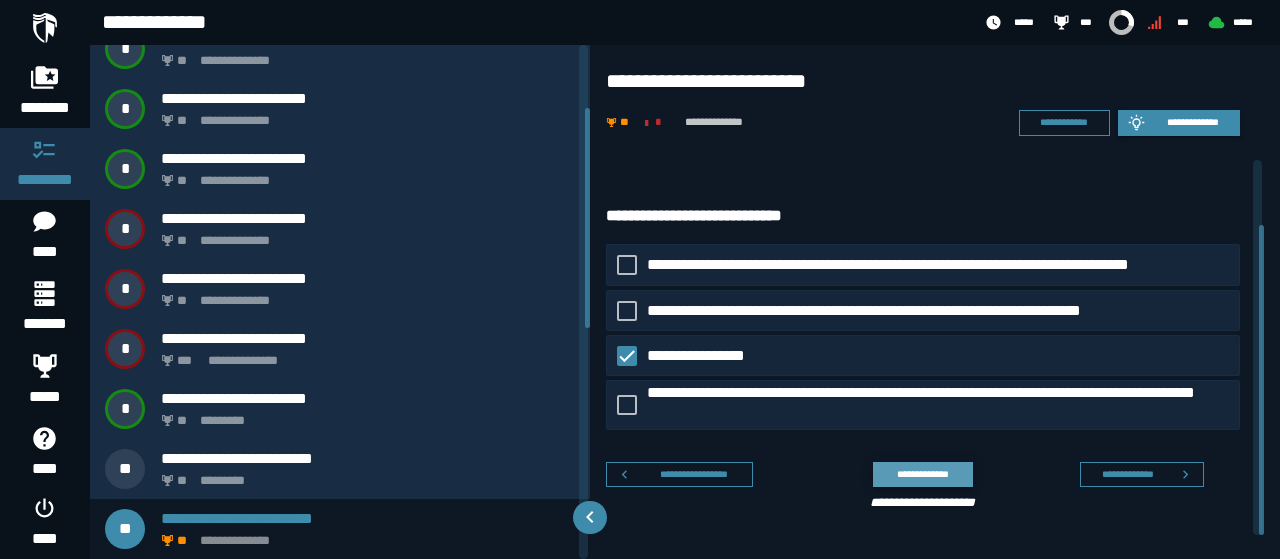 click on "**********" 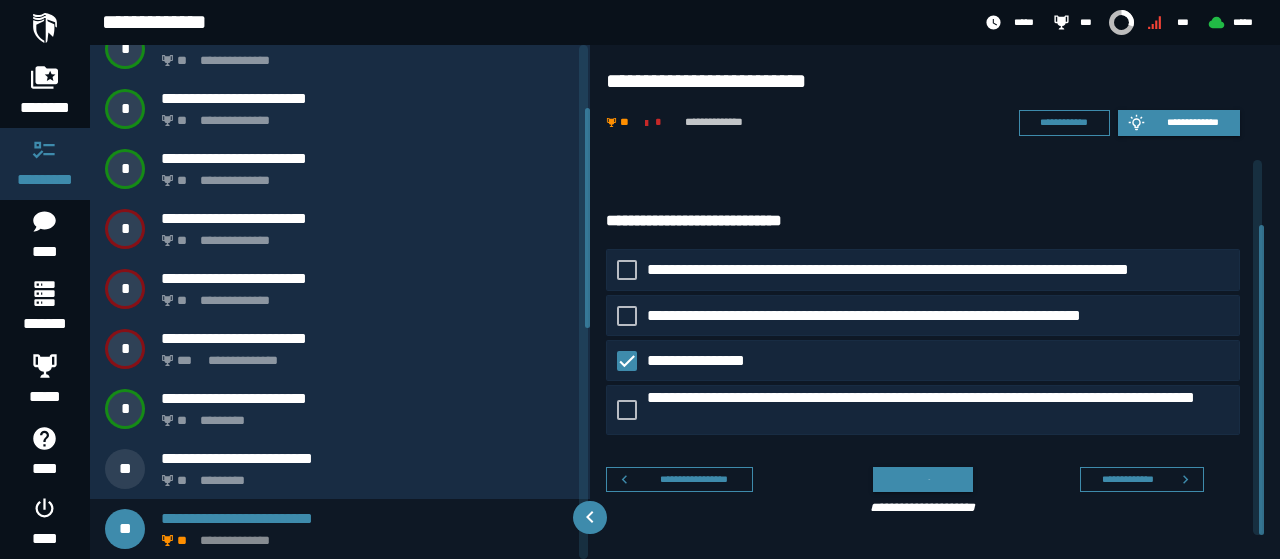 scroll, scrollTop: 79, scrollLeft: 0, axis: vertical 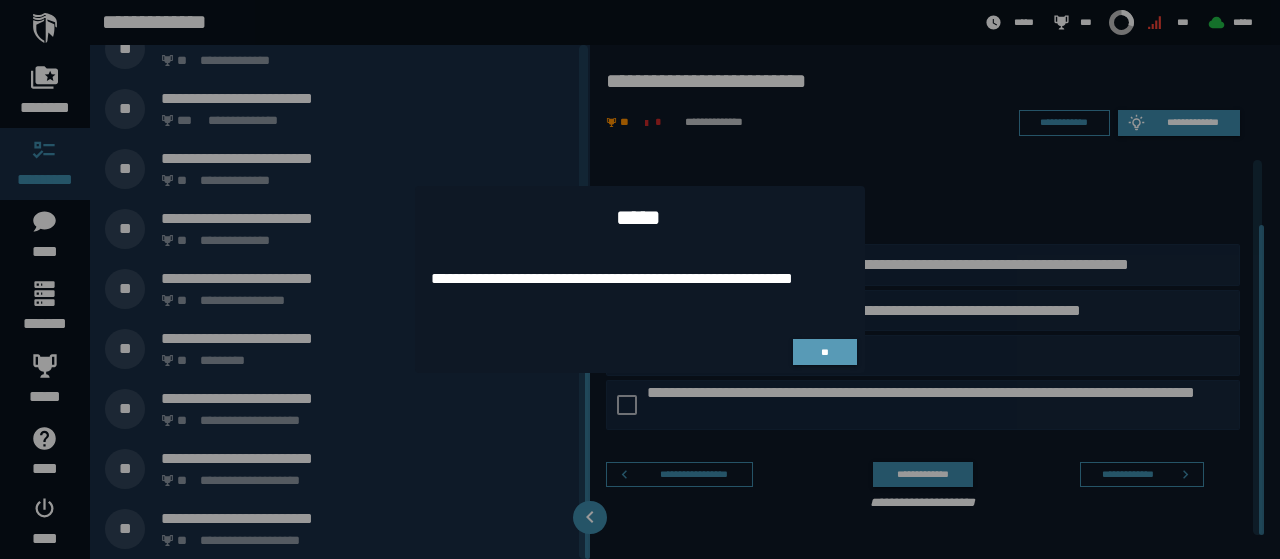 click on "**" at bounding box center (824, 352) 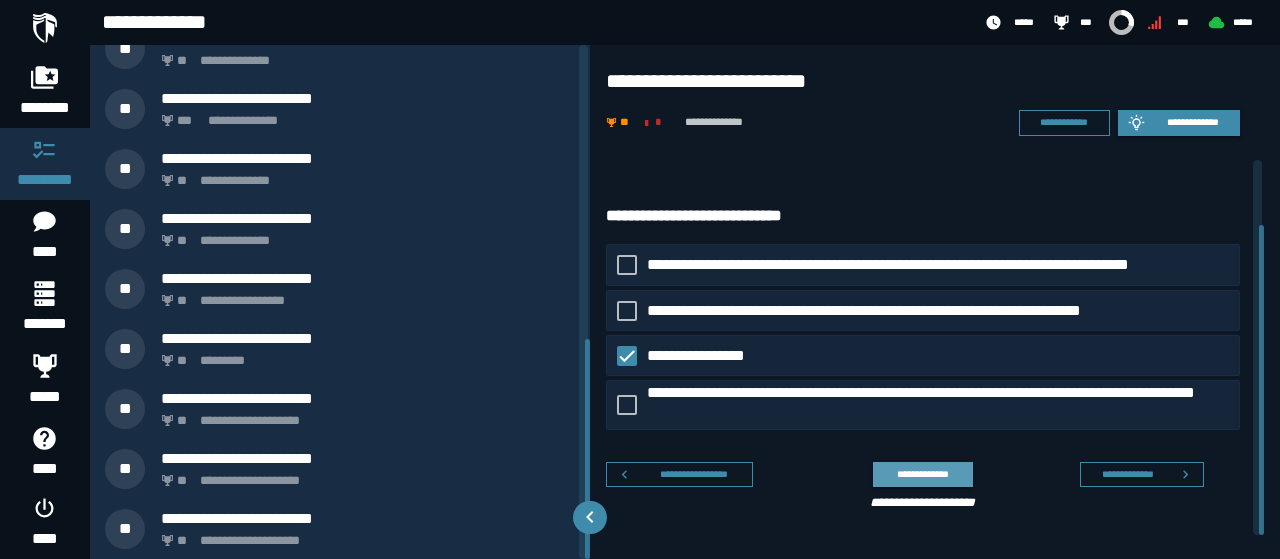 click on "**********" at bounding box center [922, 473] 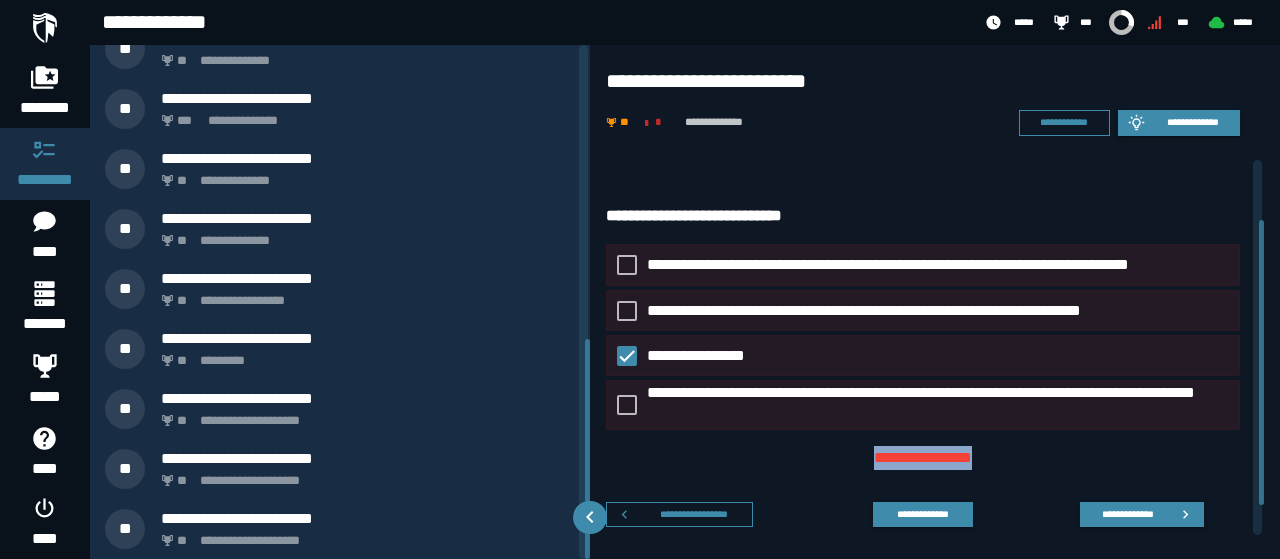 drag, startPoint x: 851, startPoint y: 457, endPoint x: 988, endPoint y: 466, distance: 137.2953 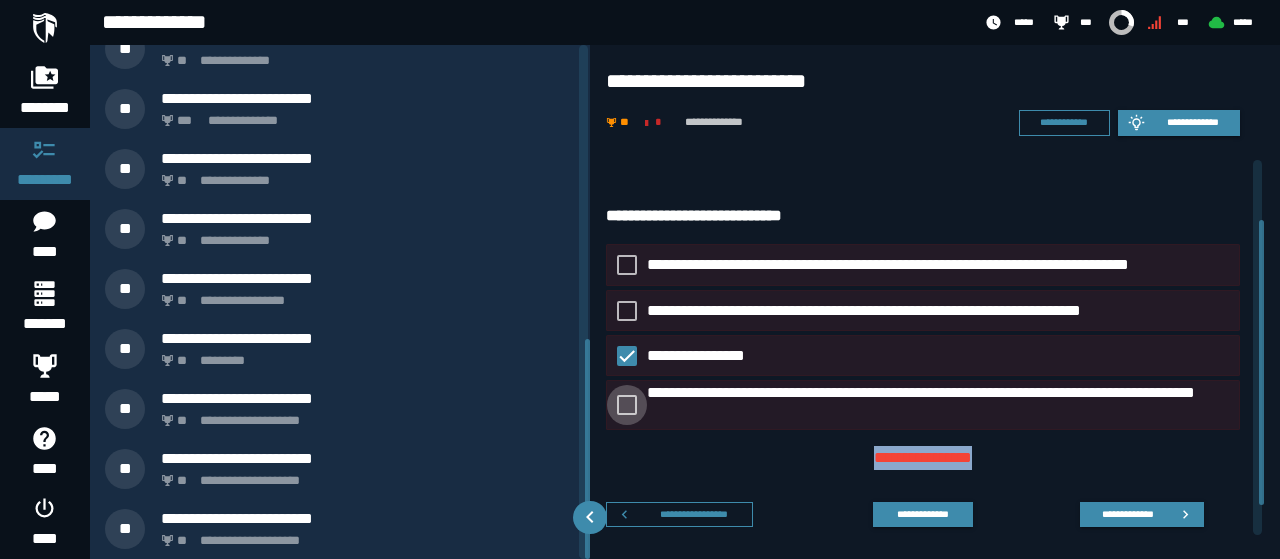click at bounding box center [627, 405] 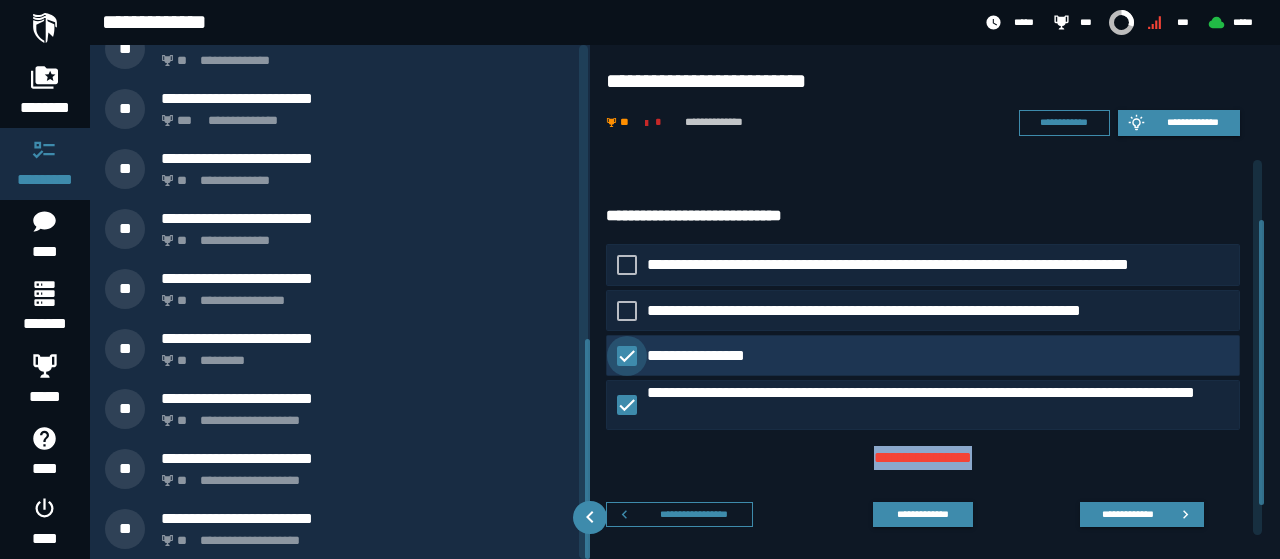click at bounding box center [627, 356] 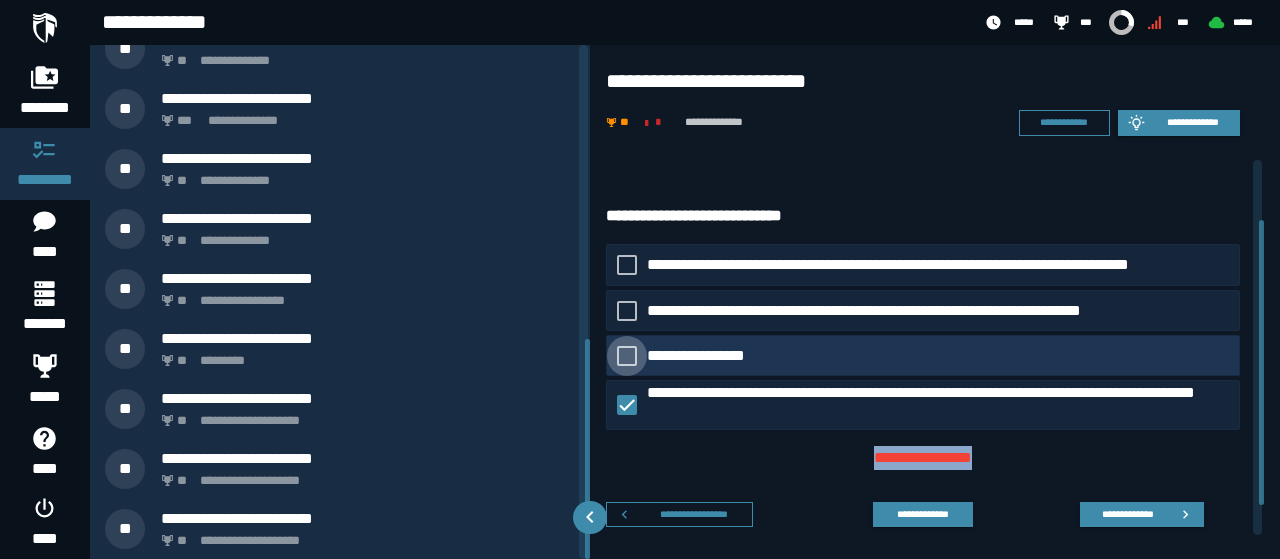 scroll, scrollTop: 119, scrollLeft: 0, axis: vertical 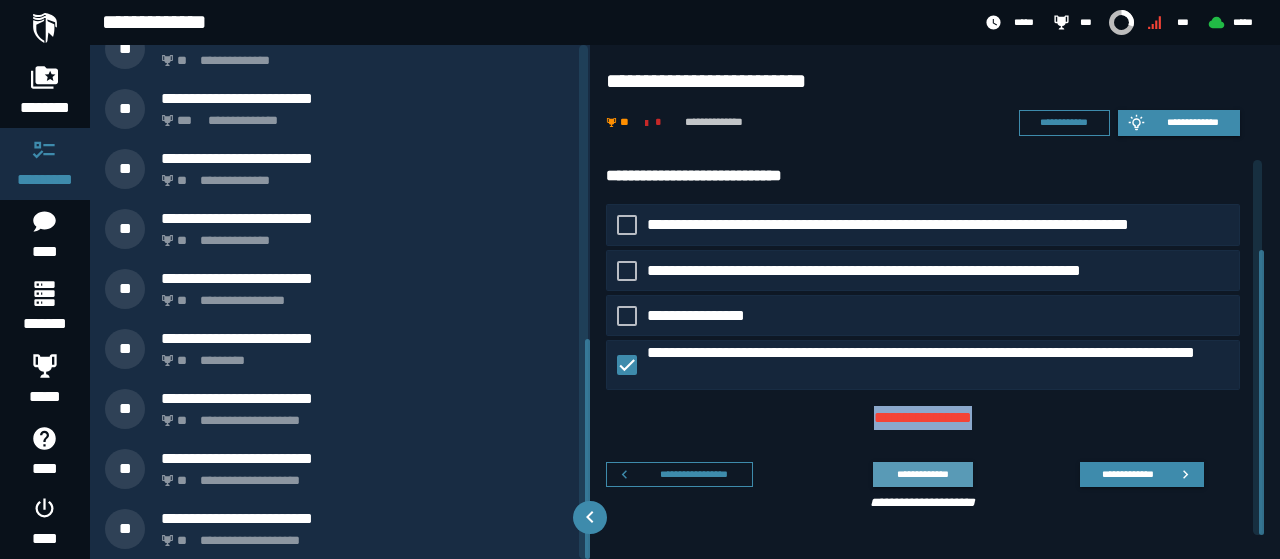 click on "**********" at bounding box center (922, 473) 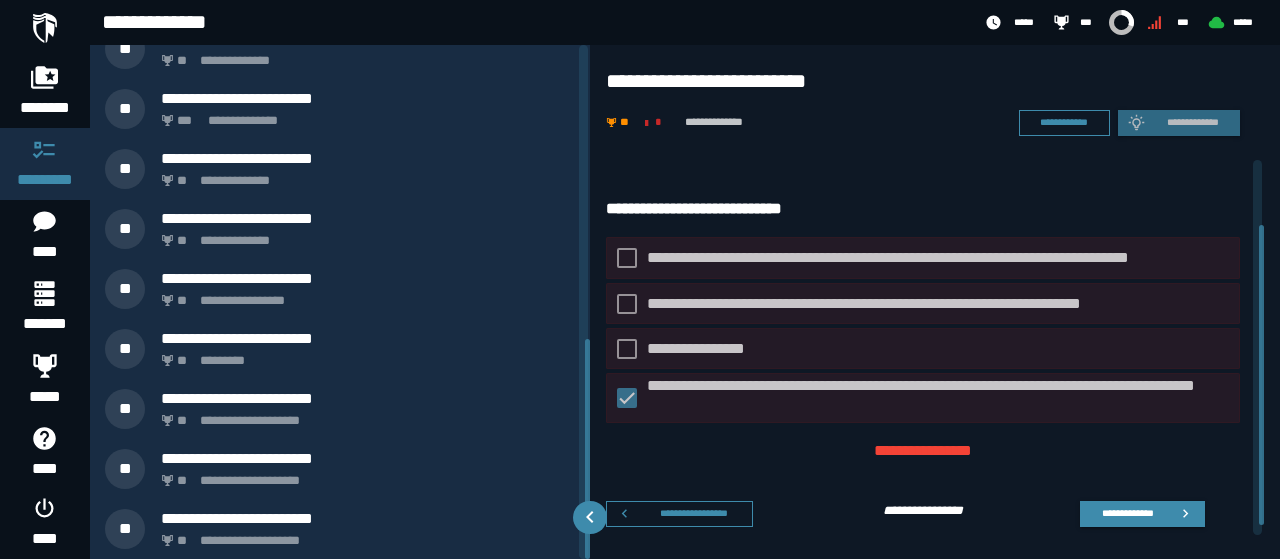 scroll, scrollTop: 93, scrollLeft: 0, axis: vertical 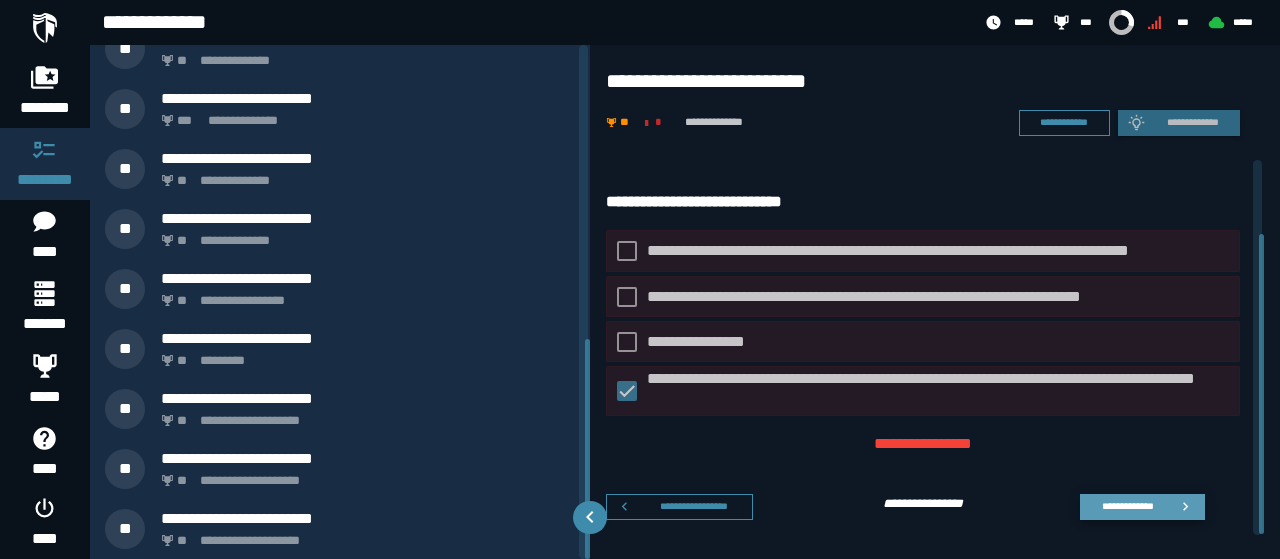 click on "**********" at bounding box center (1127, 506) 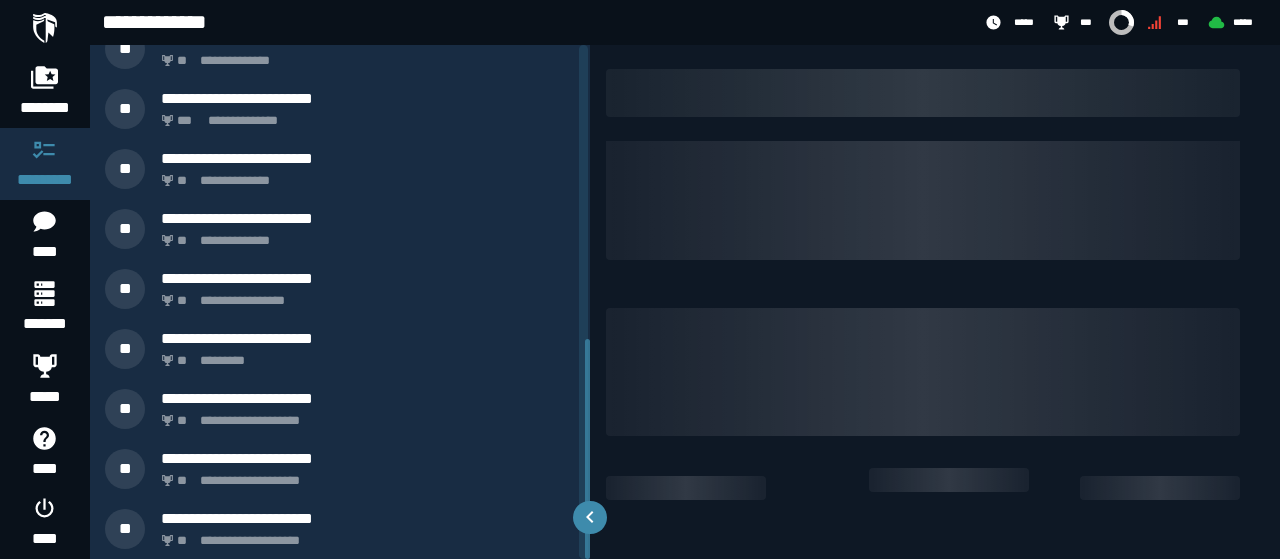 scroll, scrollTop: 0, scrollLeft: 0, axis: both 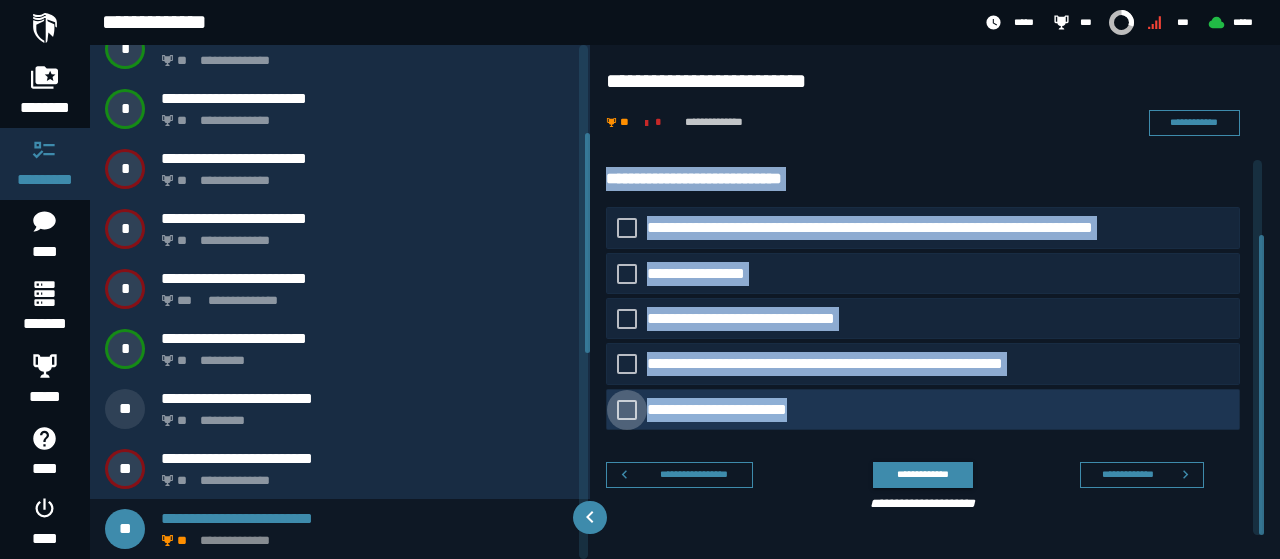 drag, startPoint x: 605, startPoint y: 187, endPoint x: 832, endPoint y: 423, distance: 327.4523 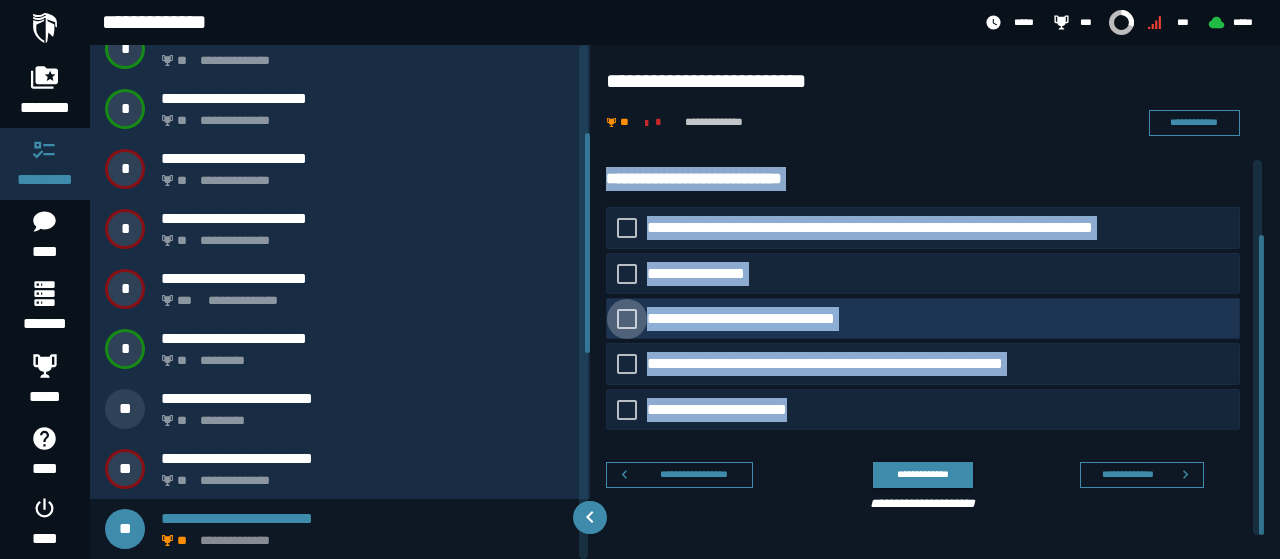 drag, startPoint x: 634, startPoint y: 317, endPoint x: 631, endPoint y: 335, distance: 18.248287 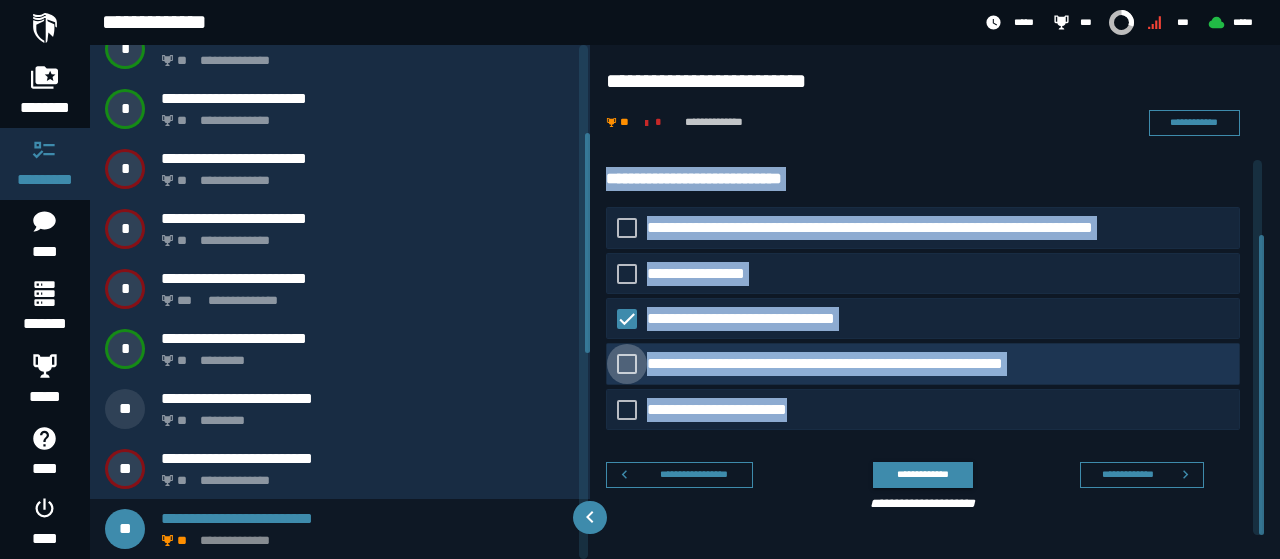 click 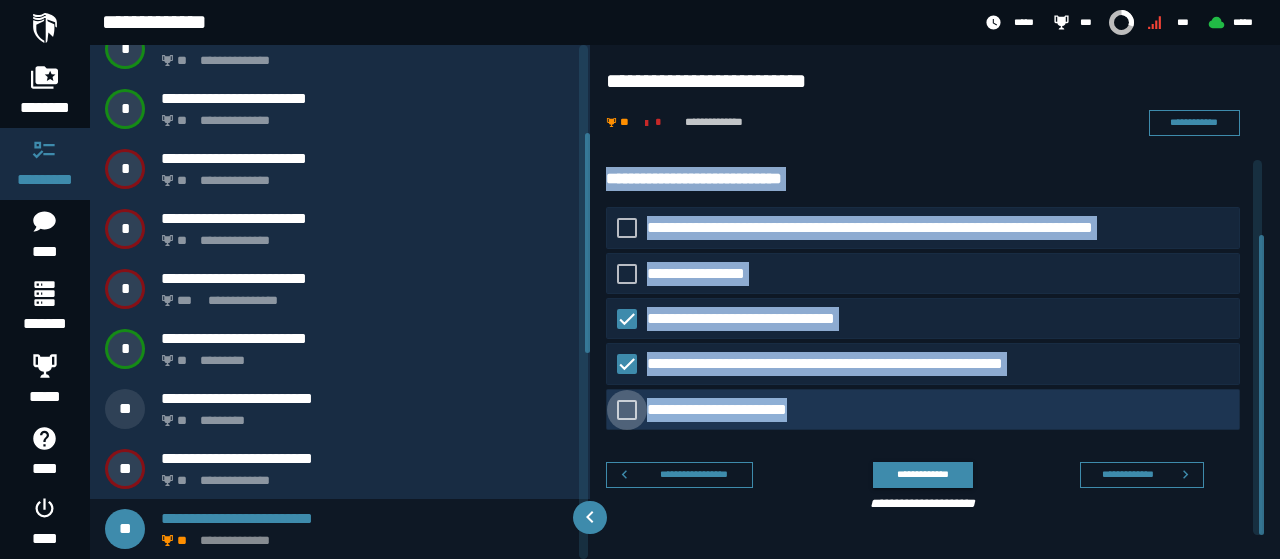 click 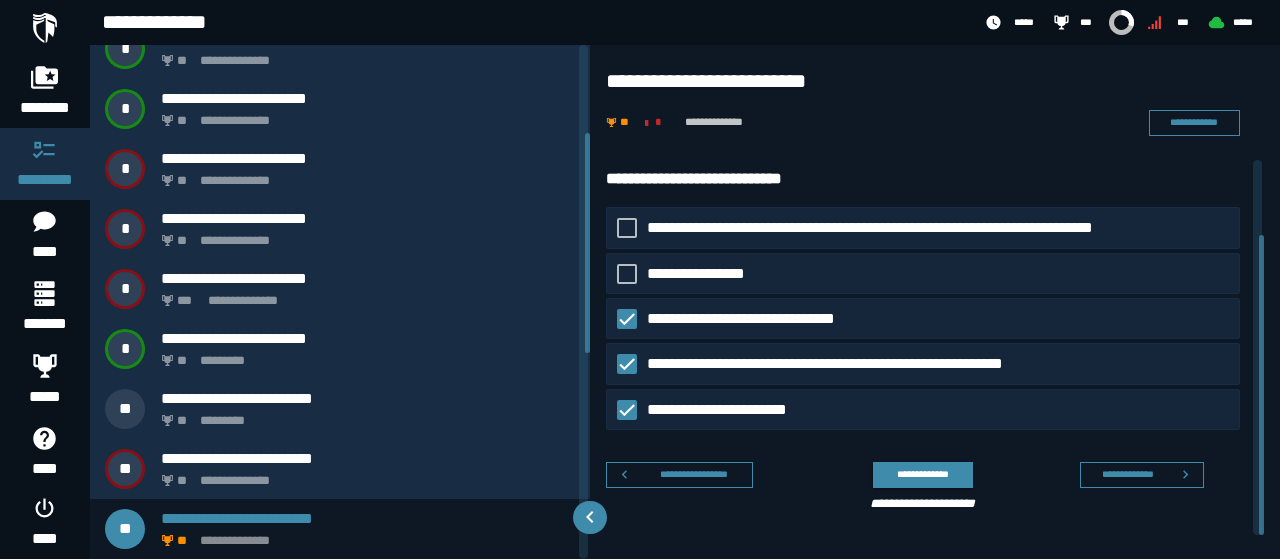 click on "**********" at bounding box center (935, 102) 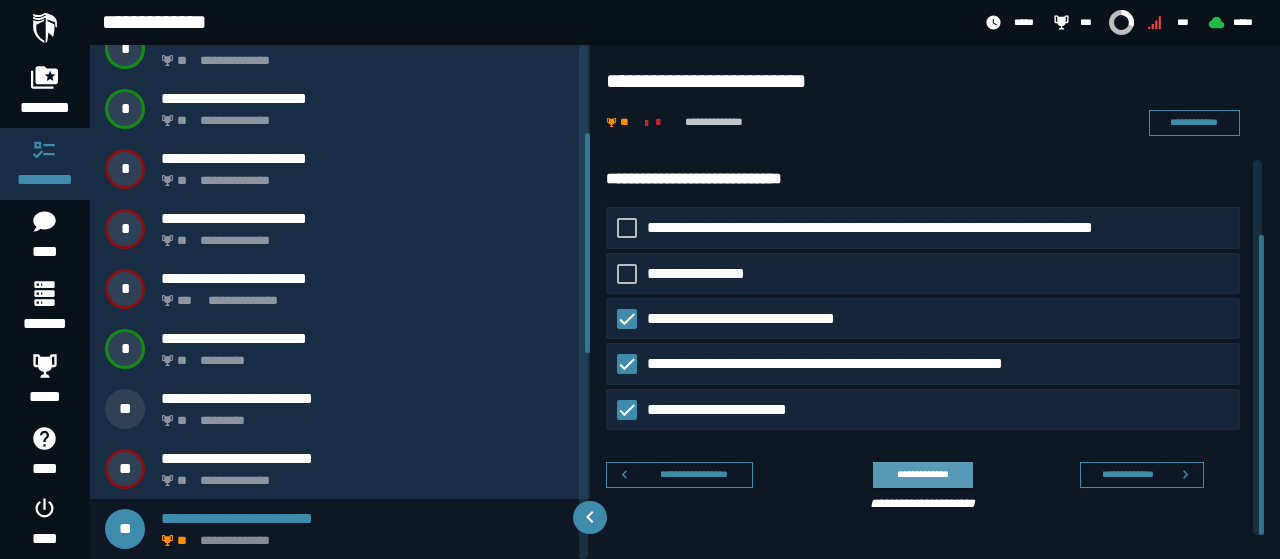 click on "**********" at bounding box center (922, 474) 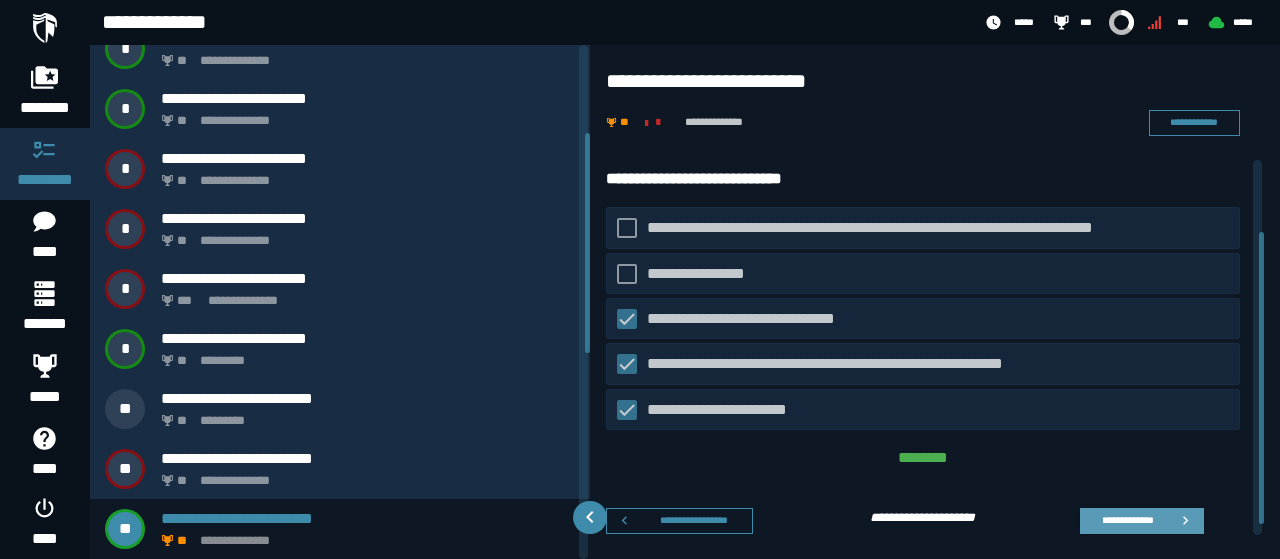 click on "**********" at bounding box center [1127, 520] 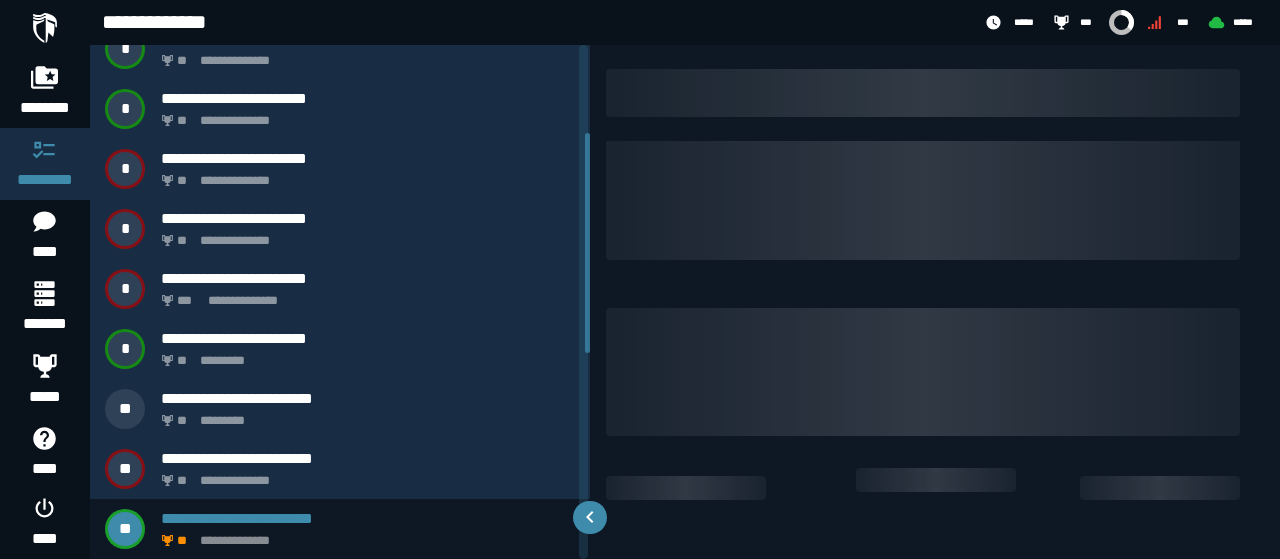 scroll, scrollTop: 0, scrollLeft: 0, axis: both 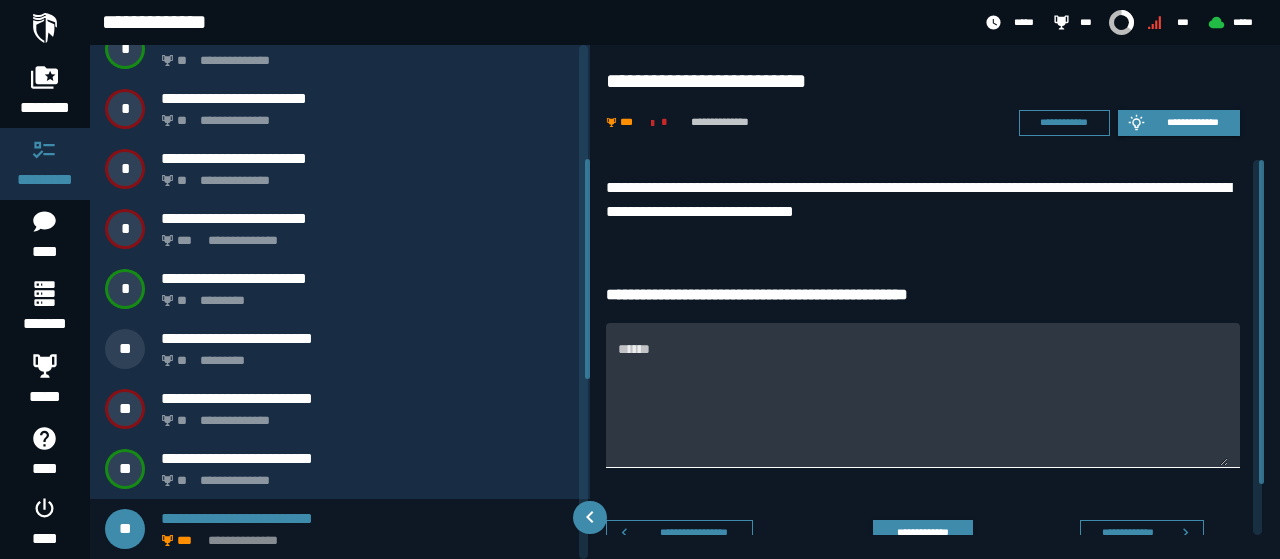 click on "******" at bounding box center (923, 407) 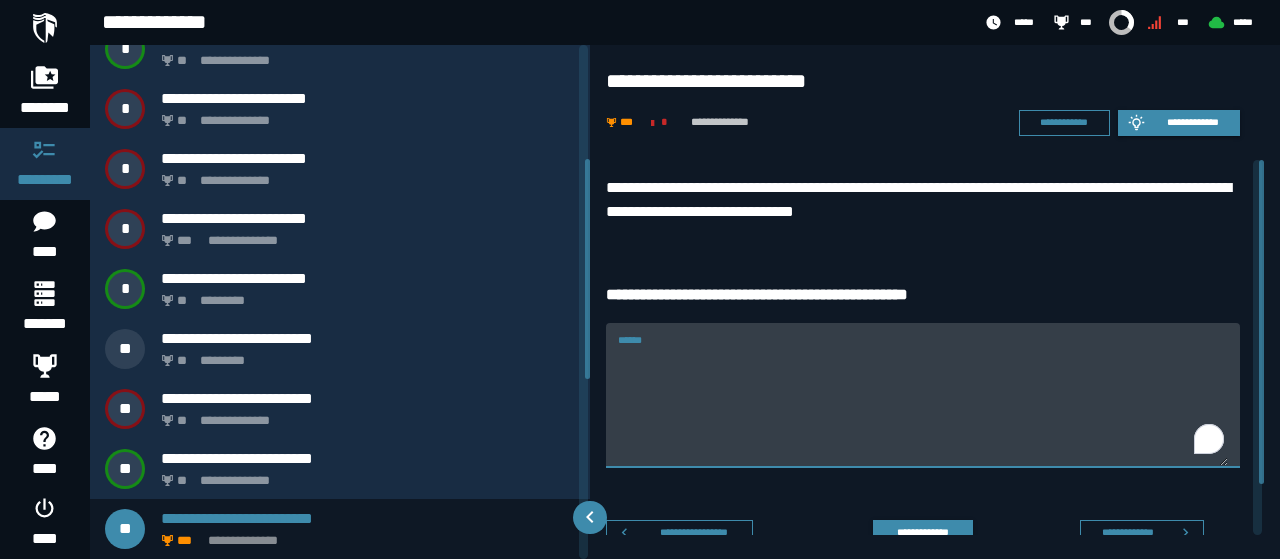 paste on "**********" 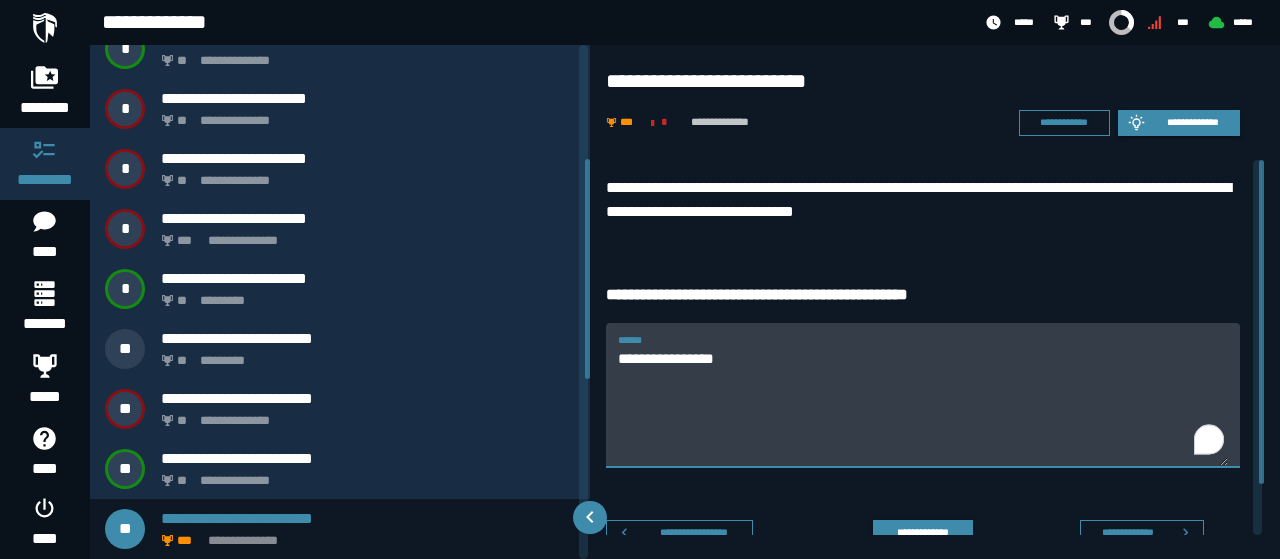 click on "**********" at bounding box center [923, 407] 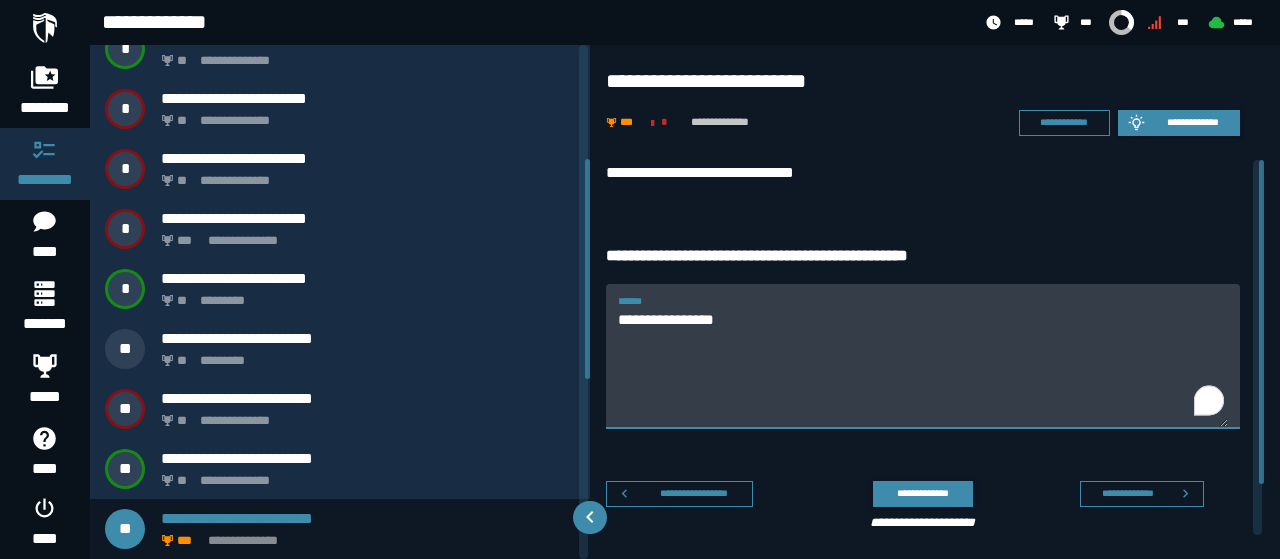 scroll, scrollTop: 58, scrollLeft: 0, axis: vertical 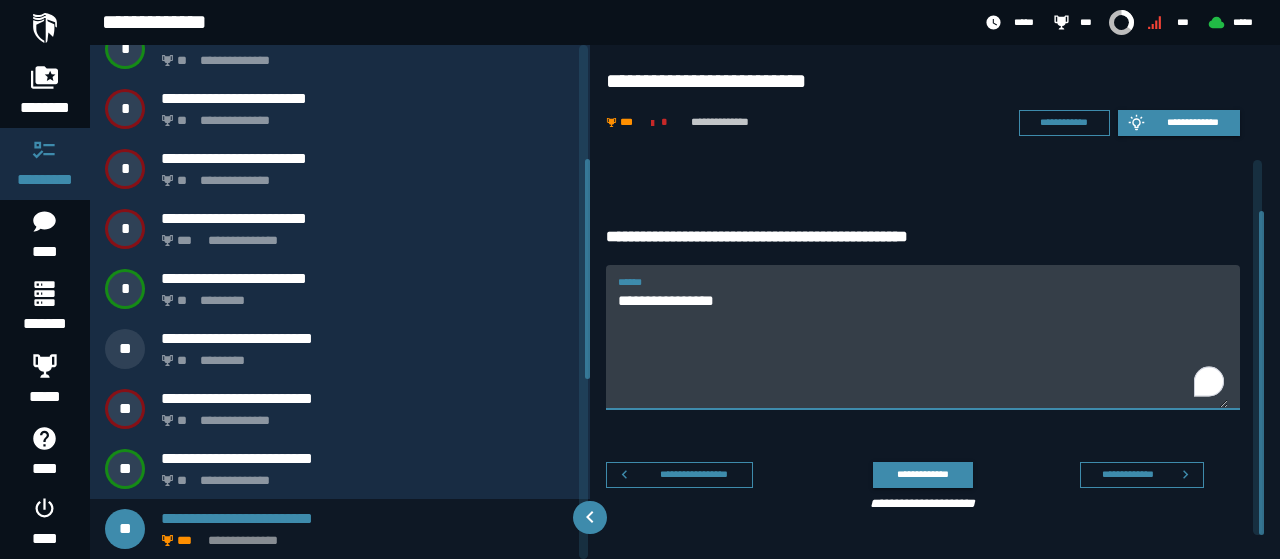 type on "**********" 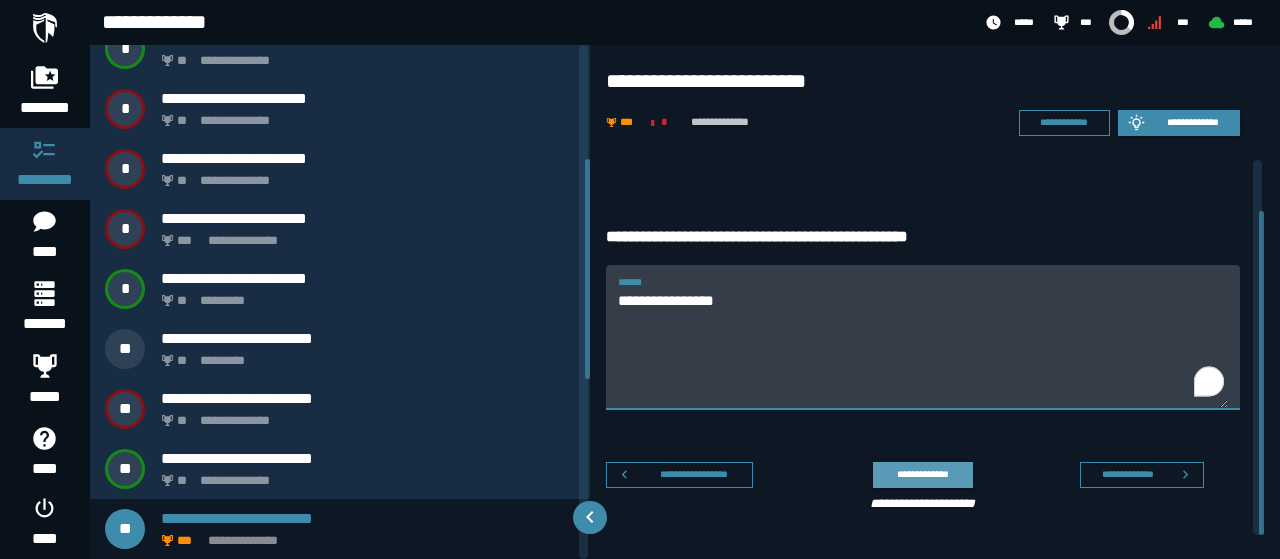 click on "**********" at bounding box center [923, 491] 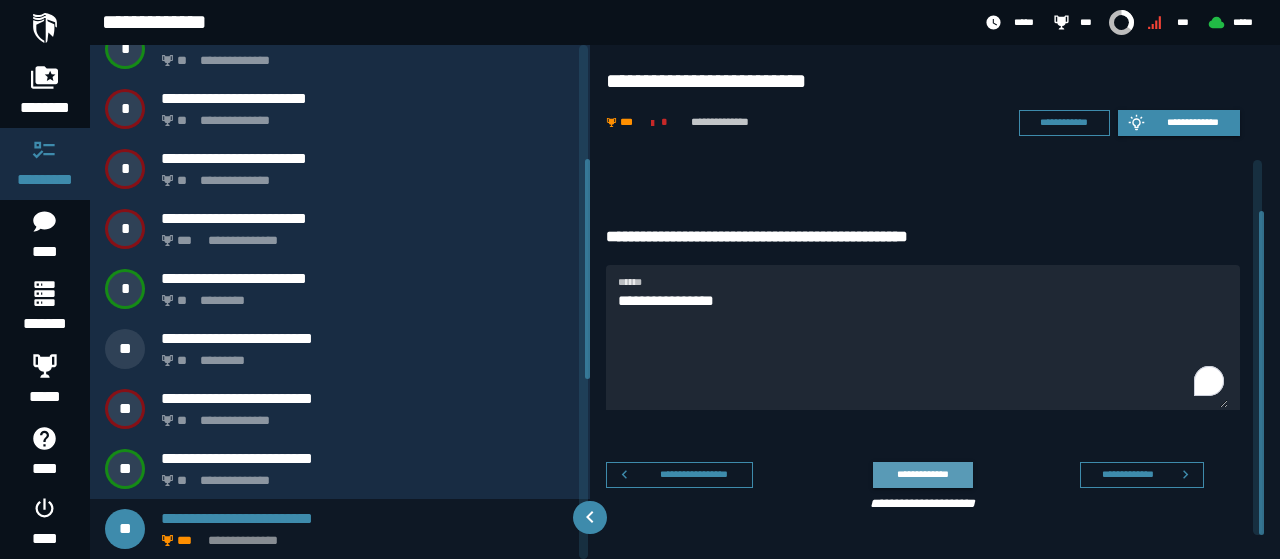 click on "**********" at bounding box center (922, 474) 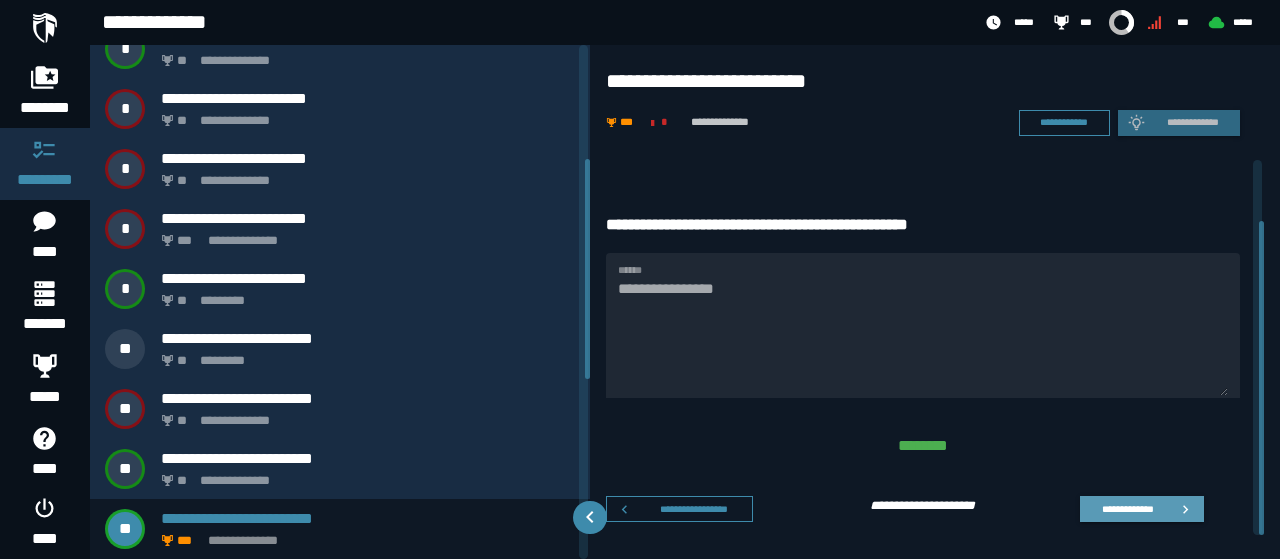 scroll, scrollTop: 72, scrollLeft: 0, axis: vertical 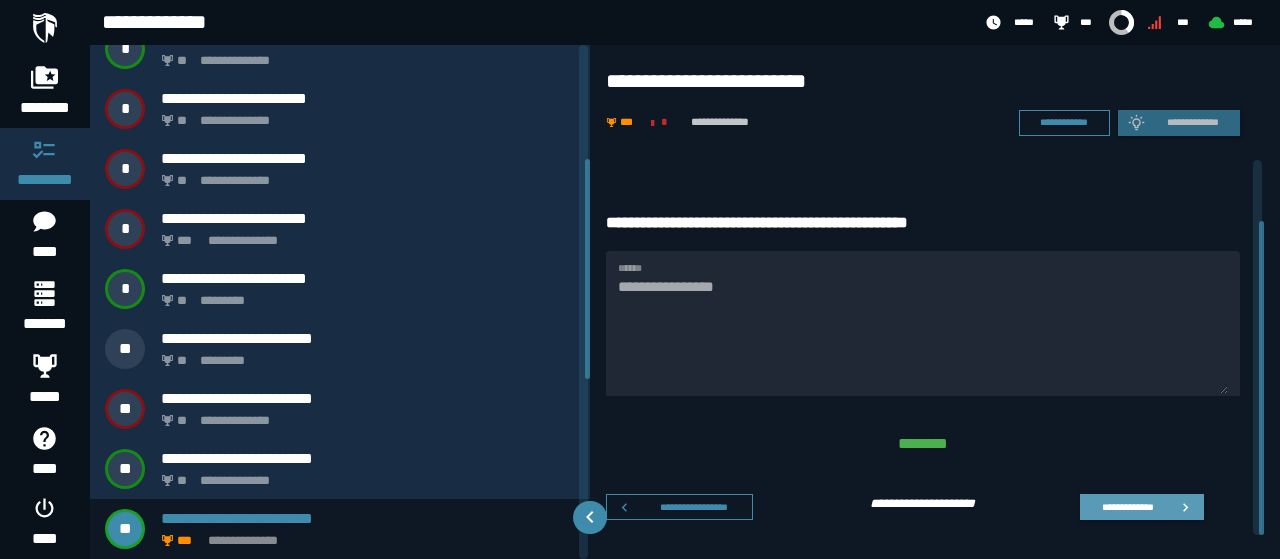 click on "**********" at bounding box center (1127, 506) 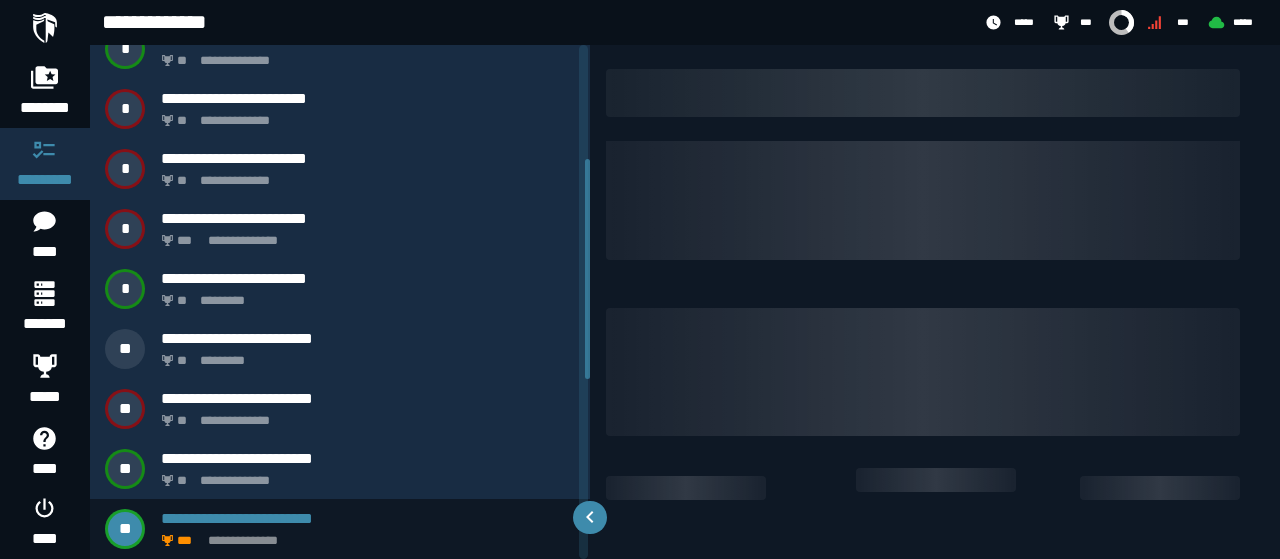 scroll, scrollTop: 0, scrollLeft: 0, axis: both 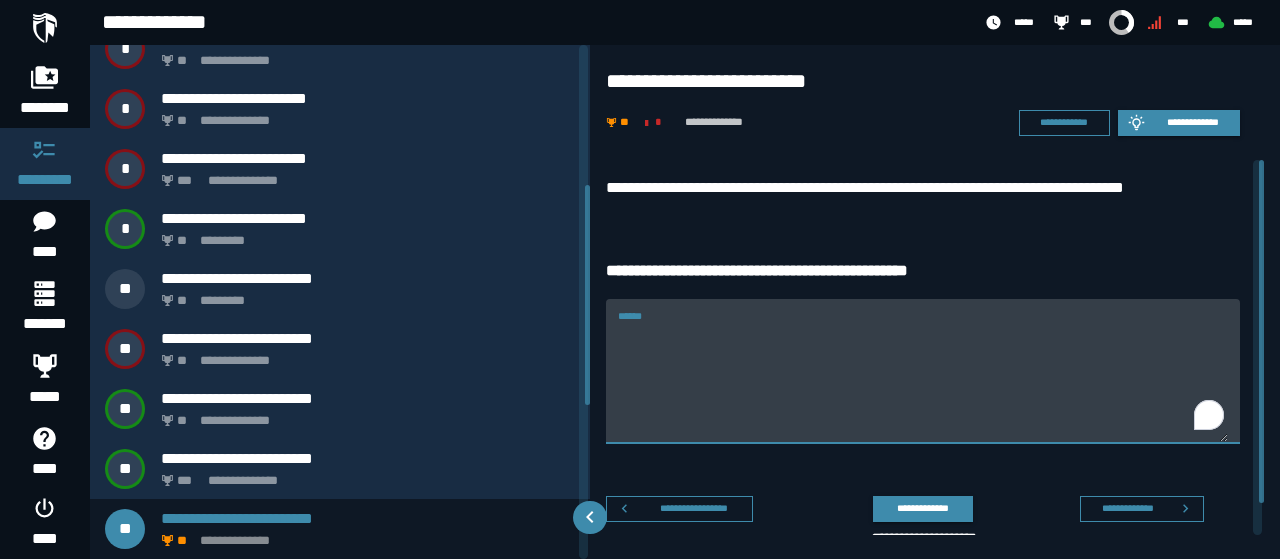 click on "******" at bounding box center [923, 383] 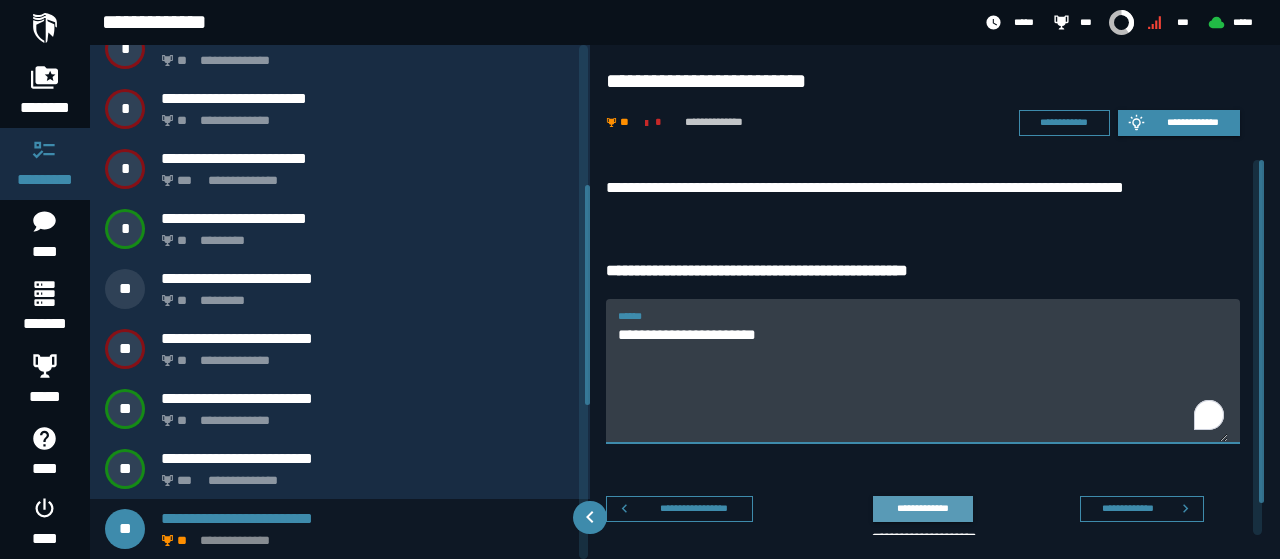 type on "**********" 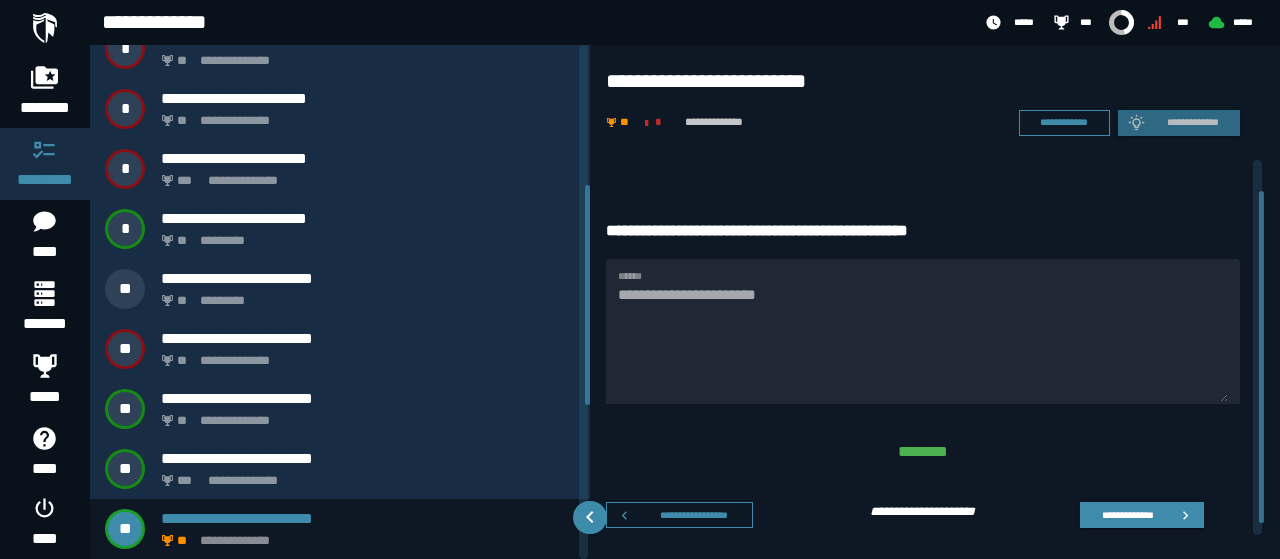 scroll, scrollTop: 48, scrollLeft: 0, axis: vertical 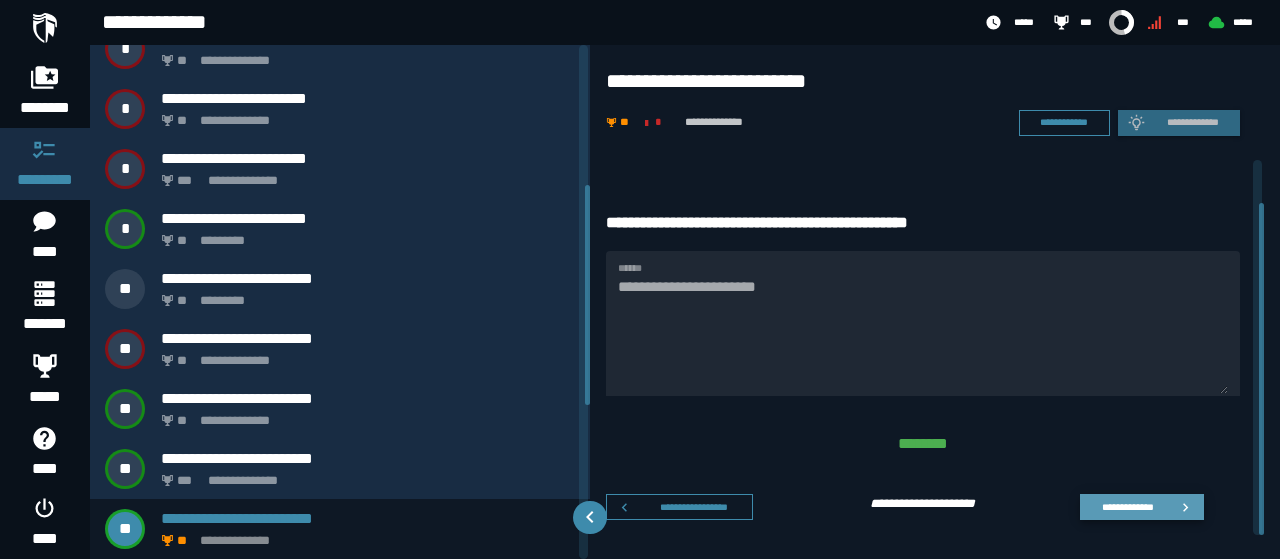 click on "**********" at bounding box center (1127, 506) 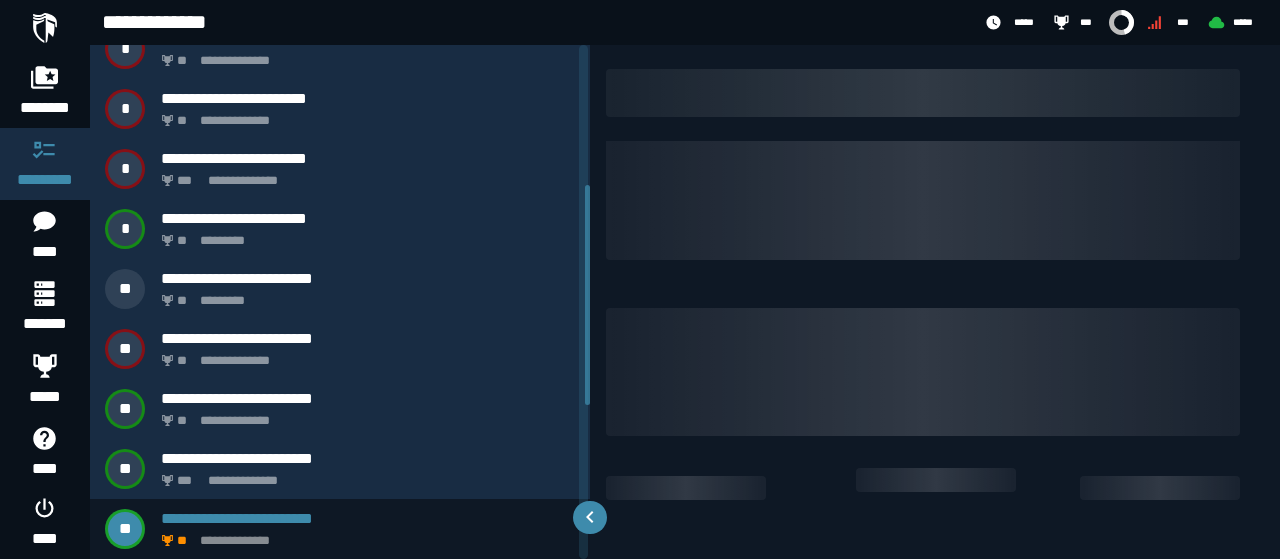 scroll, scrollTop: 0, scrollLeft: 0, axis: both 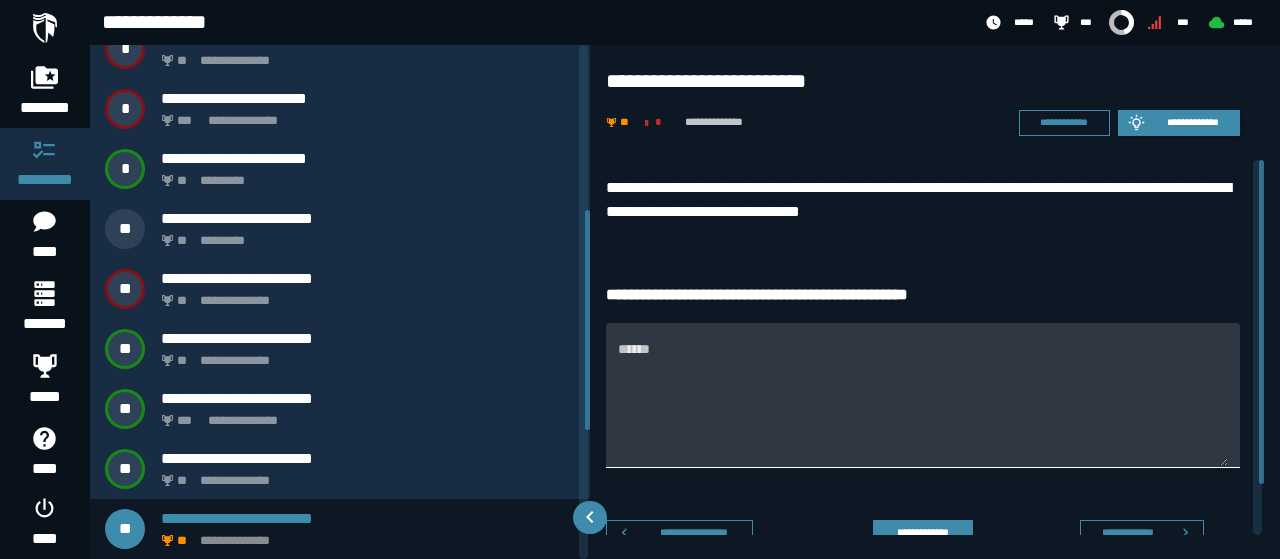 click on "******" at bounding box center [923, 407] 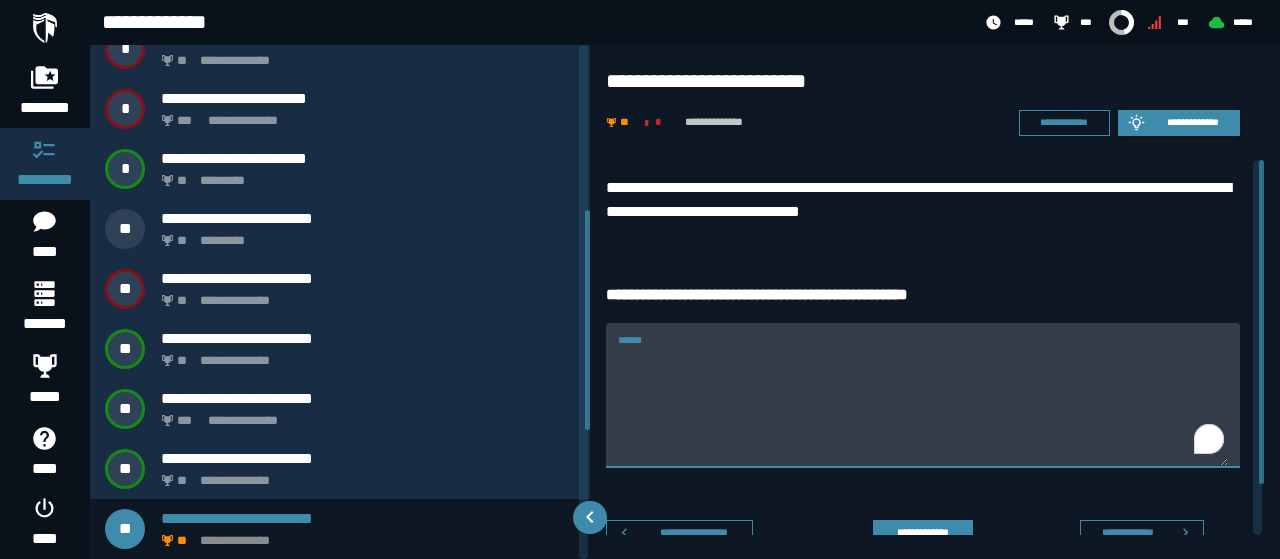 paste on "*******" 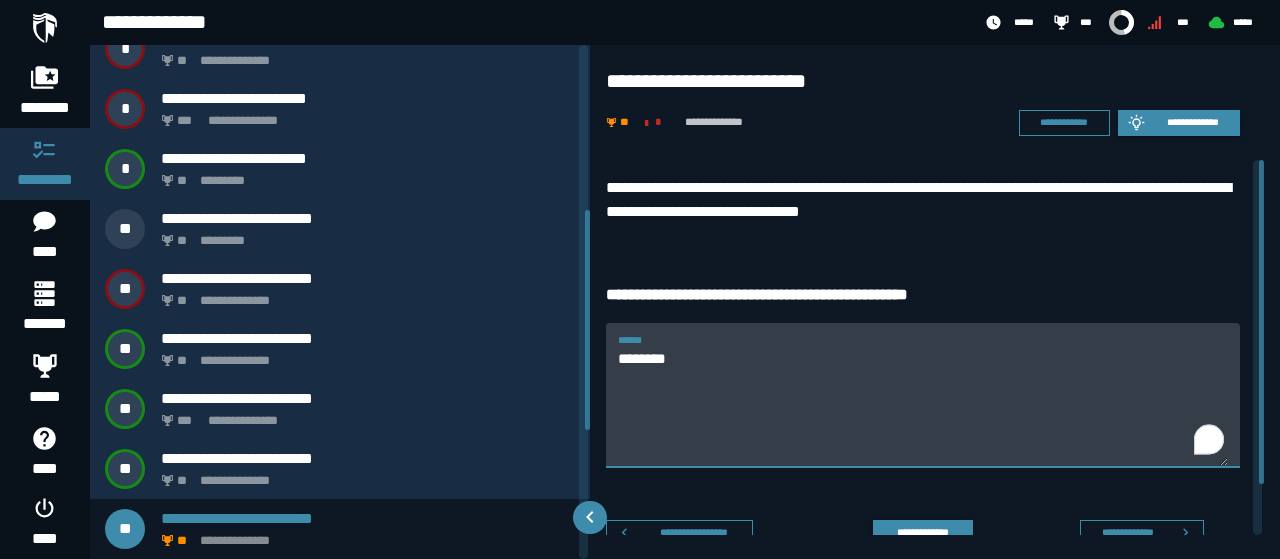 paste on "**********" 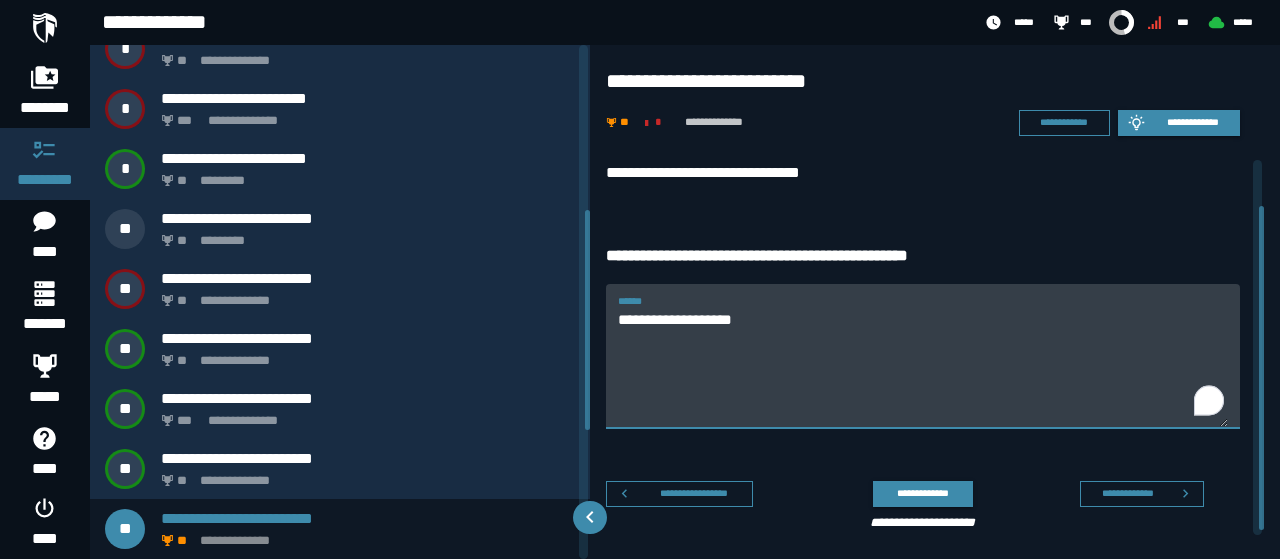 scroll, scrollTop: 58, scrollLeft: 0, axis: vertical 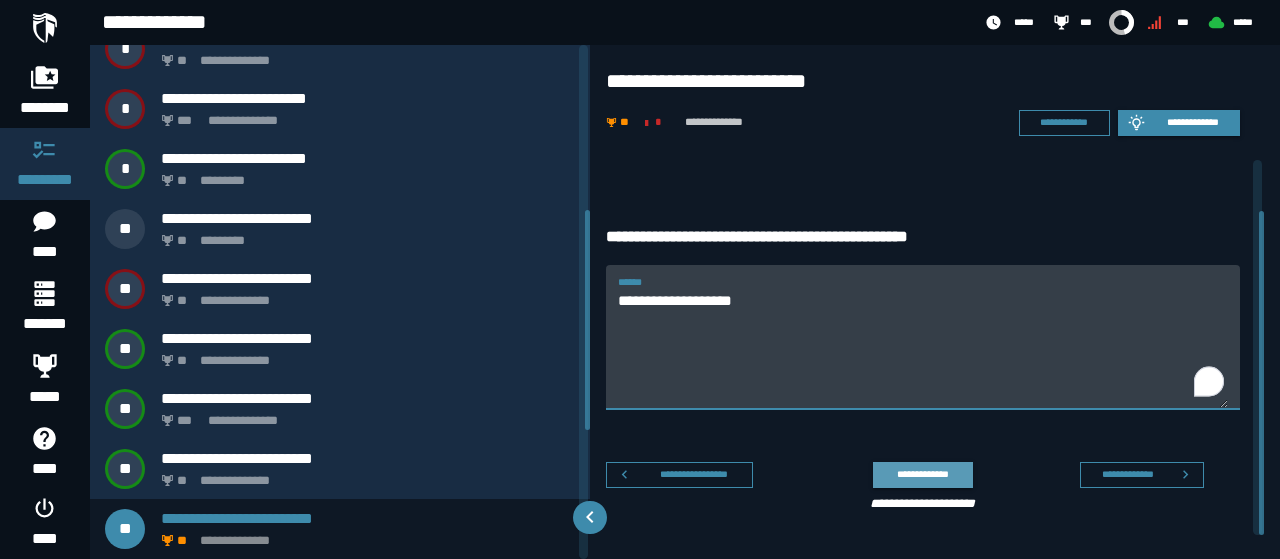 type on "**********" 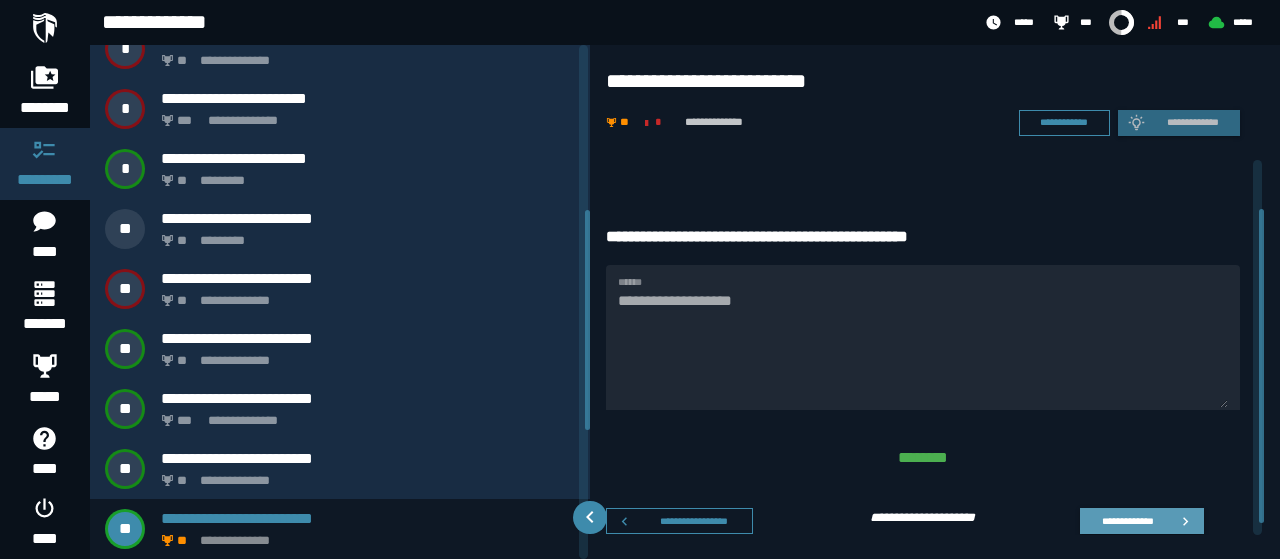 click on "**********" at bounding box center (1127, 520) 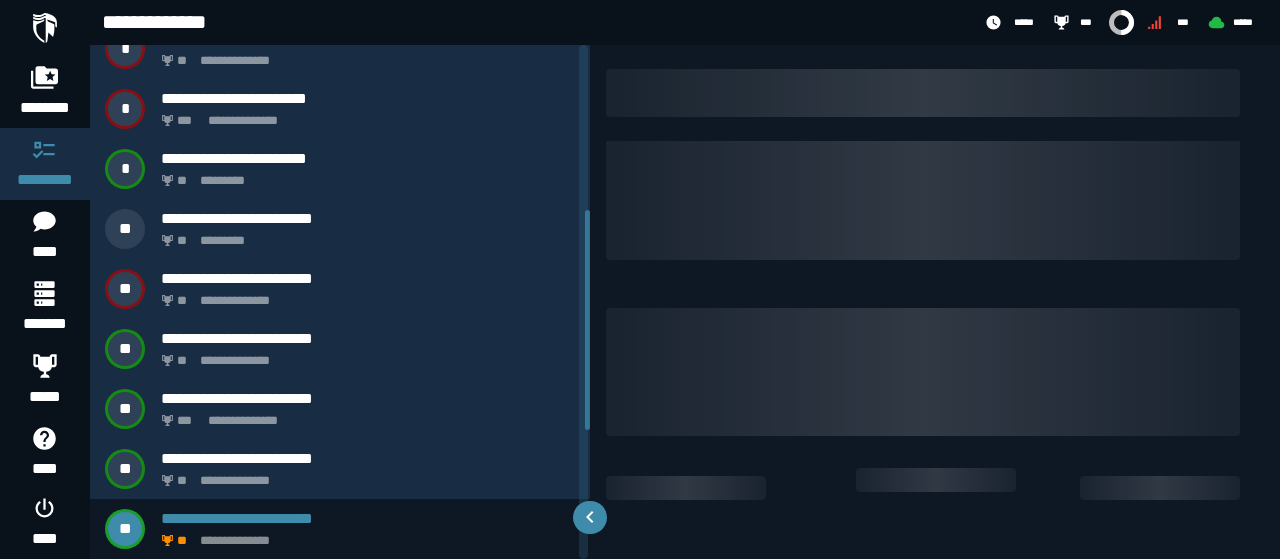 scroll, scrollTop: 0, scrollLeft: 0, axis: both 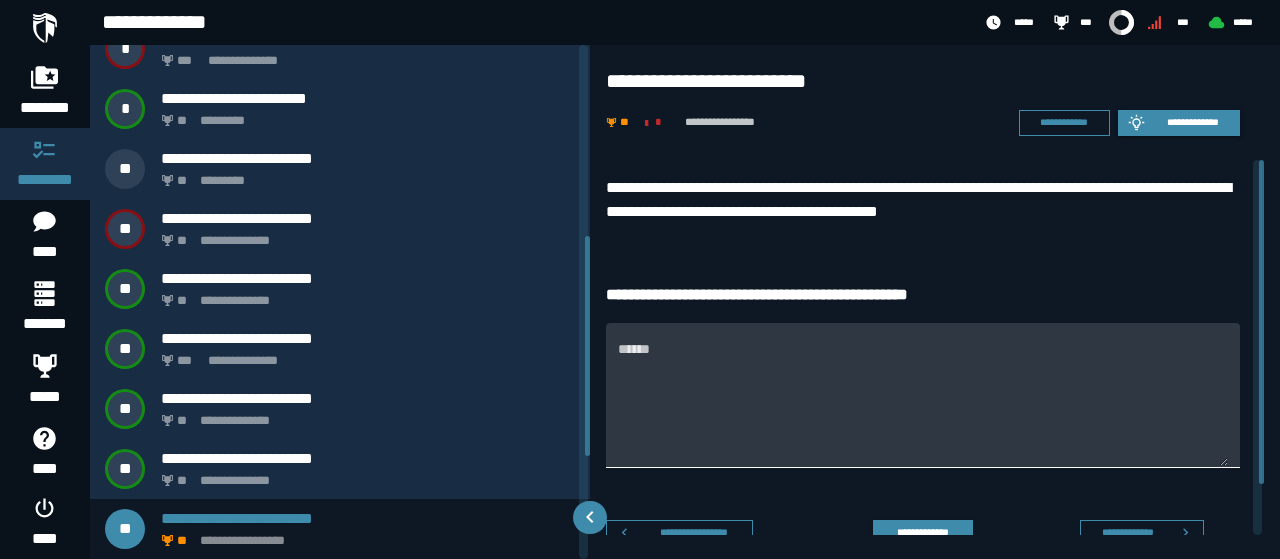 click on "******" at bounding box center [923, 407] 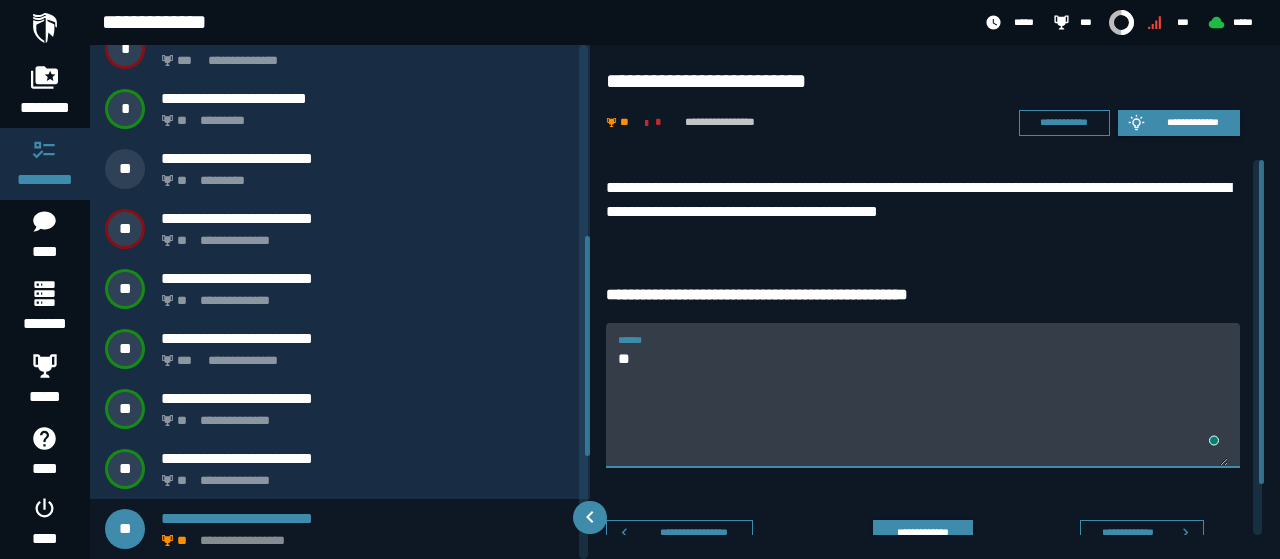 type on "*" 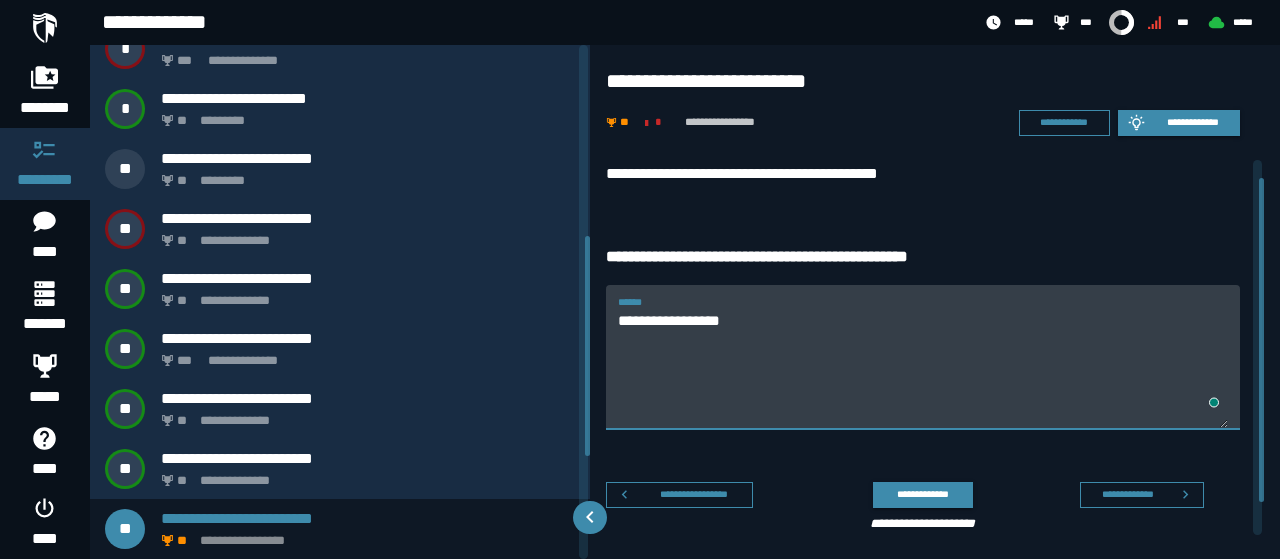 scroll, scrollTop: 58, scrollLeft: 0, axis: vertical 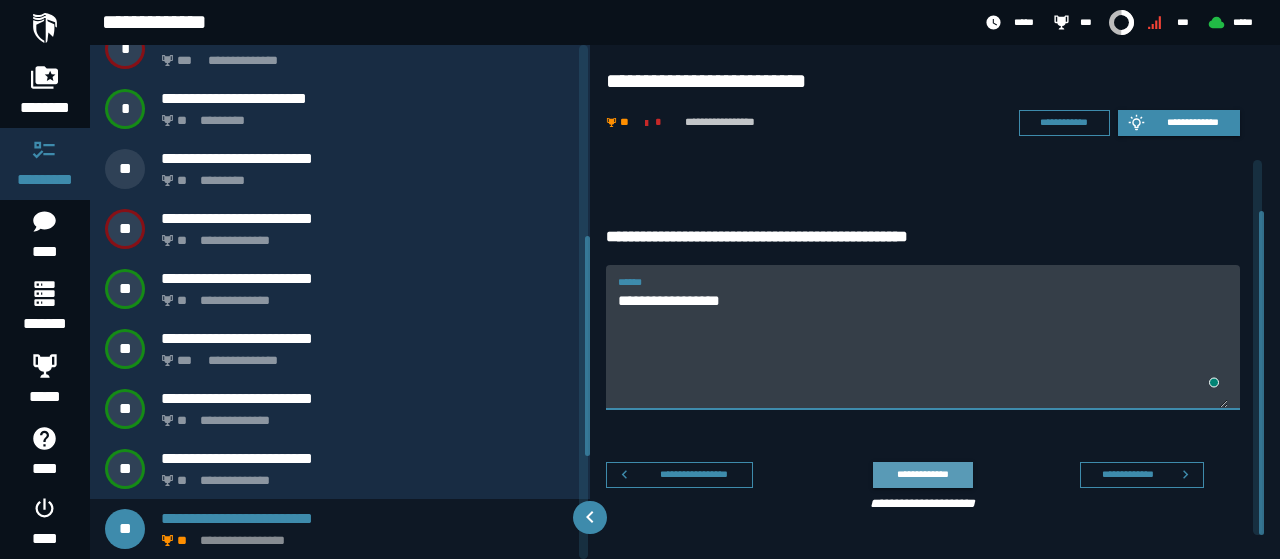type on "**********" 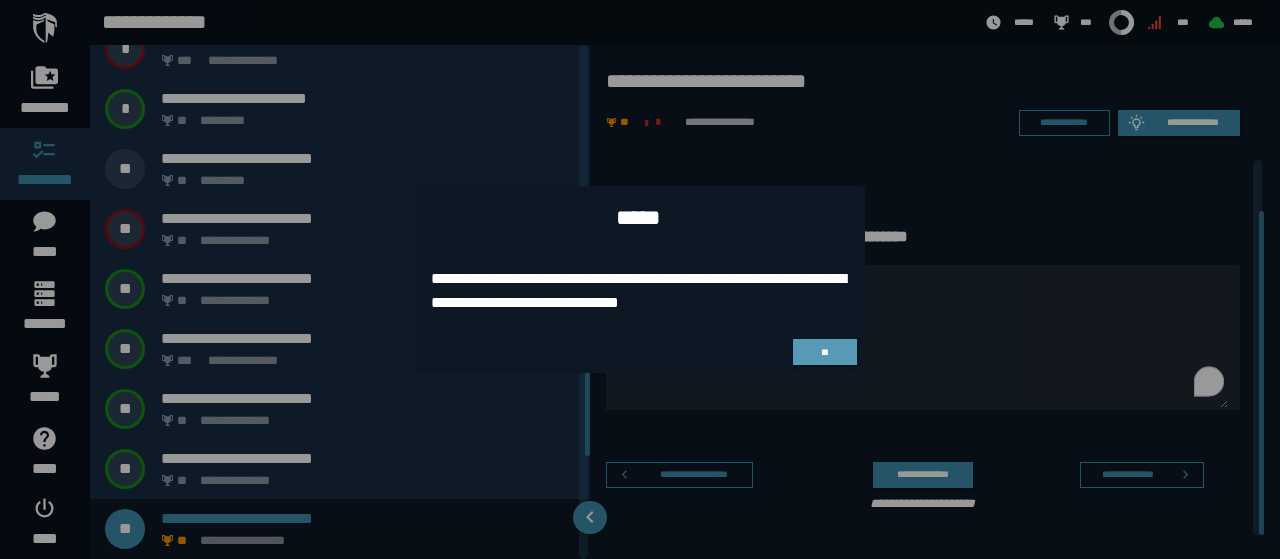 click on "**" at bounding box center (824, 352) 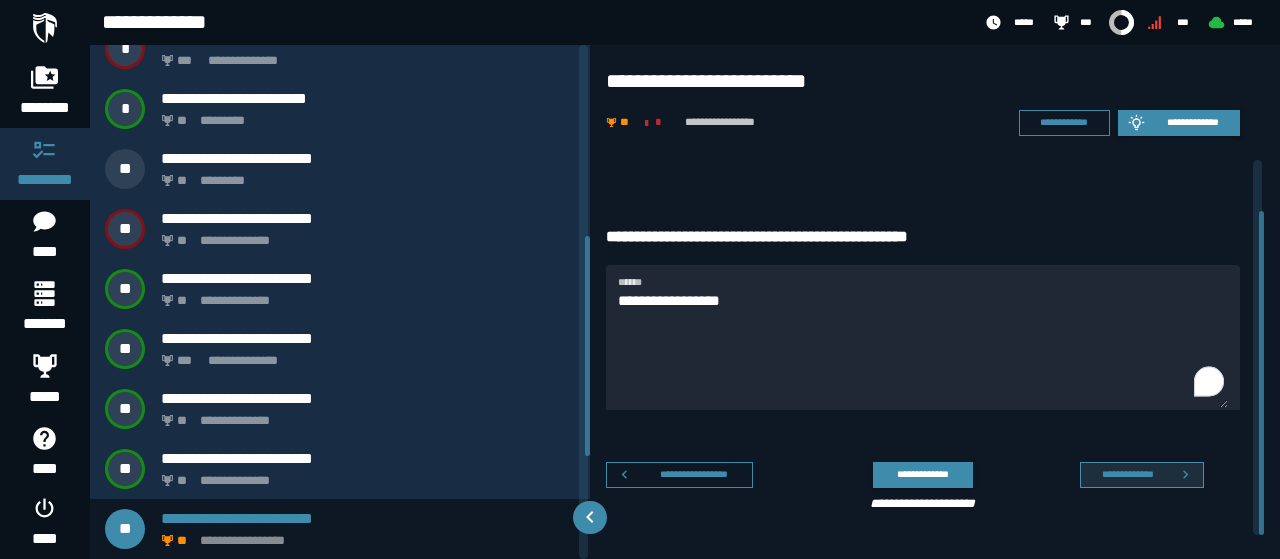 click on "**********" at bounding box center [1127, 474] 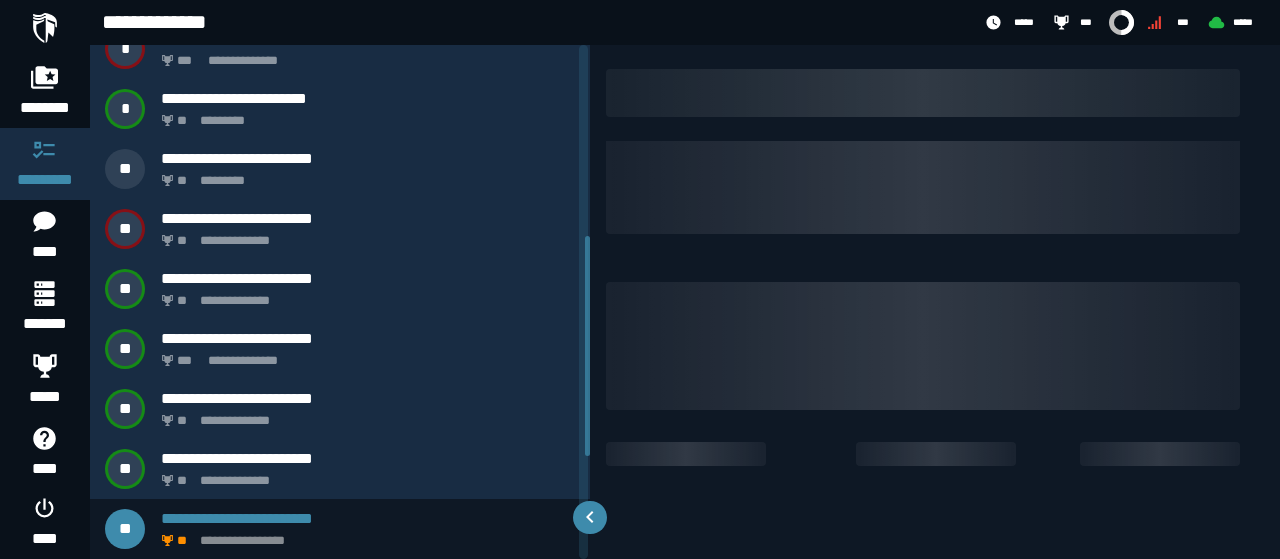 scroll, scrollTop: 0, scrollLeft: 0, axis: both 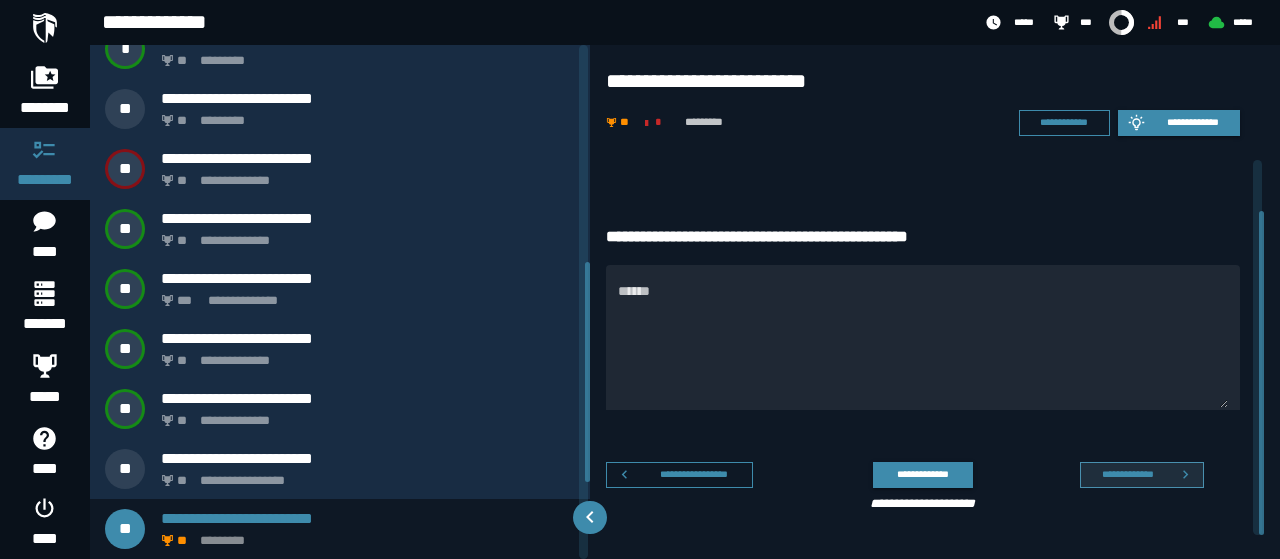 click on "**********" at bounding box center (1127, 474) 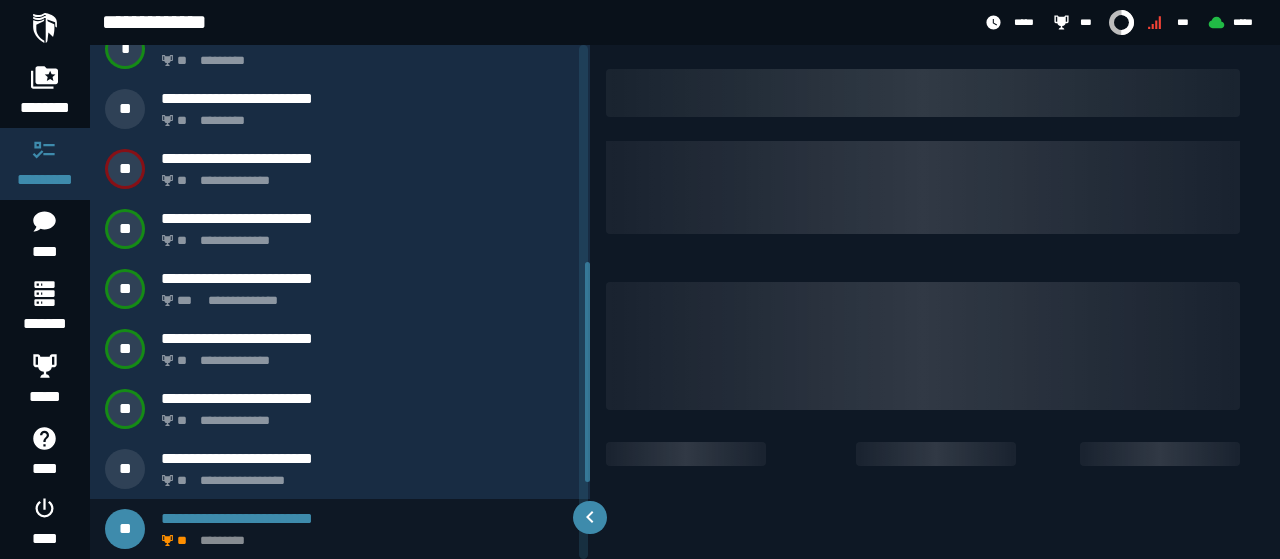scroll, scrollTop: 0, scrollLeft: 0, axis: both 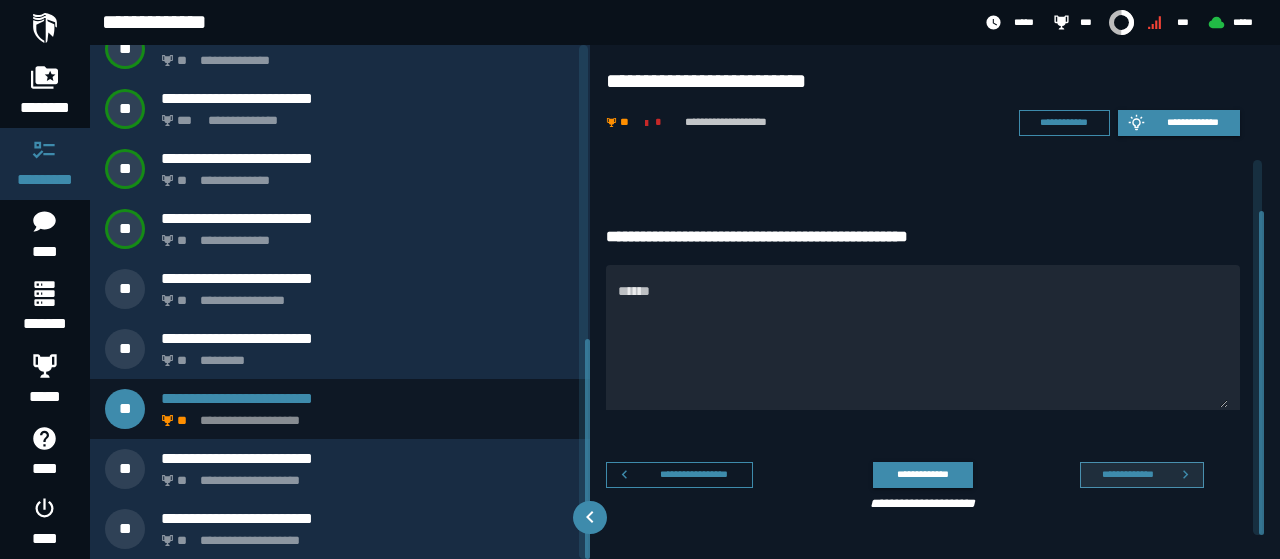 click on "**********" at bounding box center (1127, 474) 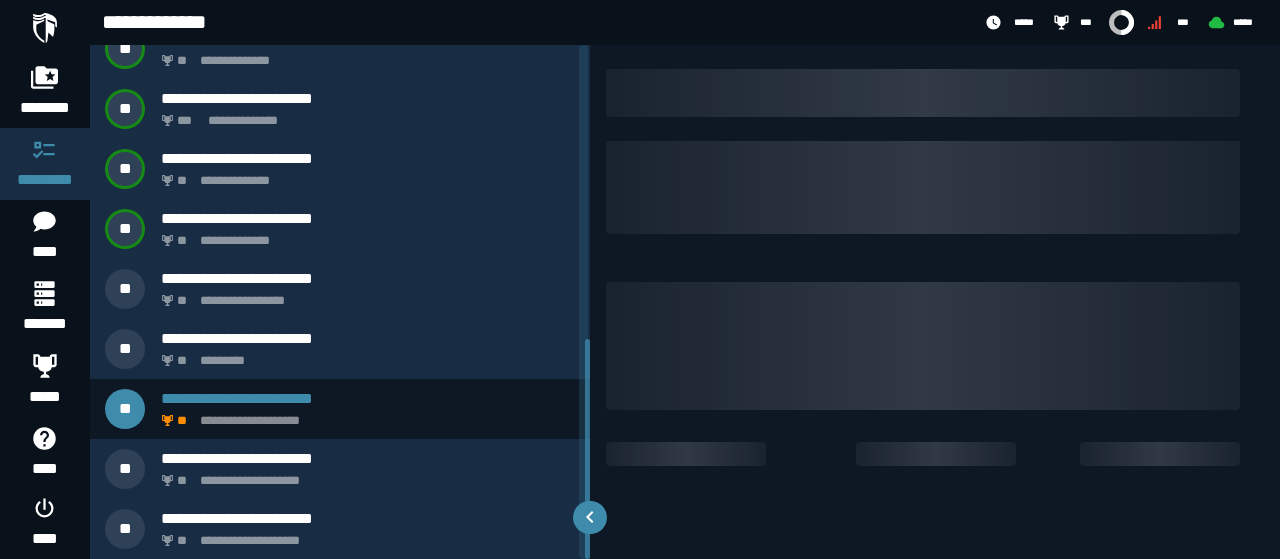 scroll, scrollTop: 0, scrollLeft: 0, axis: both 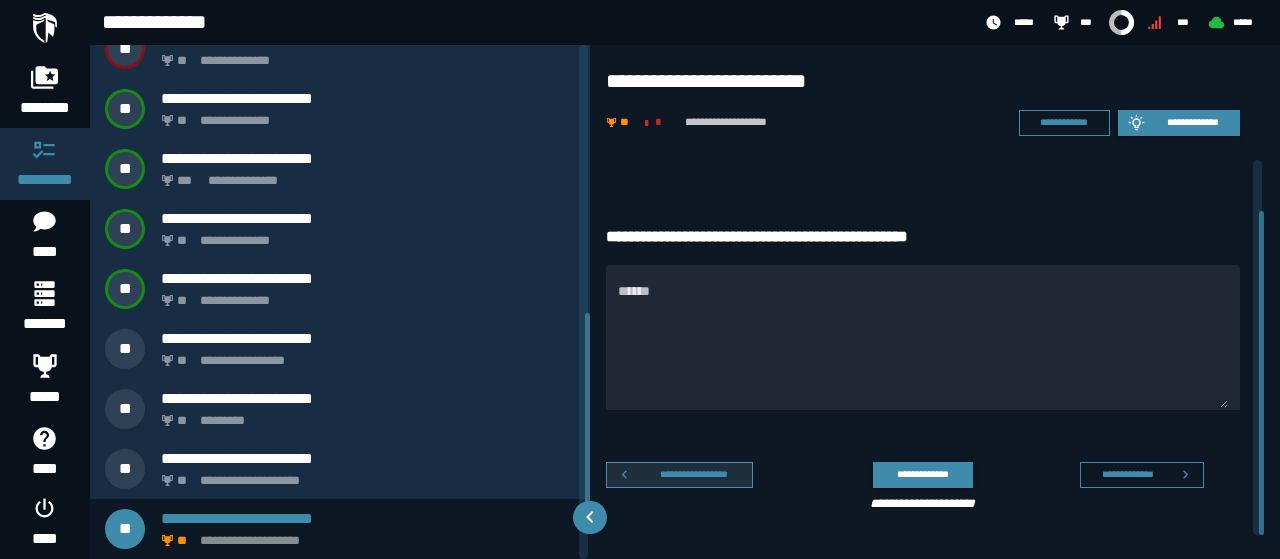 click on "**********" at bounding box center (694, 474) 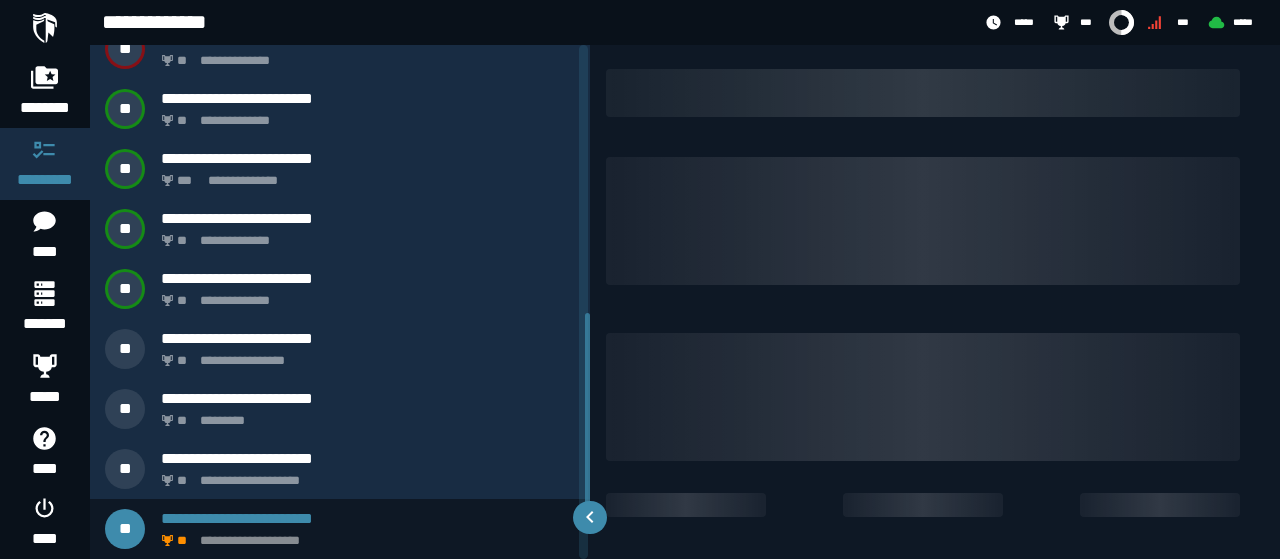 scroll, scrollTop: 0, scrollLeft: 0, axis: both 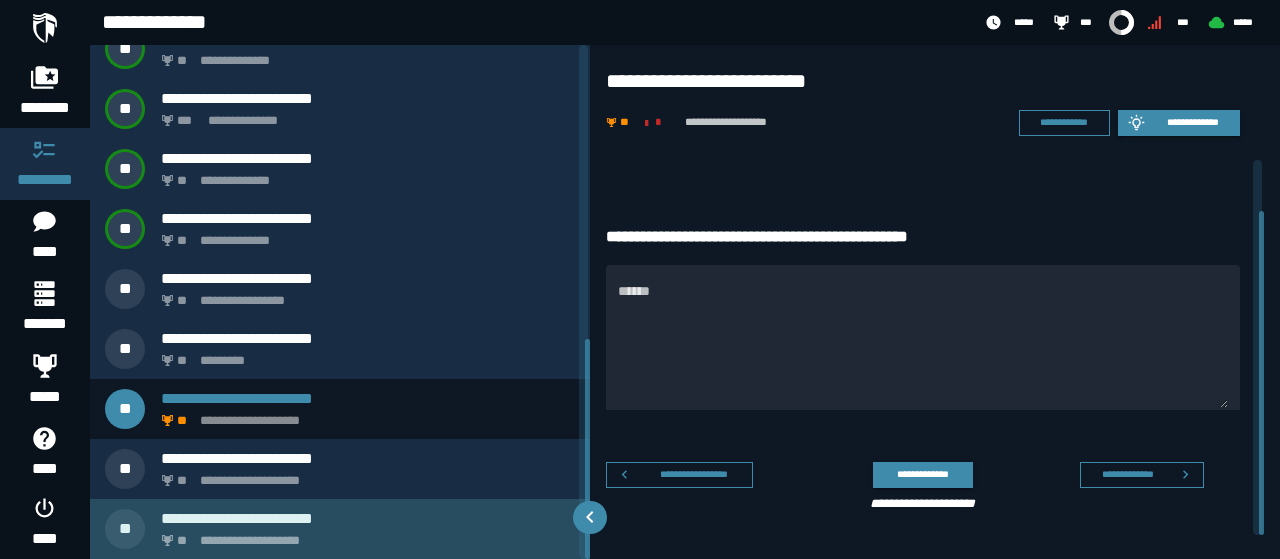 click on "**********" at bounding box center [368, 518] 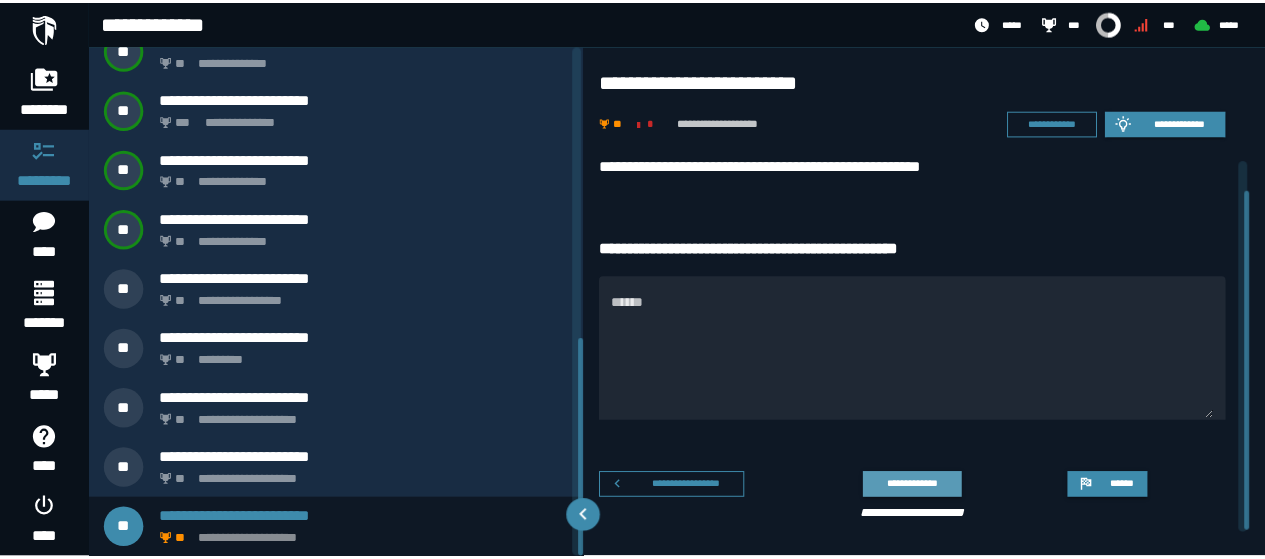 scroll, scrollTop: 34, scrollLeft: 0, axis: vertical 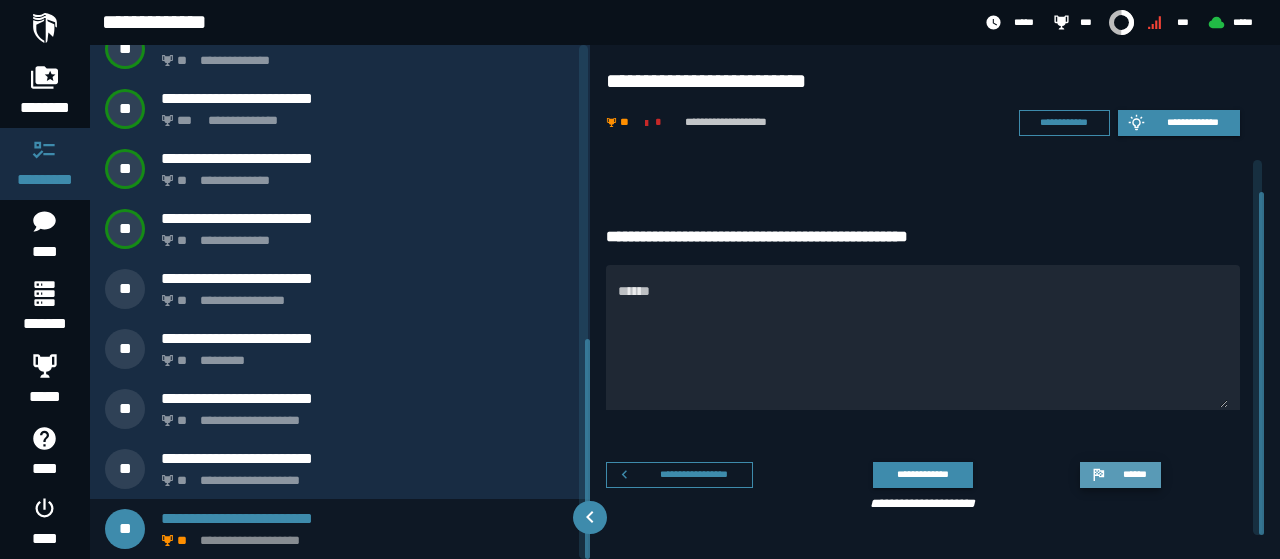 click on "******" at bounding box center [1134, 474] 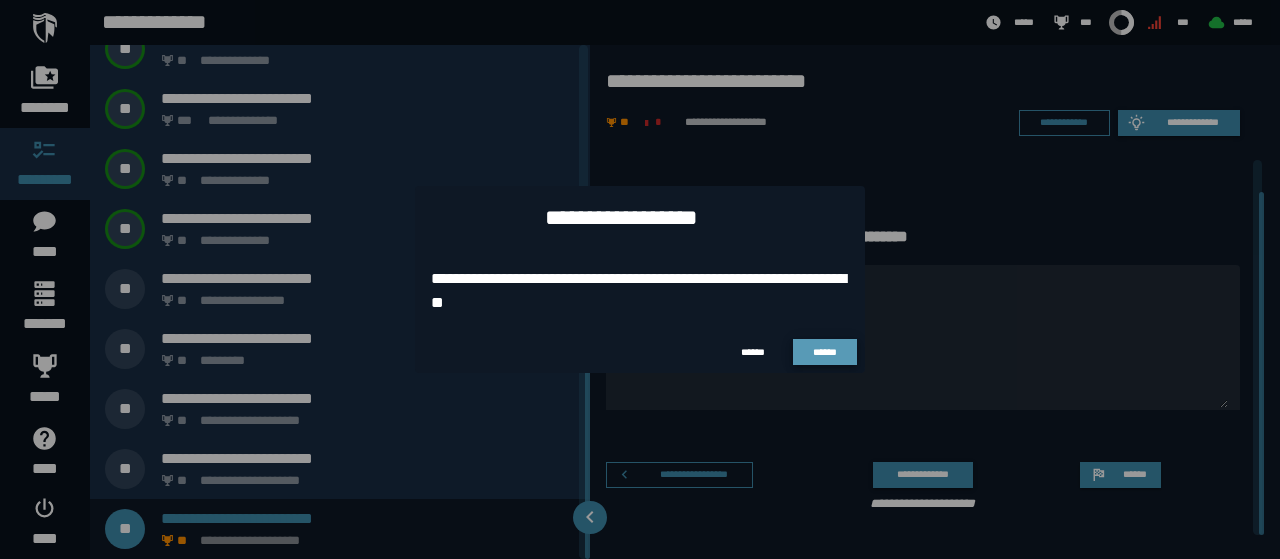 click on "******" at bounding box center (825, 352) 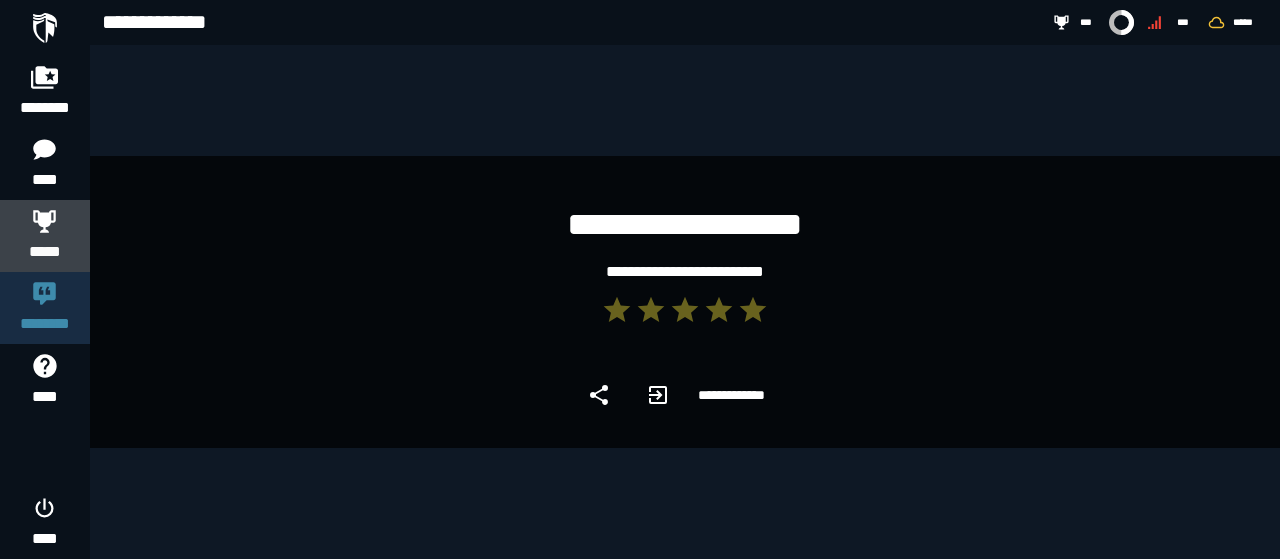 click 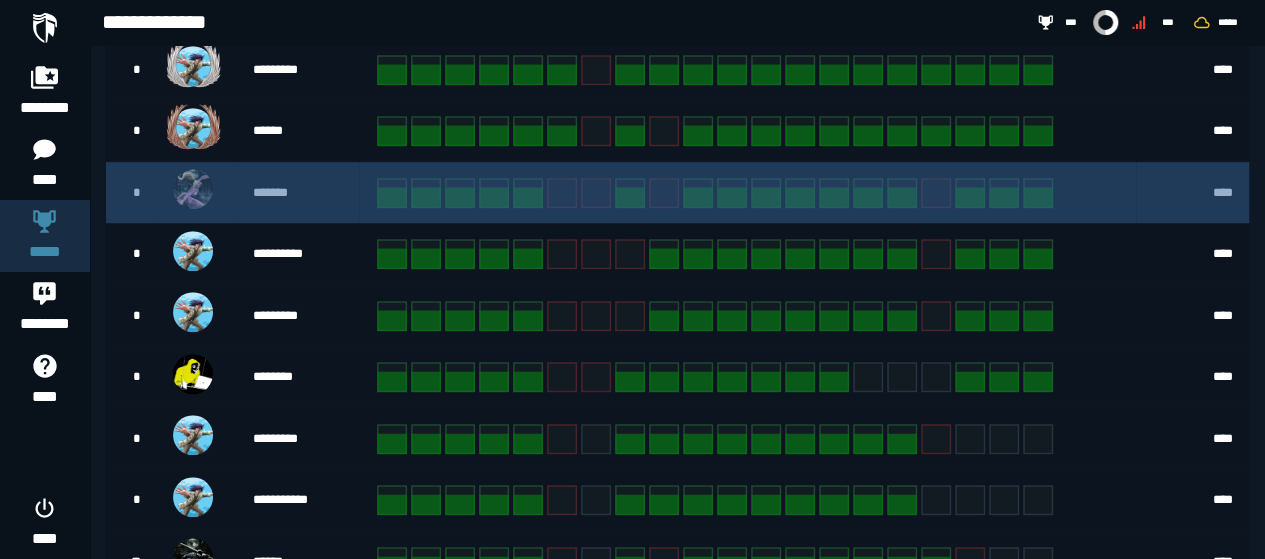 scroll, scrollTop: 643, scrollLeft: 0, axis: vertical 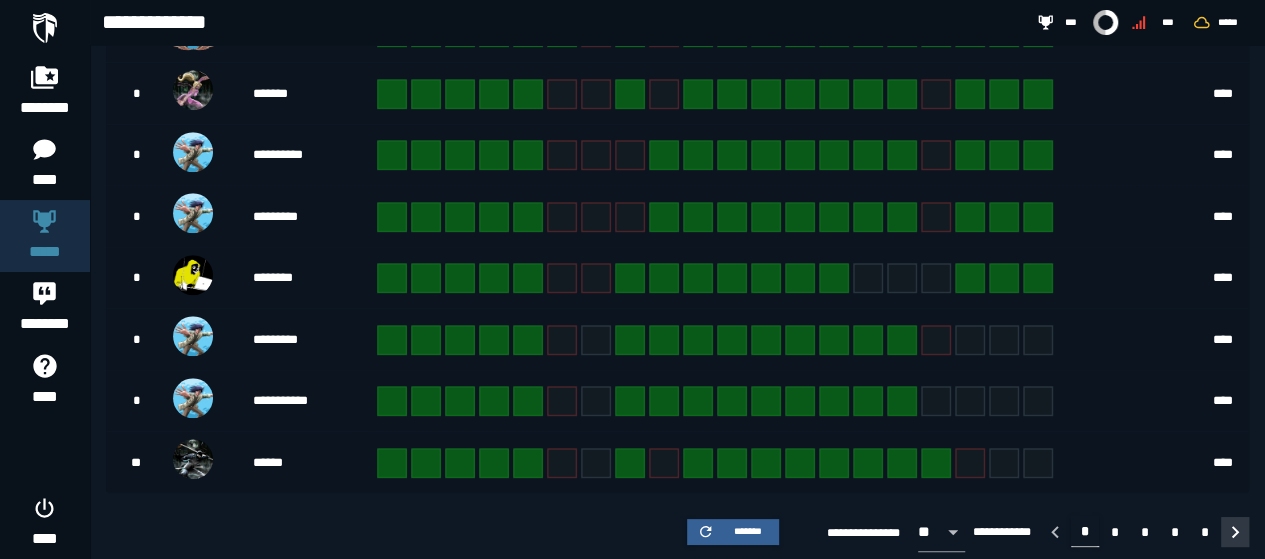 click 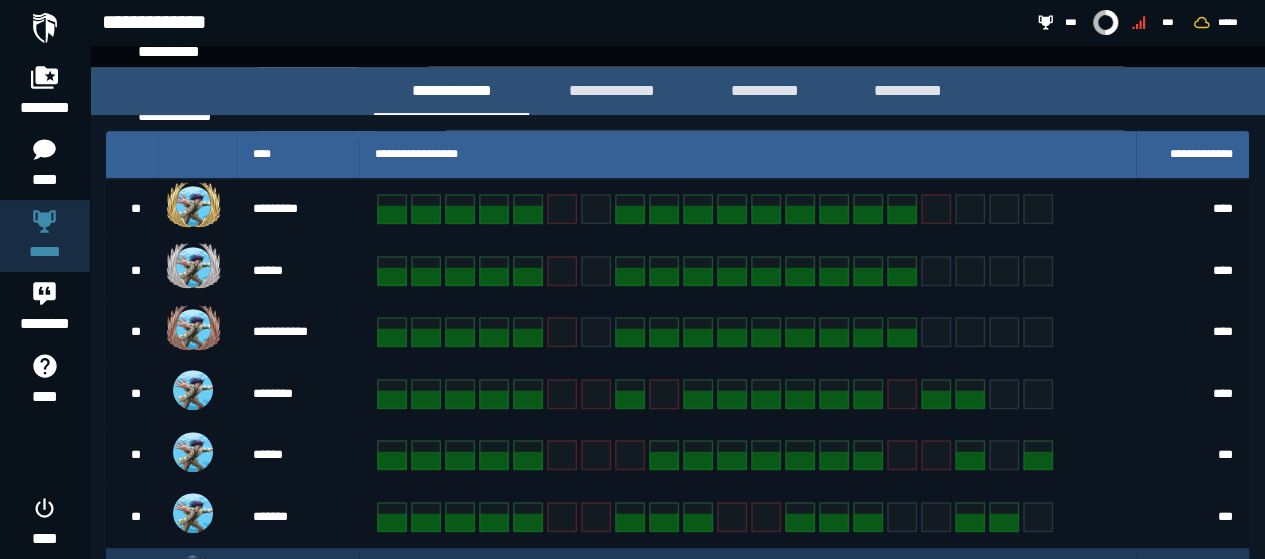 scroll, scrollTop: 643, scrollLeft: 0, axis: vertical 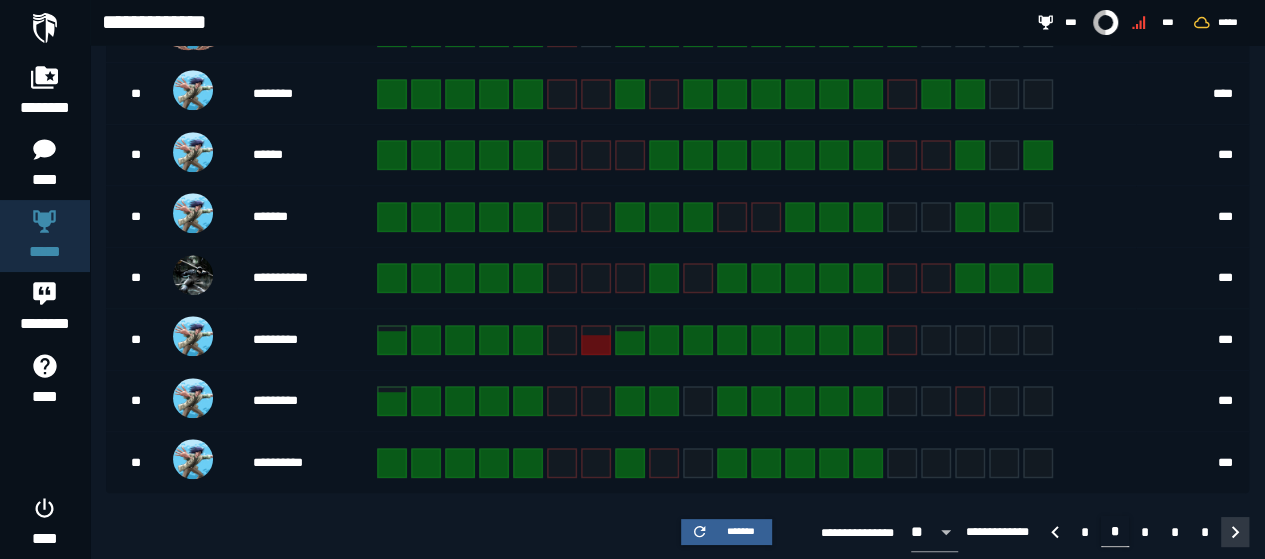 click 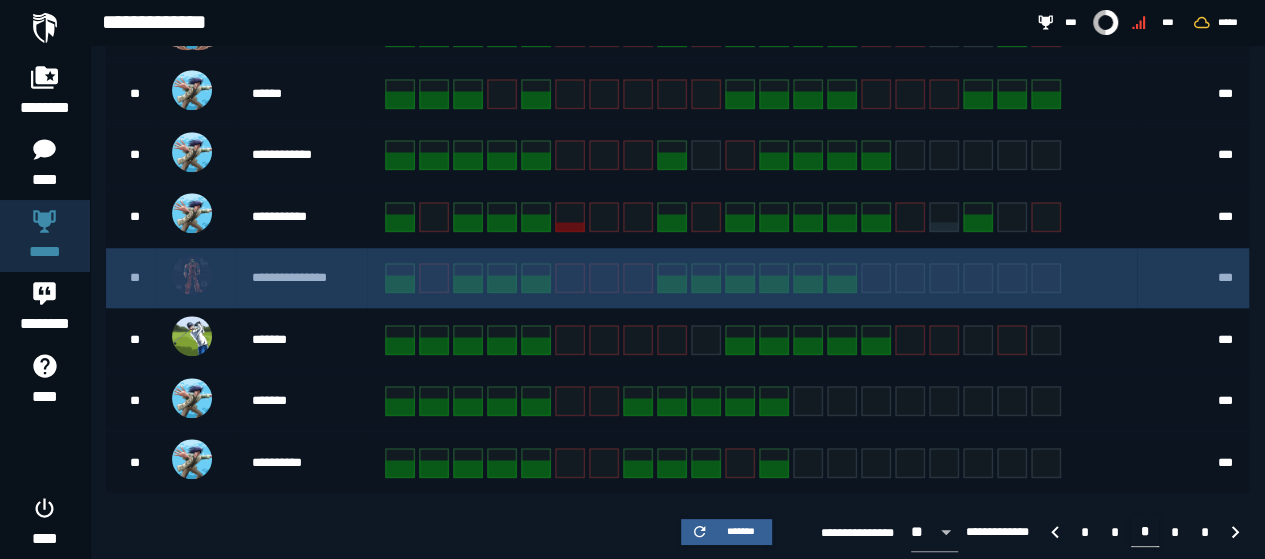 scroll, scrollTop: 543, scrollLeft: 0, axis: vertical 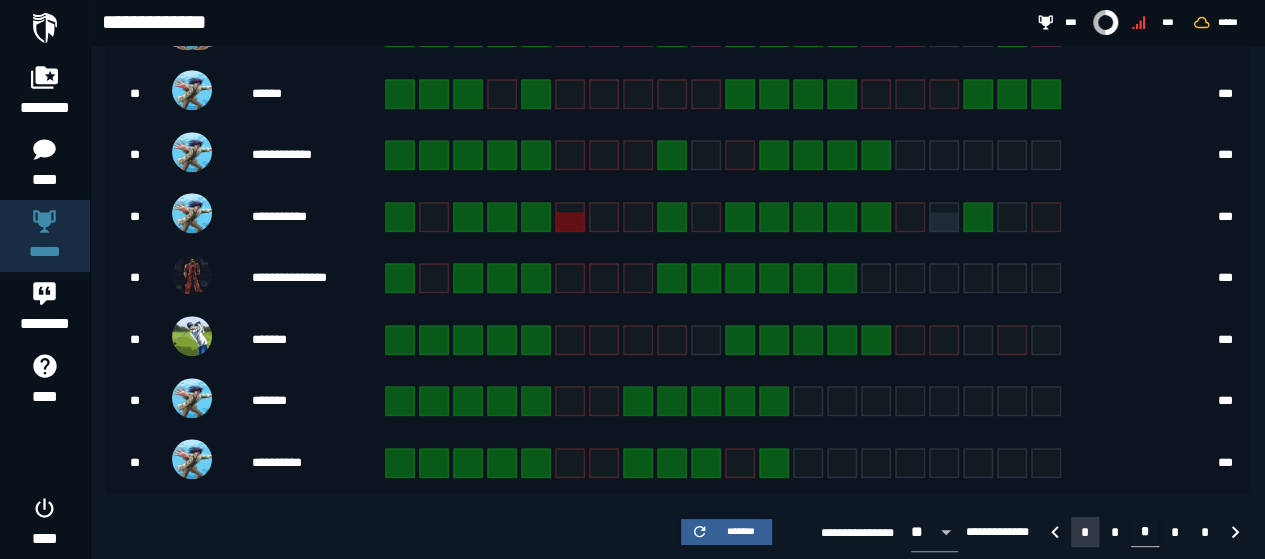 click on "*" at bounding box center (1085, 532) 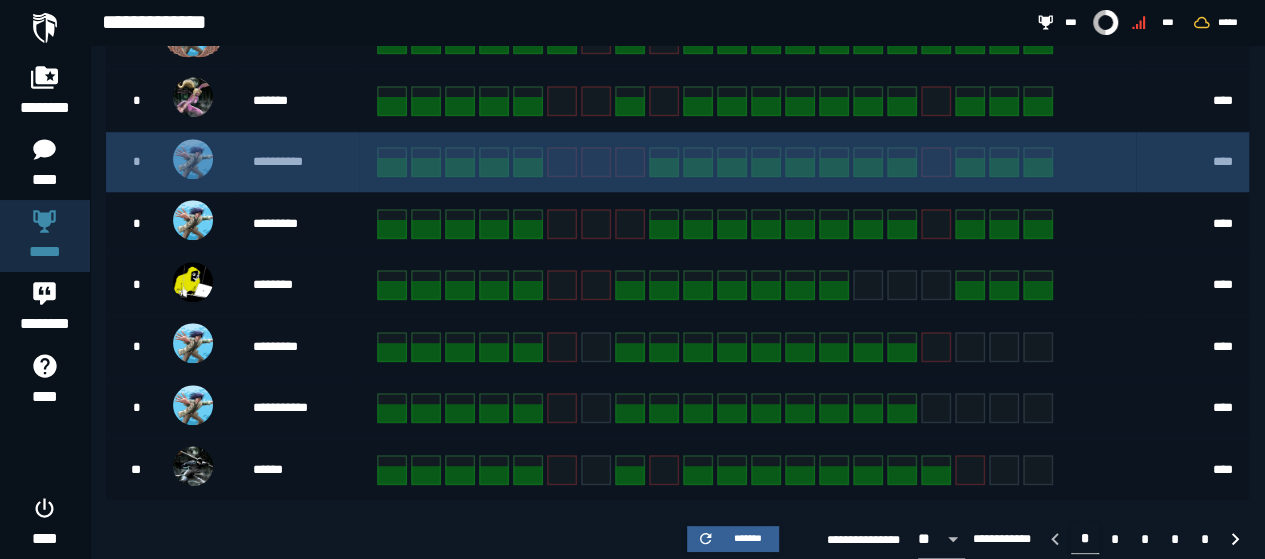 scroll, scrollTop: 643, scrollLeft: 0, axis: vertical 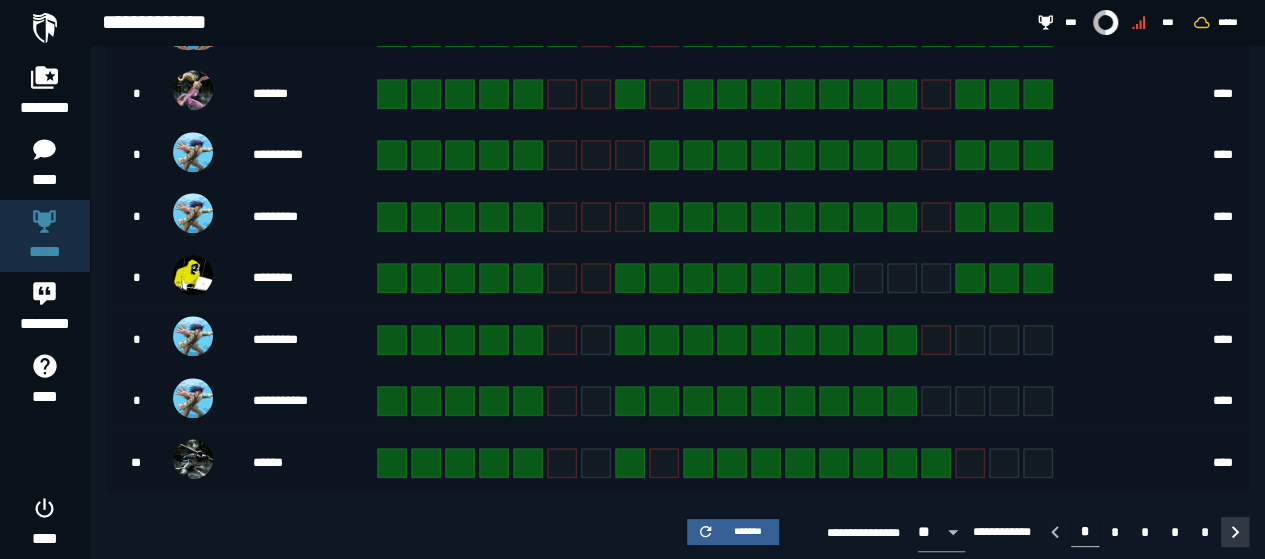 click 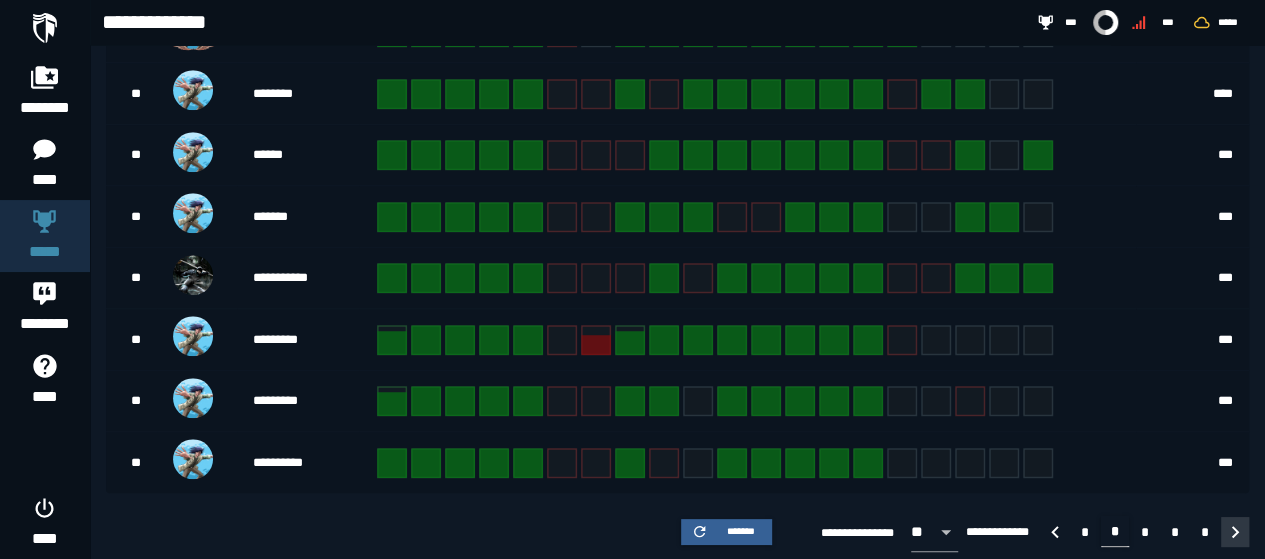 click 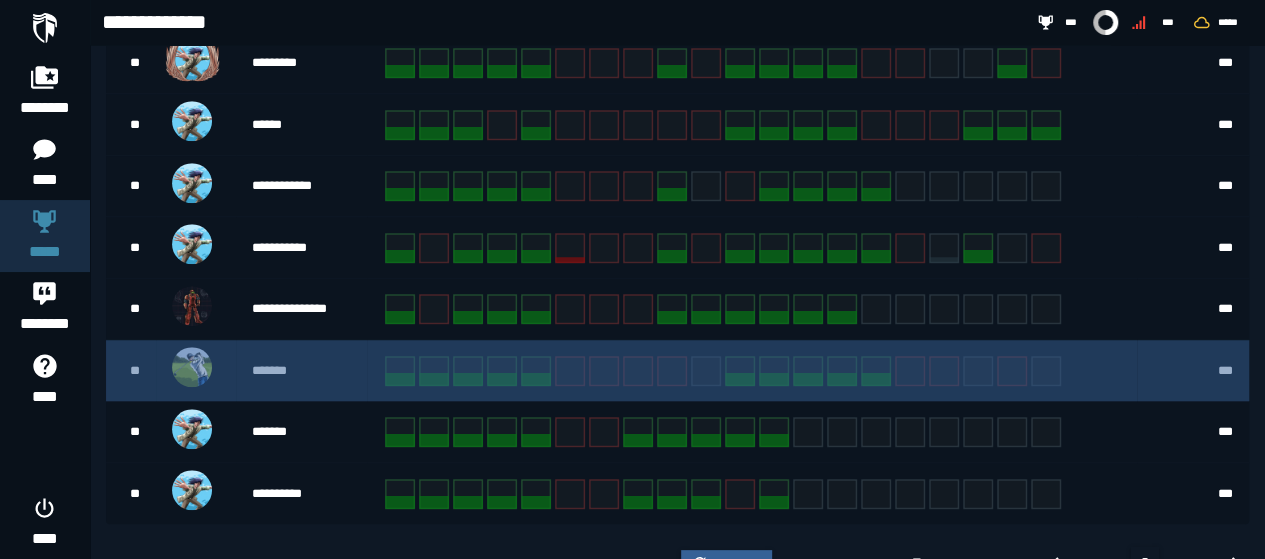 scroll, scrollTop: 643, scrollLeft: 0, axis: vertical 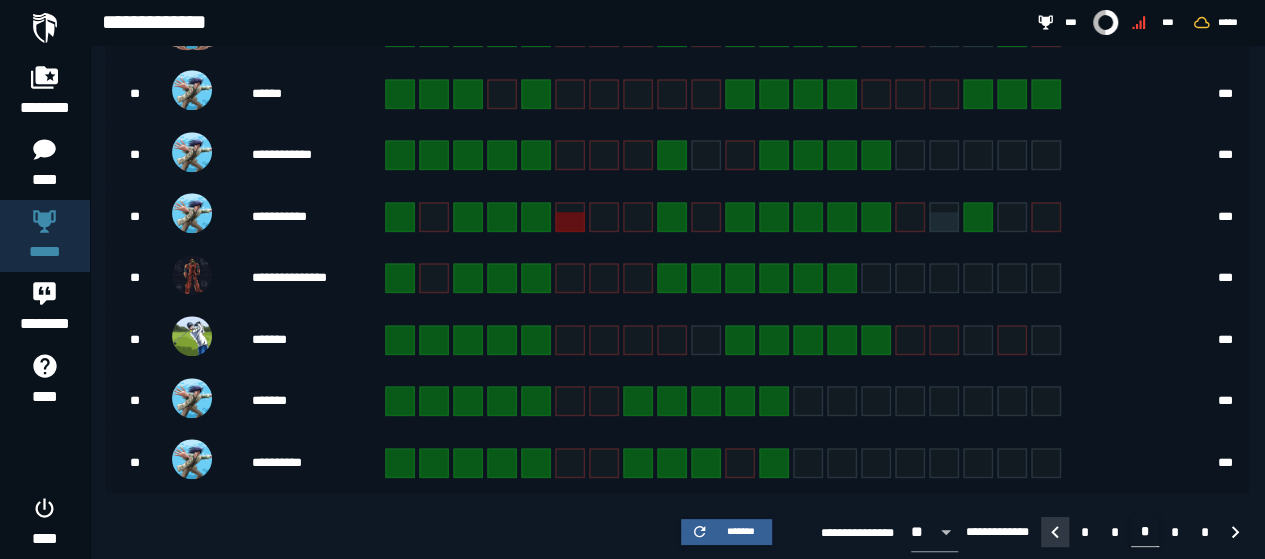 click 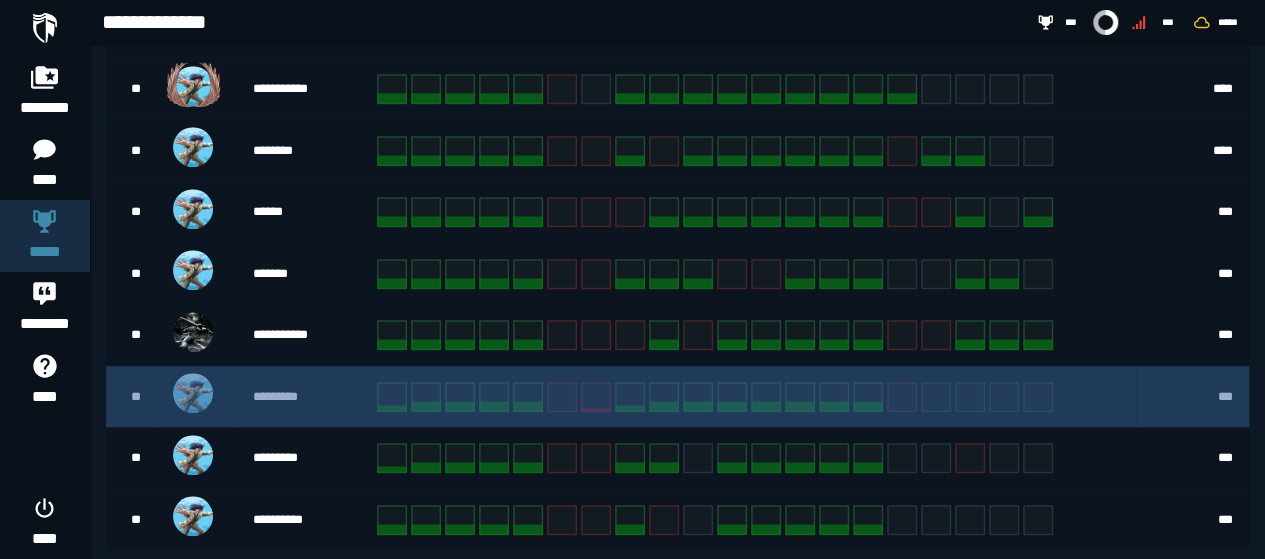 scroll, scrollTop: 643, scrollLeft: 0, axis: vertical 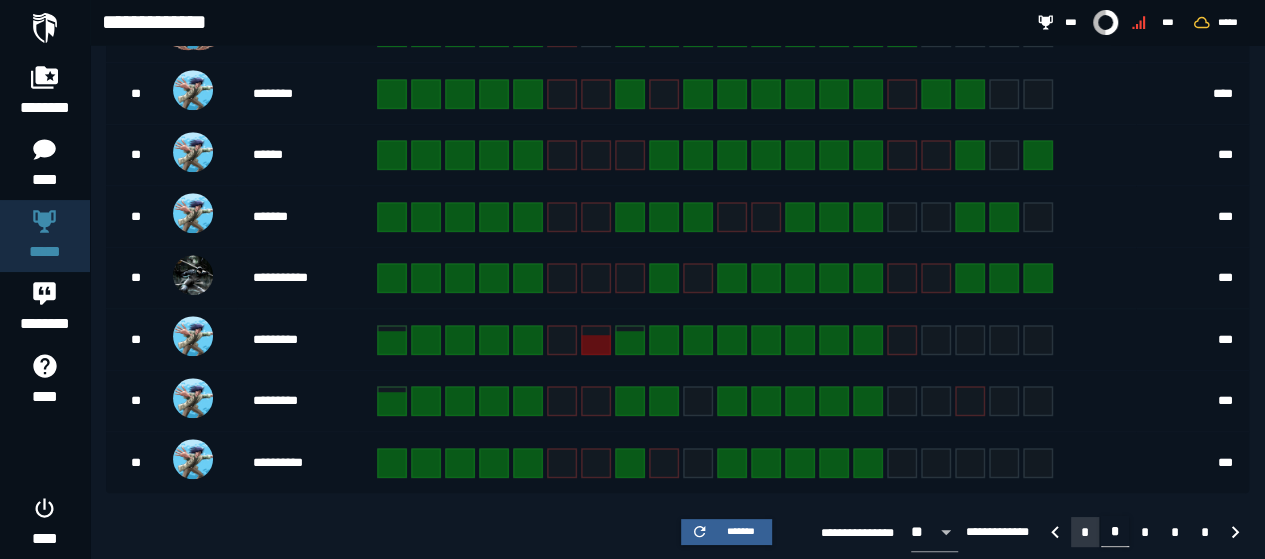click on "*" at bounding box center [1085, 532] 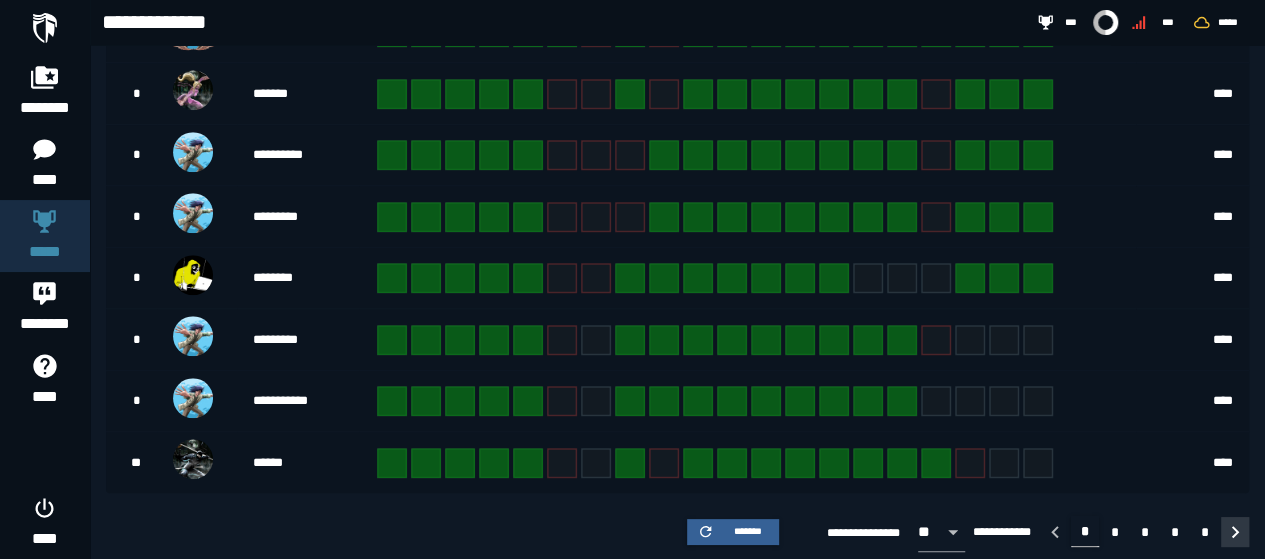 click 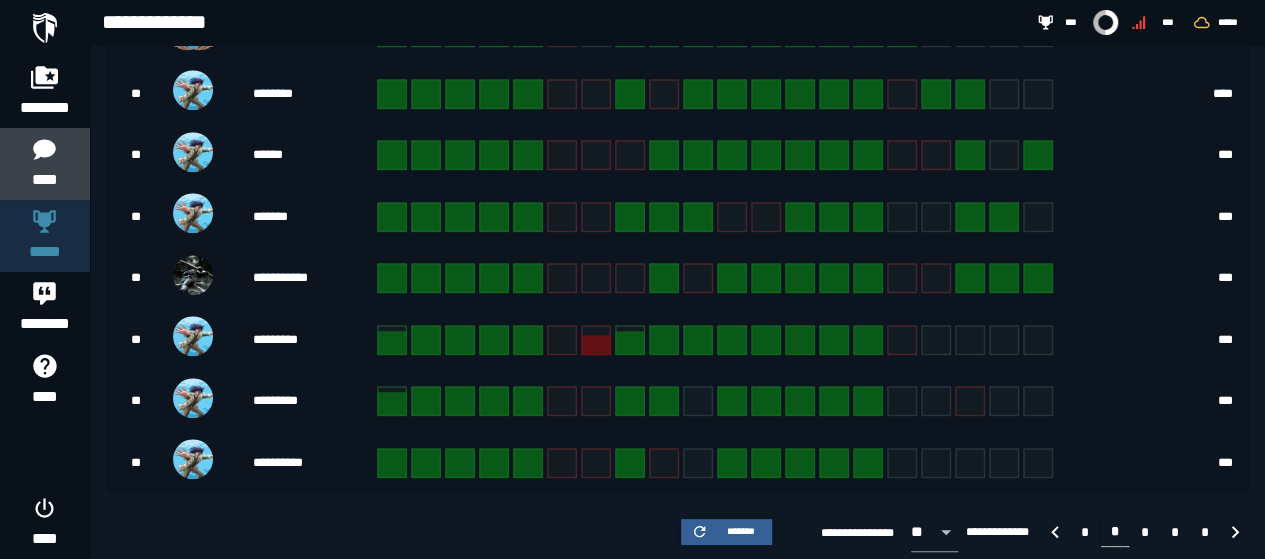 click on "****" at bounding box center [44, 164] 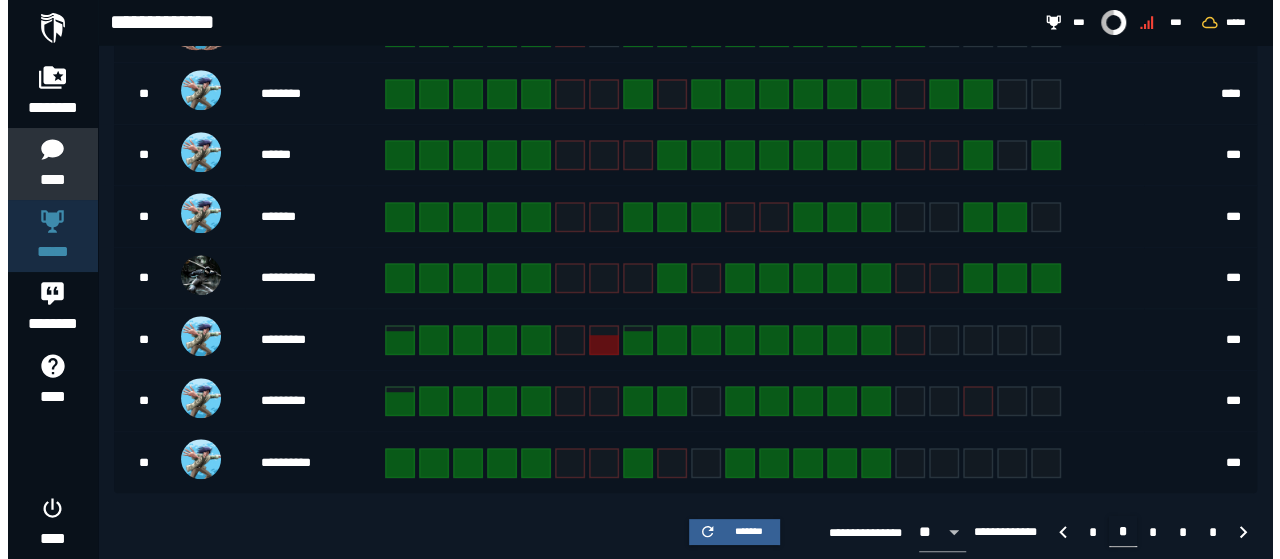 scroll, scrollTop: 0, scrollLeft: 0, axis: both 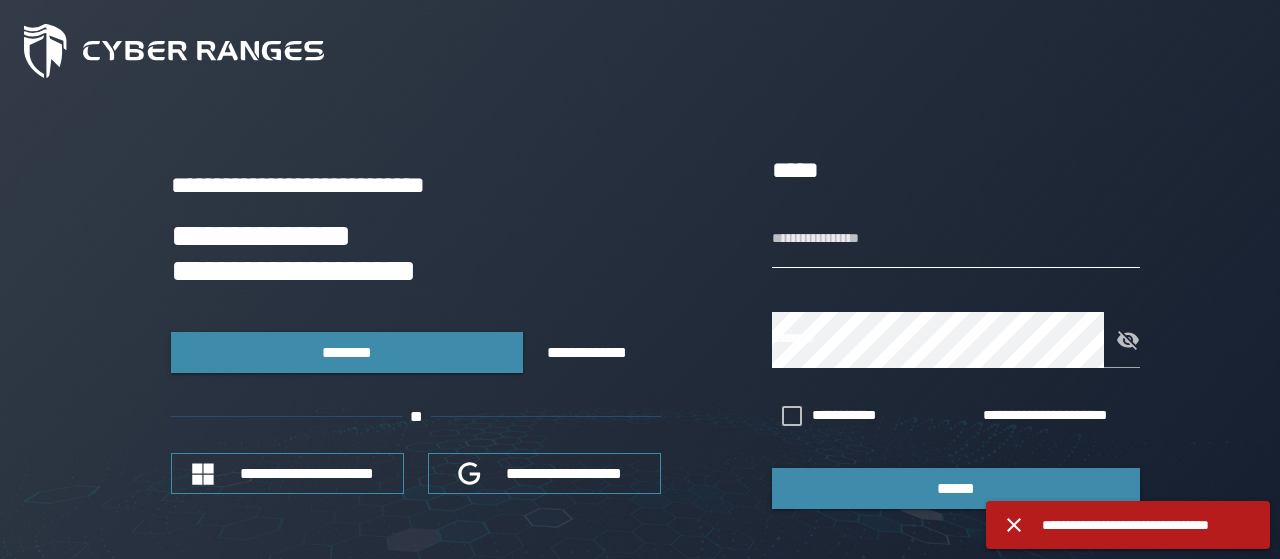 click on "**********" at bounding box center [956, 240] 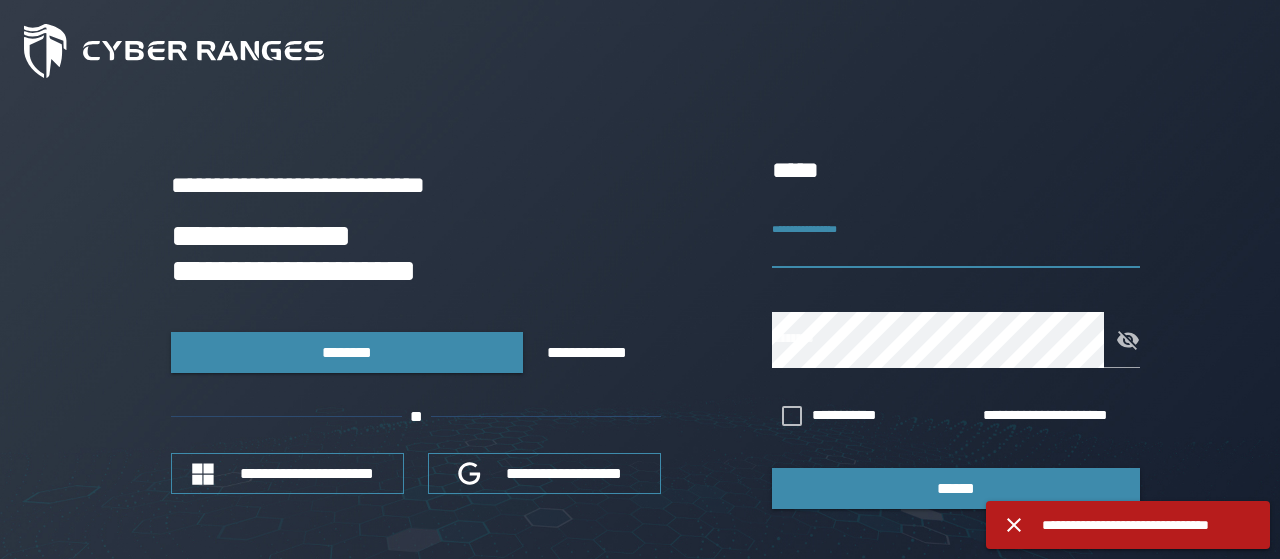 type on "**********" 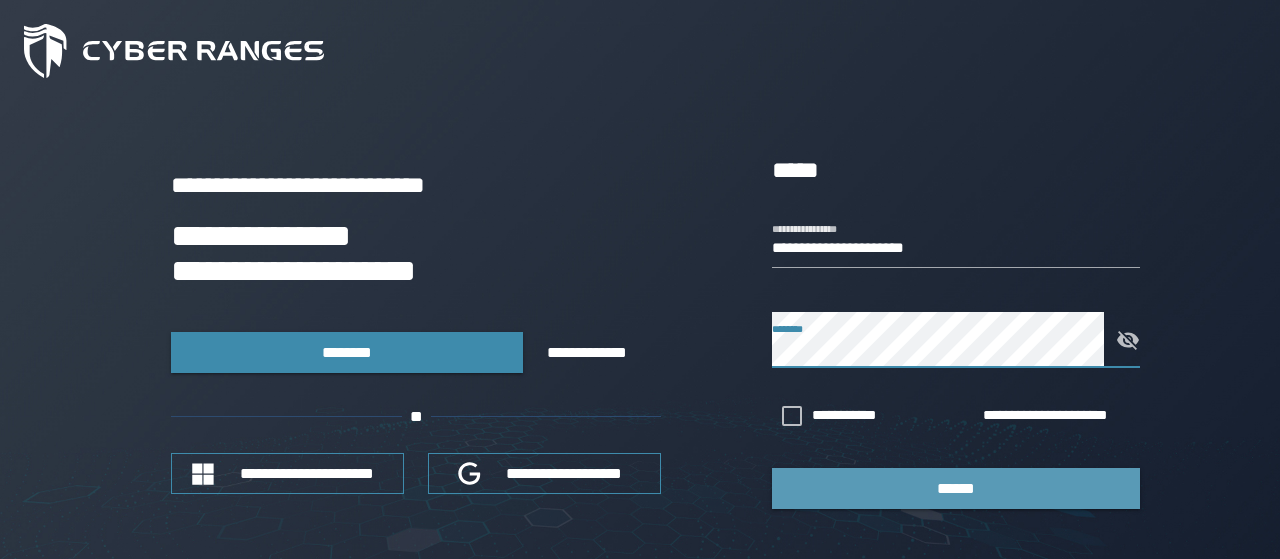 click on "******" at bounding box center (956, 488) 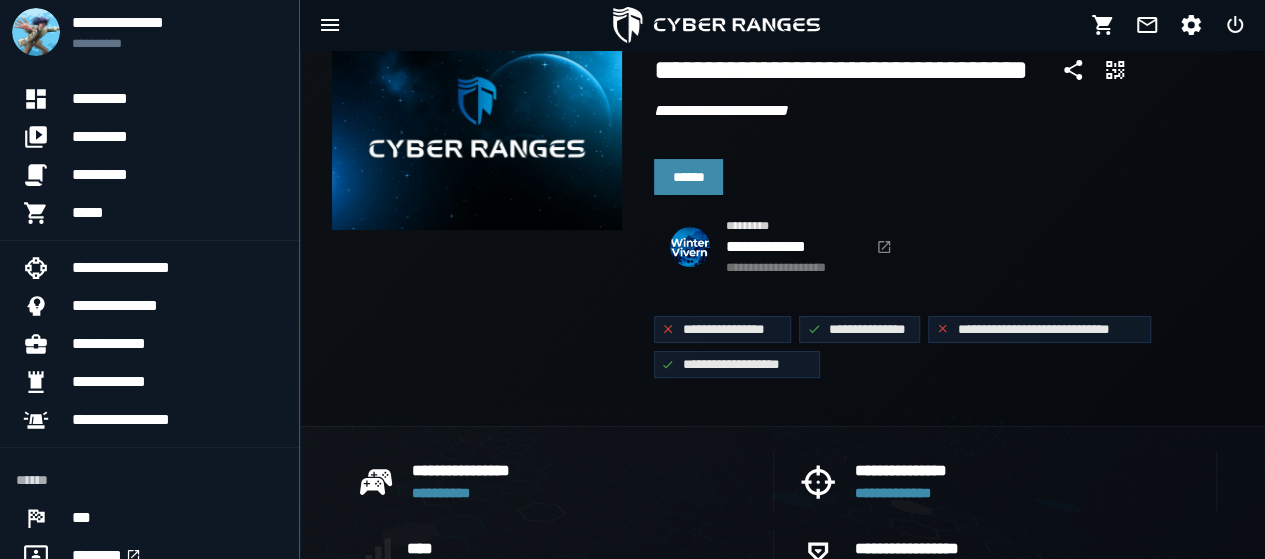scroll, scrollTop: 100, scrollLeft: 0, axis: vertical 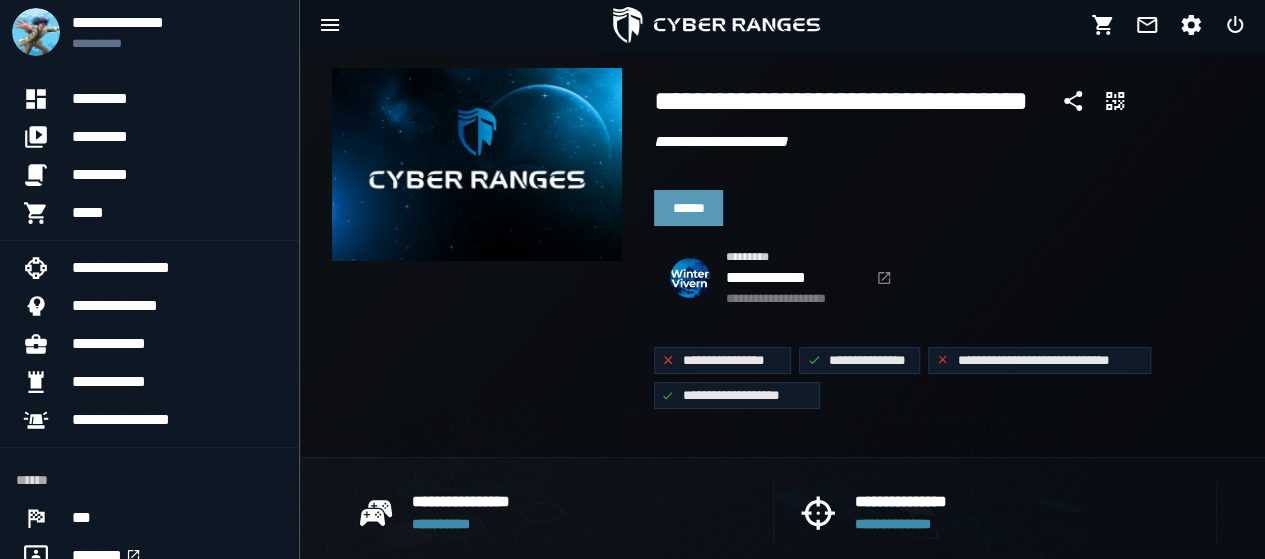 click on "******" at bounding box center (689, 208) 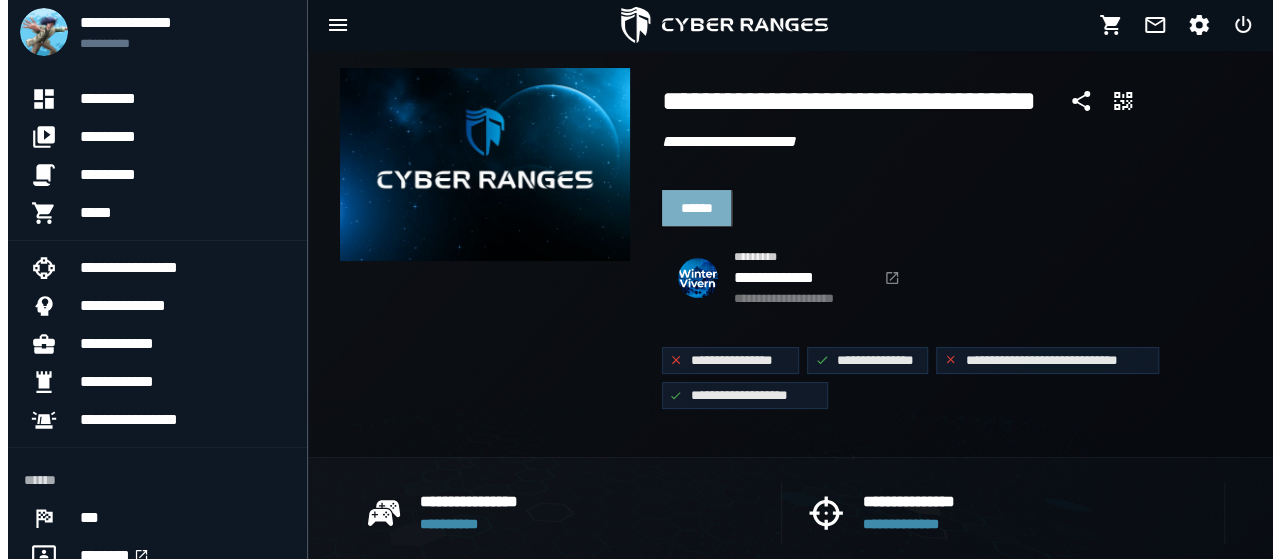 scroll, scrollTop: 0, scrollLeft: 0, axis: both 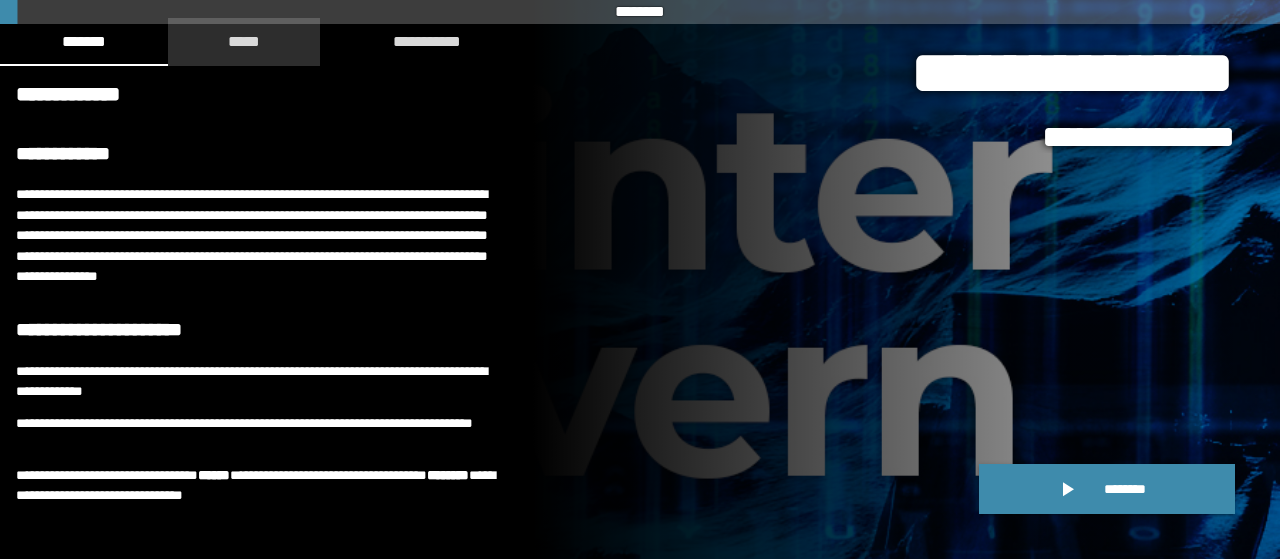 click on "*****" at bounding box center [244, 41] 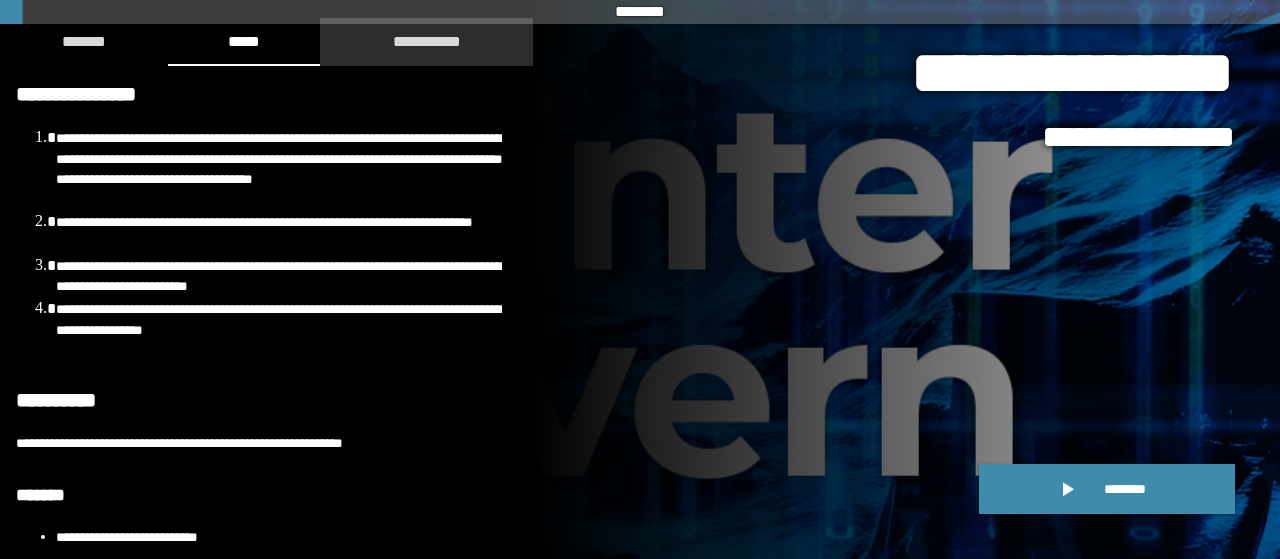 click on "**********" at bounding box center [427, 41] 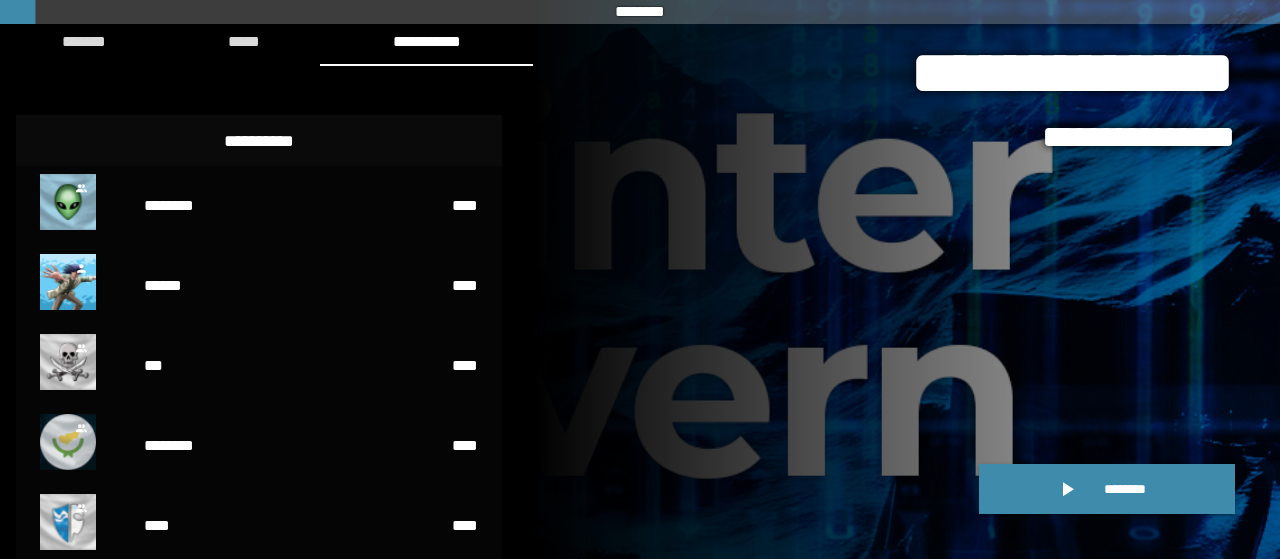 scroll, scrollTop: 0, scrollLeft: 0, axis: both 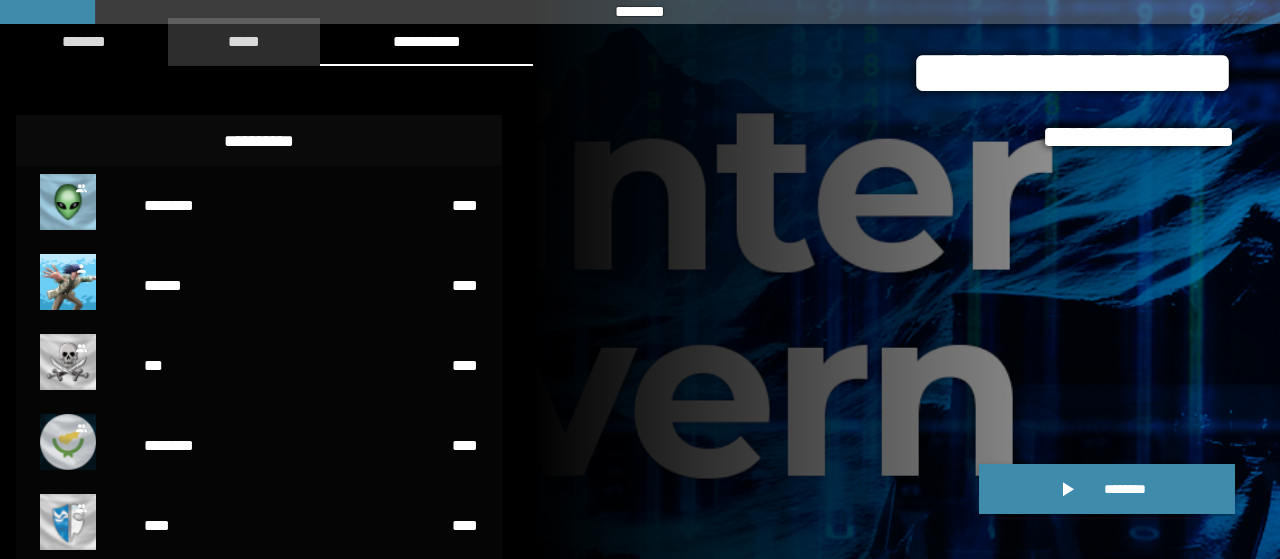 click on "*****" at bounding box center [244, 41] 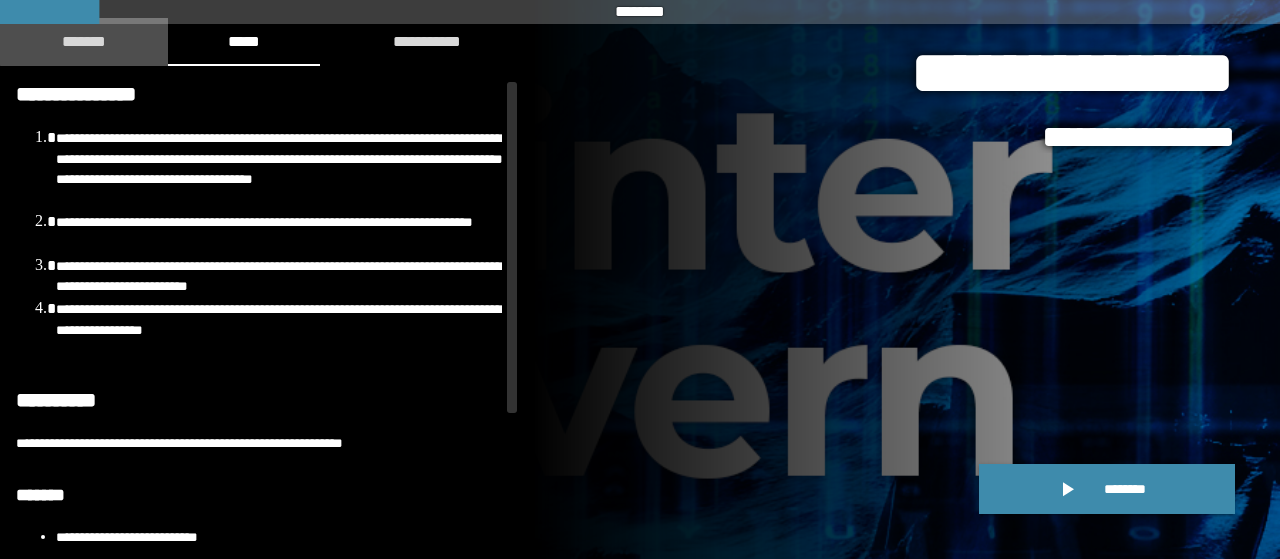 click on "*******" 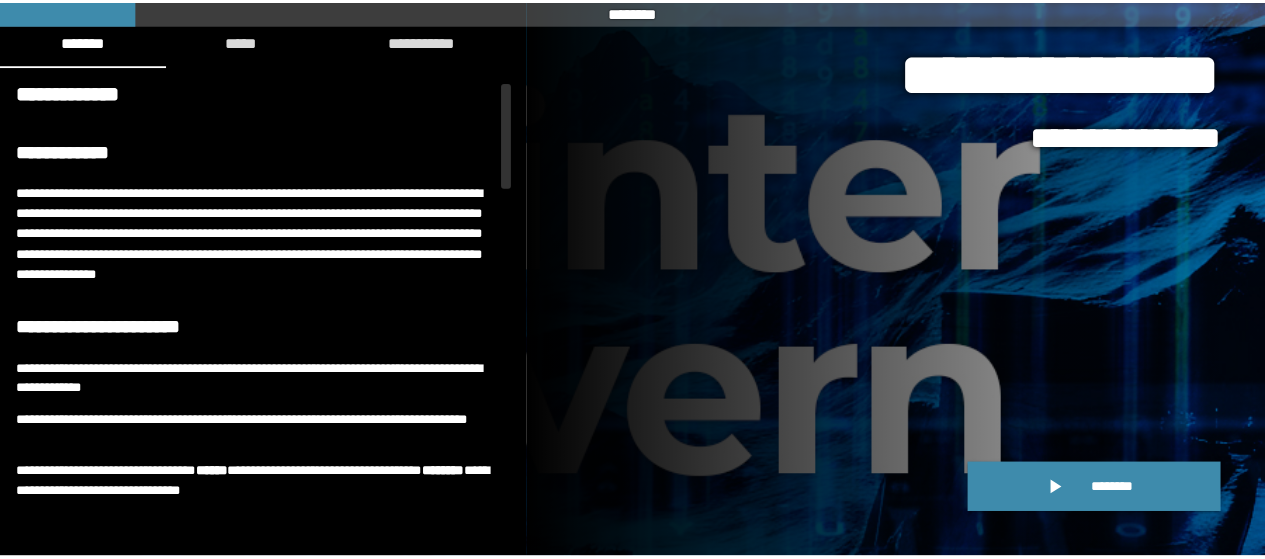 scroll, scrollTop: 0, scrollLeft: 0, axis: both 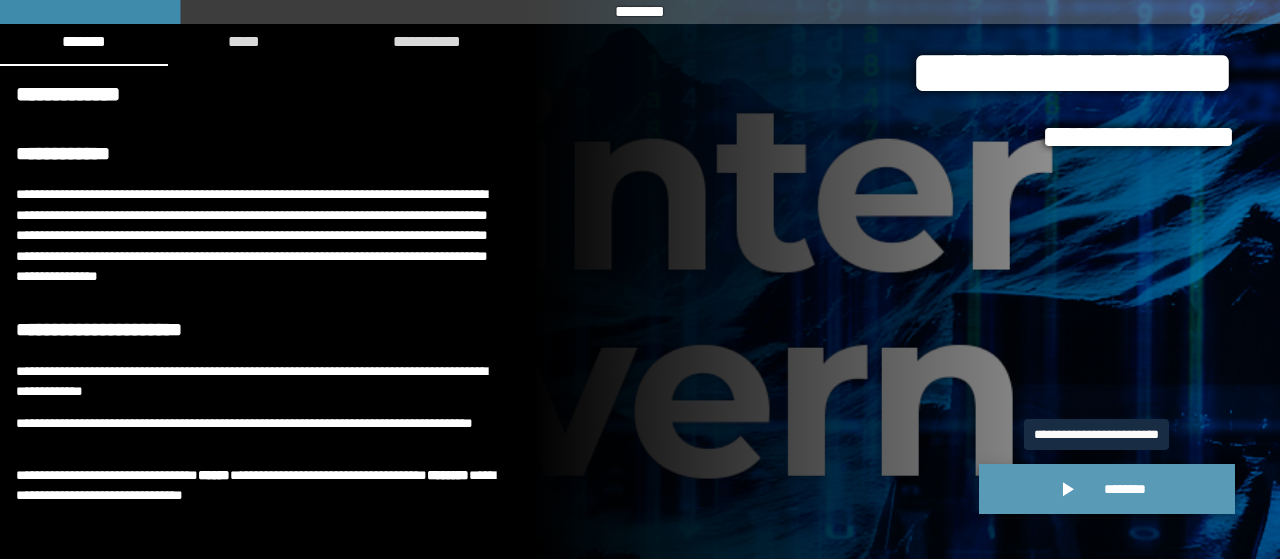 click on "********" at bounding box center (1107, 489) 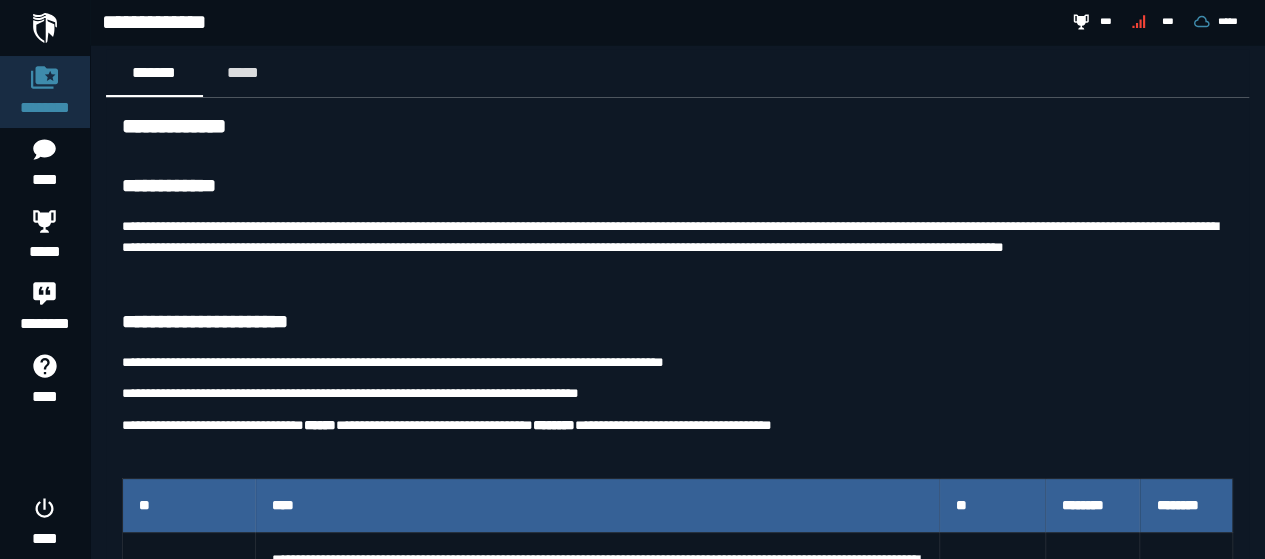 scroll, scrollTop: 0, scrollLeft: 0, axis: both 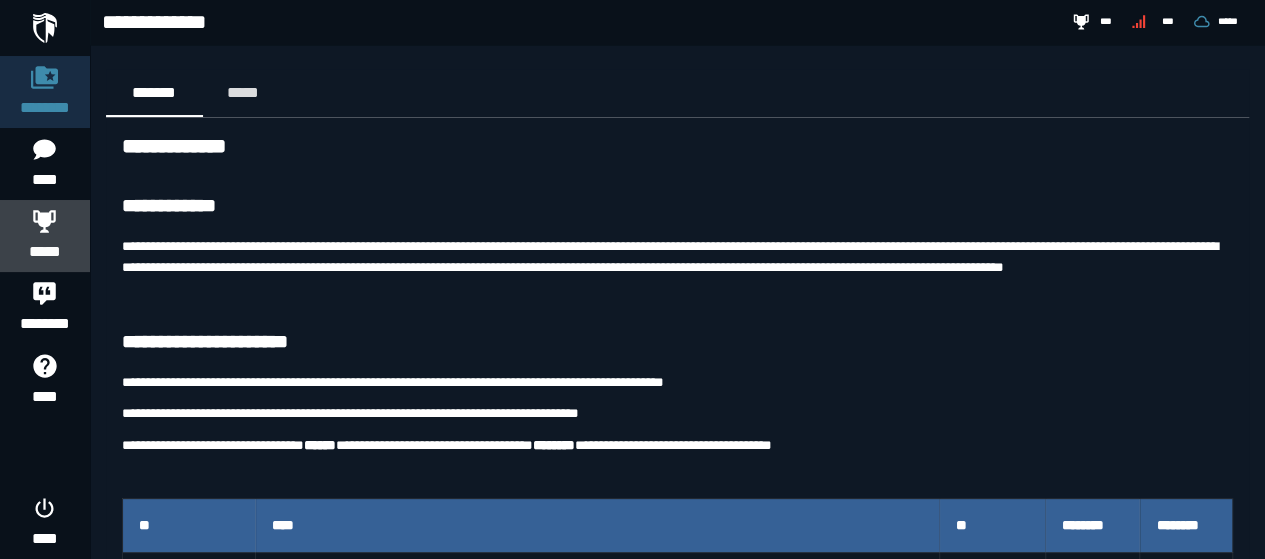 click on "*****" at bounding box center [45, 236] 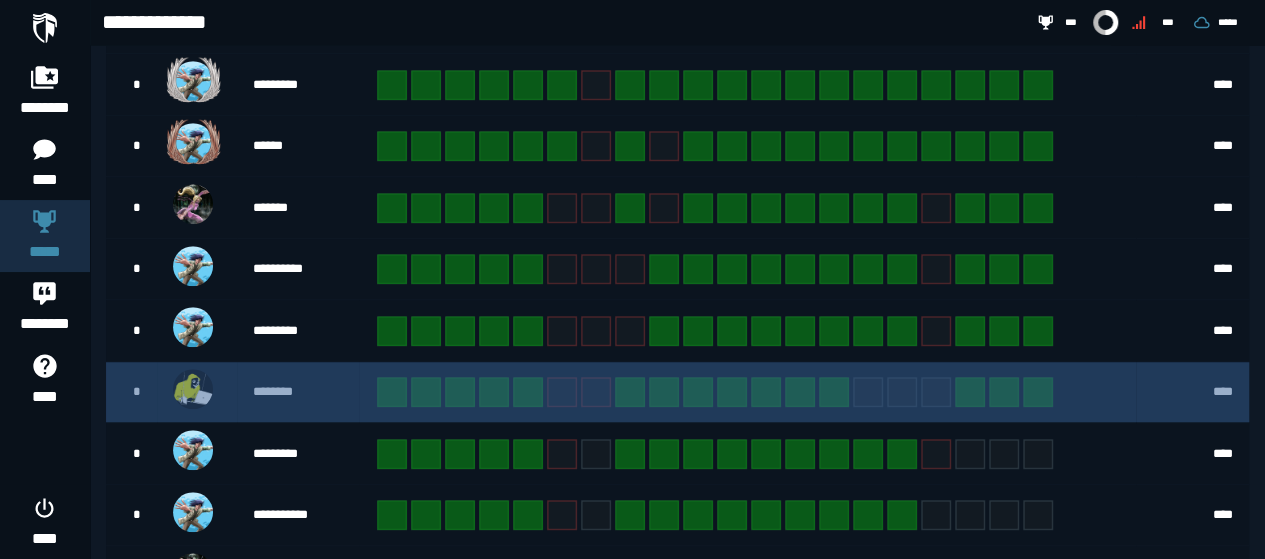 scroll, scrollTop: 643, scrollLeft: 0, axis: vertical 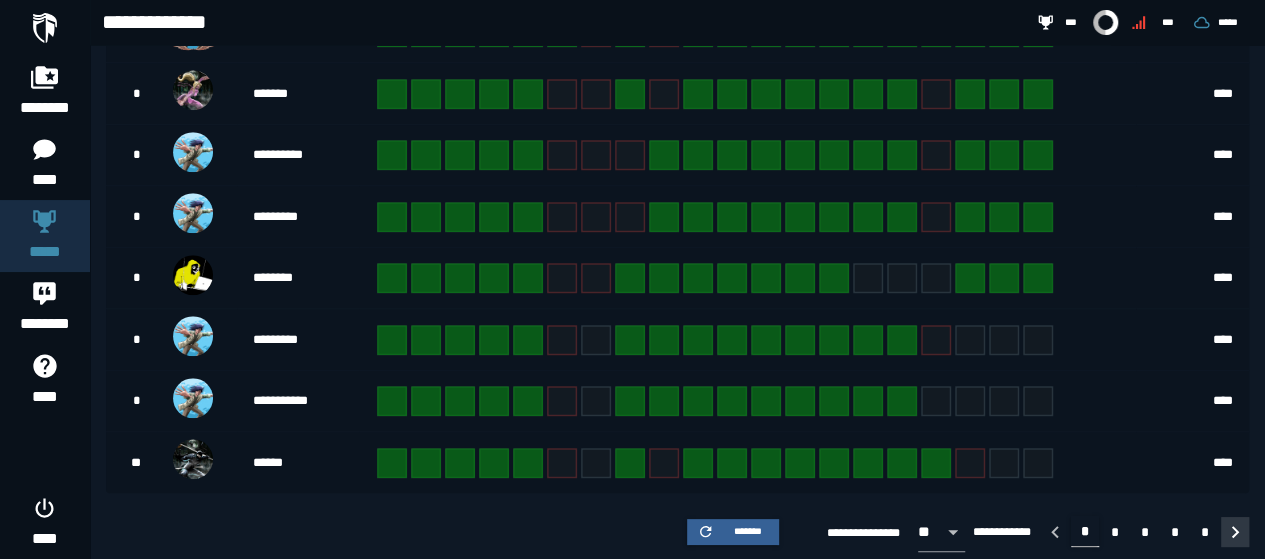 click 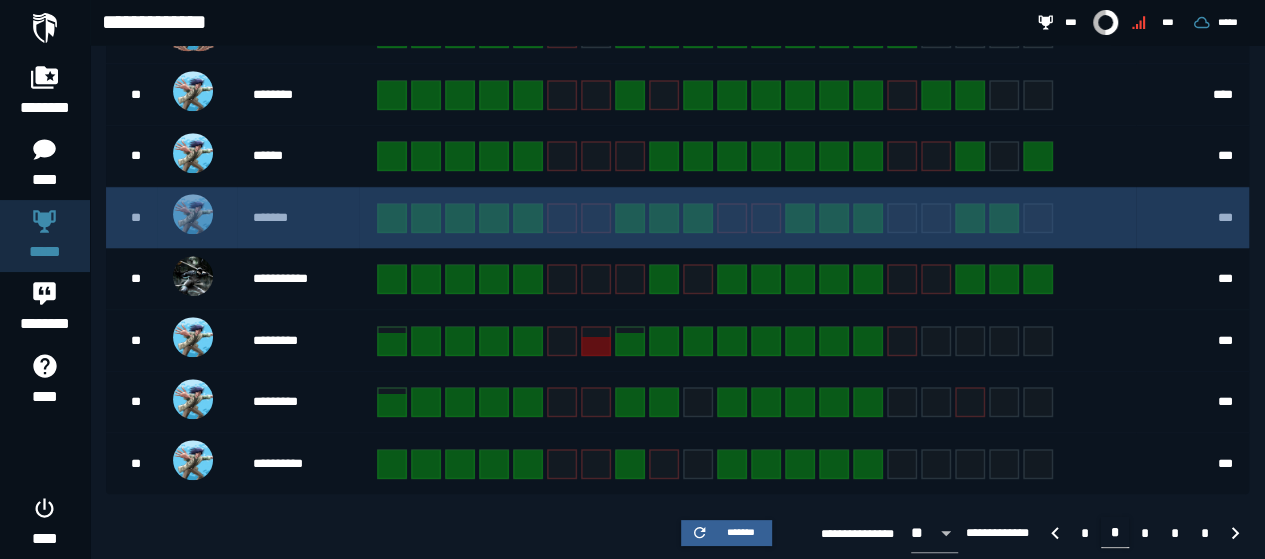 scroll, scrollTop: 643, scrollLeft: 0, axis: vertical 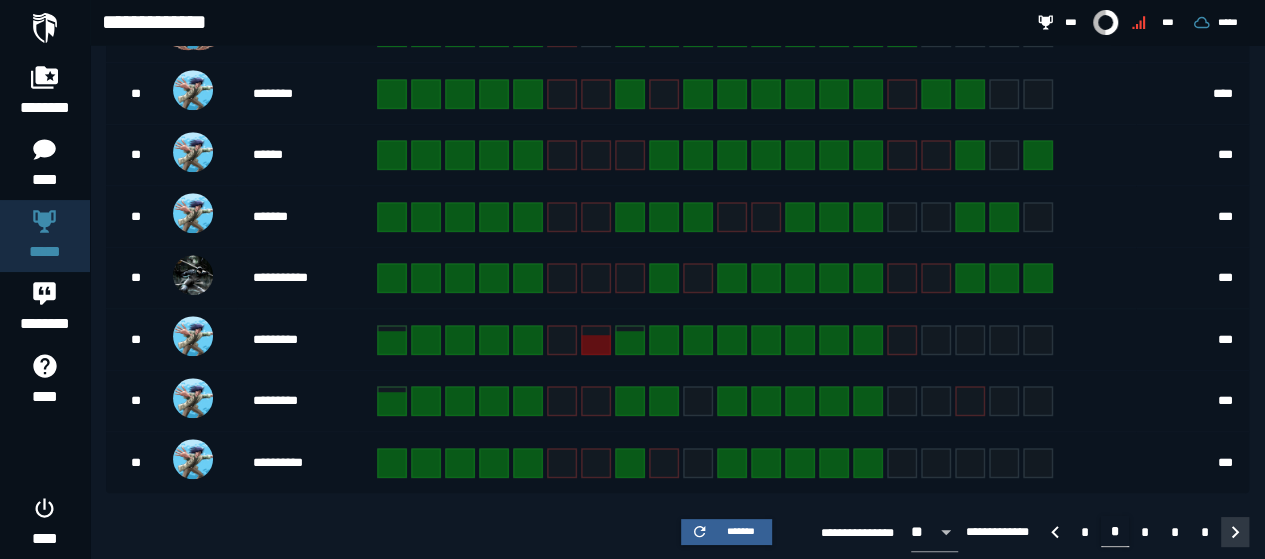 click 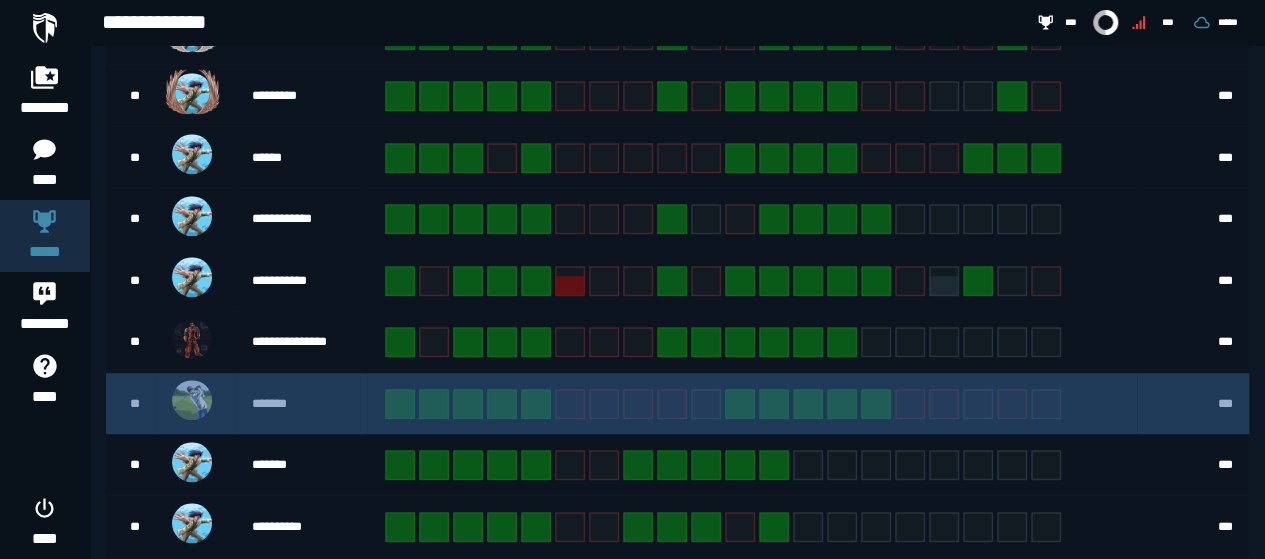scroll, scrollTop: 643, scrollLeft: 0, axis: vertical 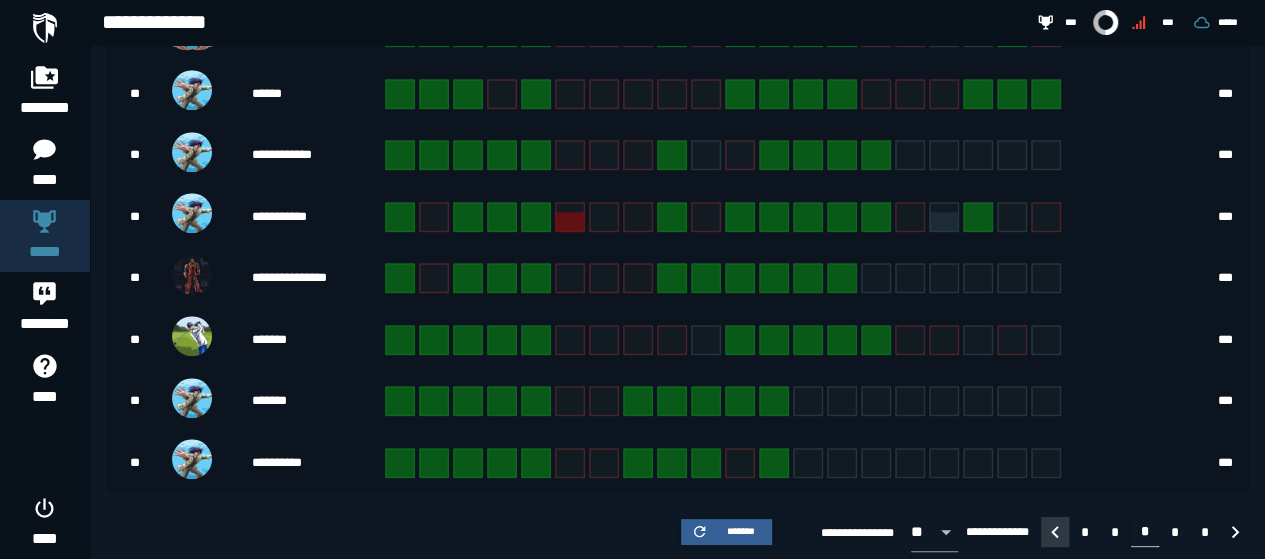 click 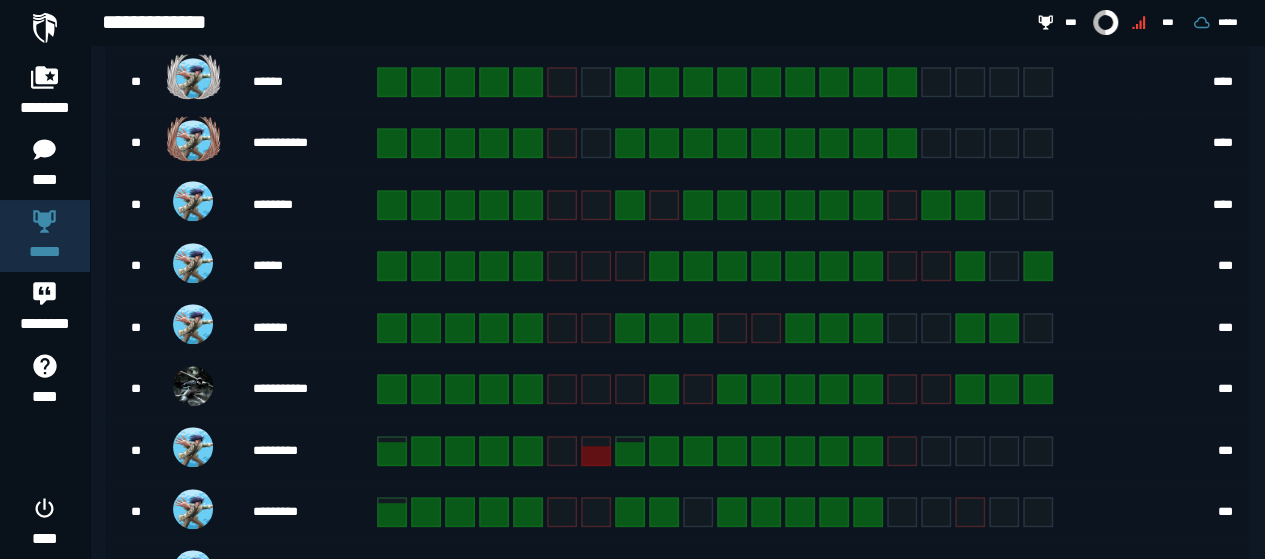 scroll, scrollTop: 643, scrollLeft: 0, axis: vertical 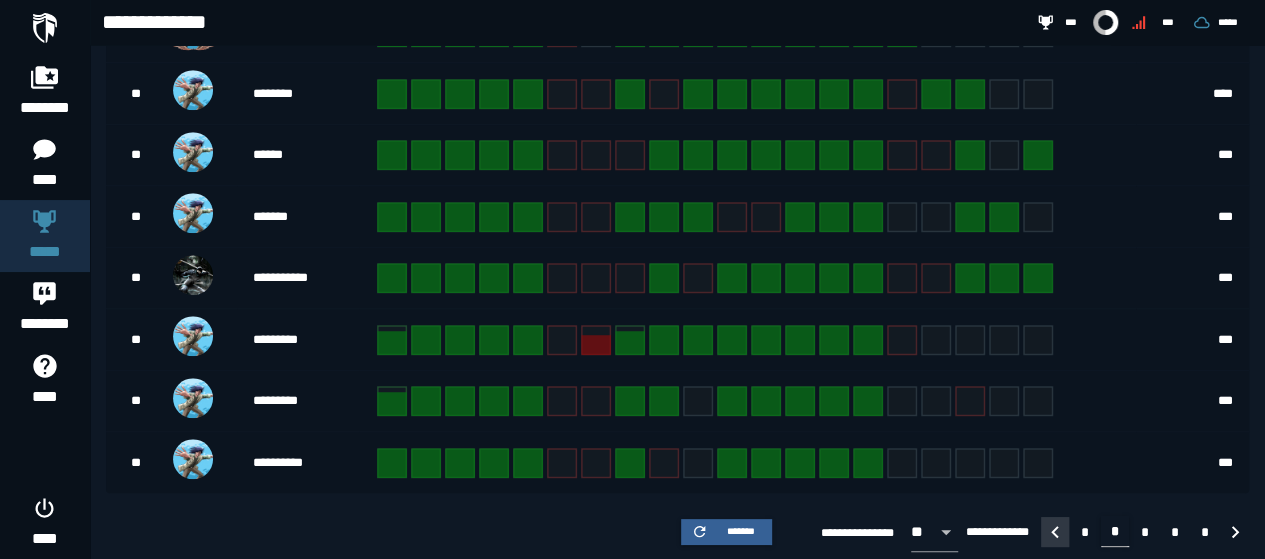 click 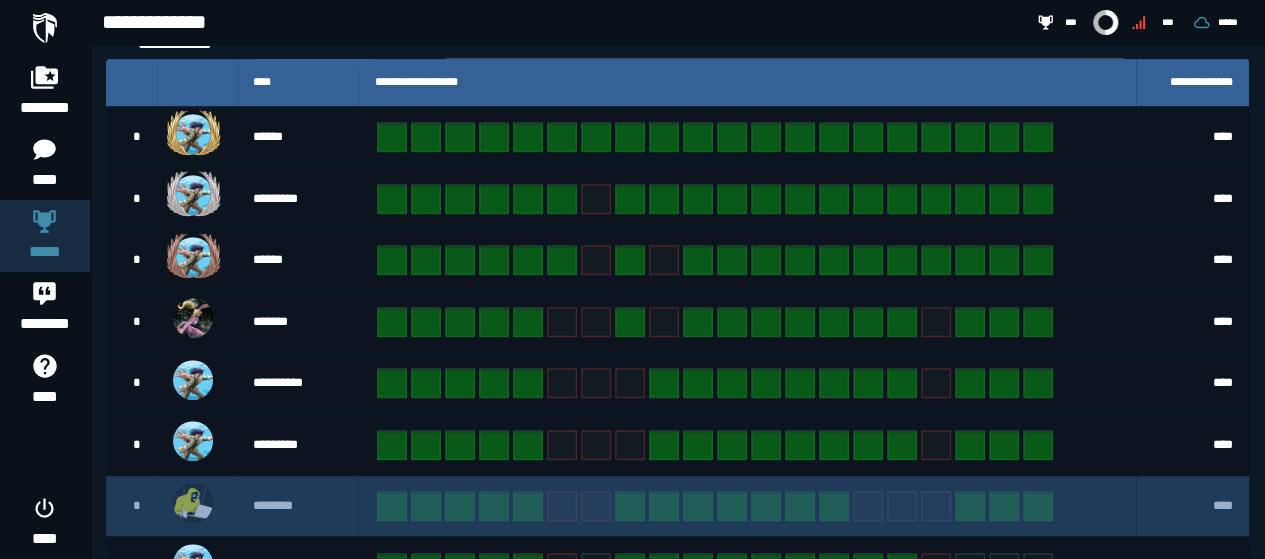 scroll, scrollTop: 643, scrollLeft: 0, axis: vertical 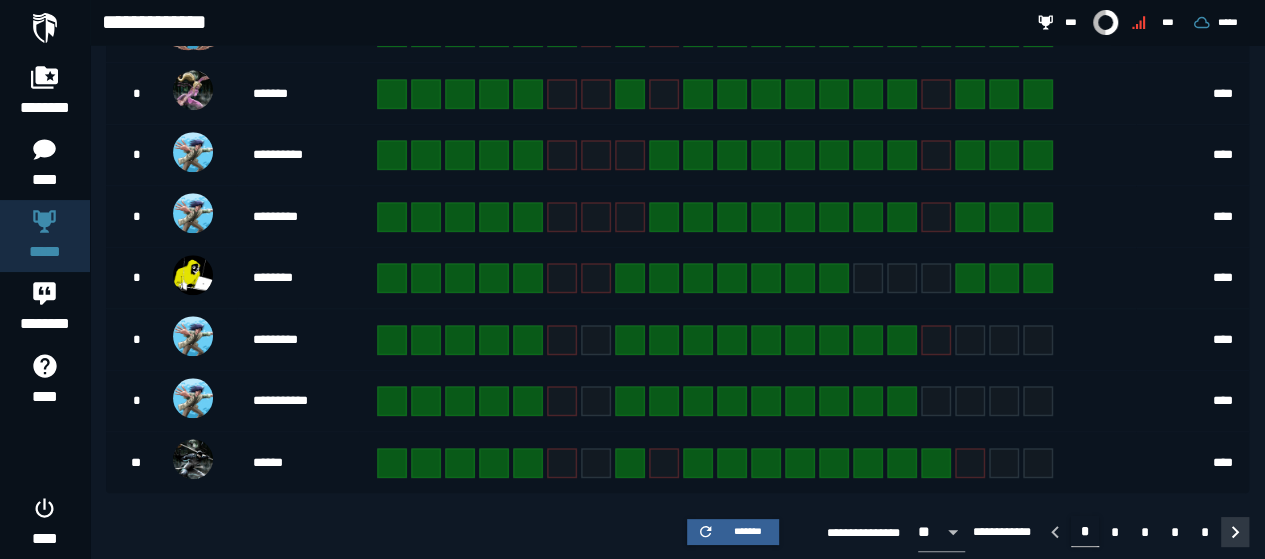 click 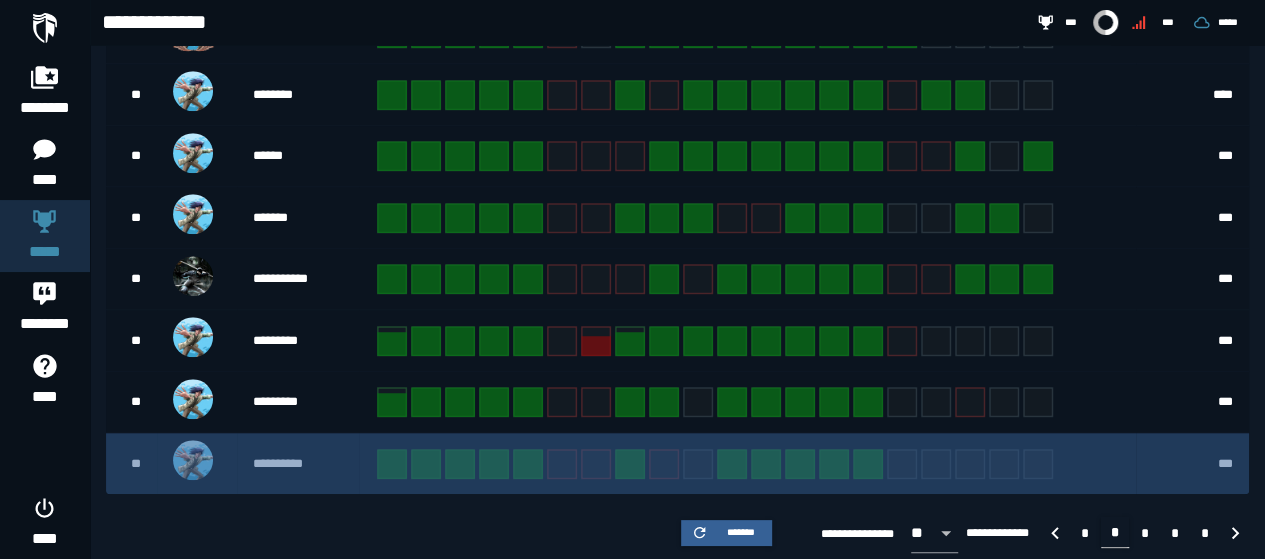 scroll, scrollTop: 643, scrollLeft: 0, axis: vertical 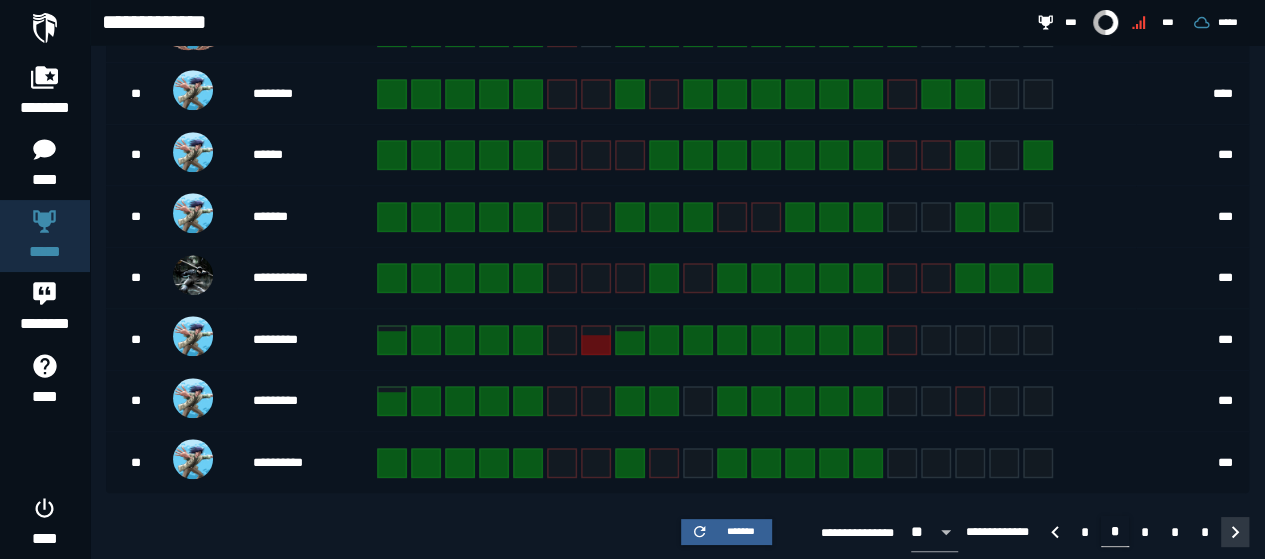 click 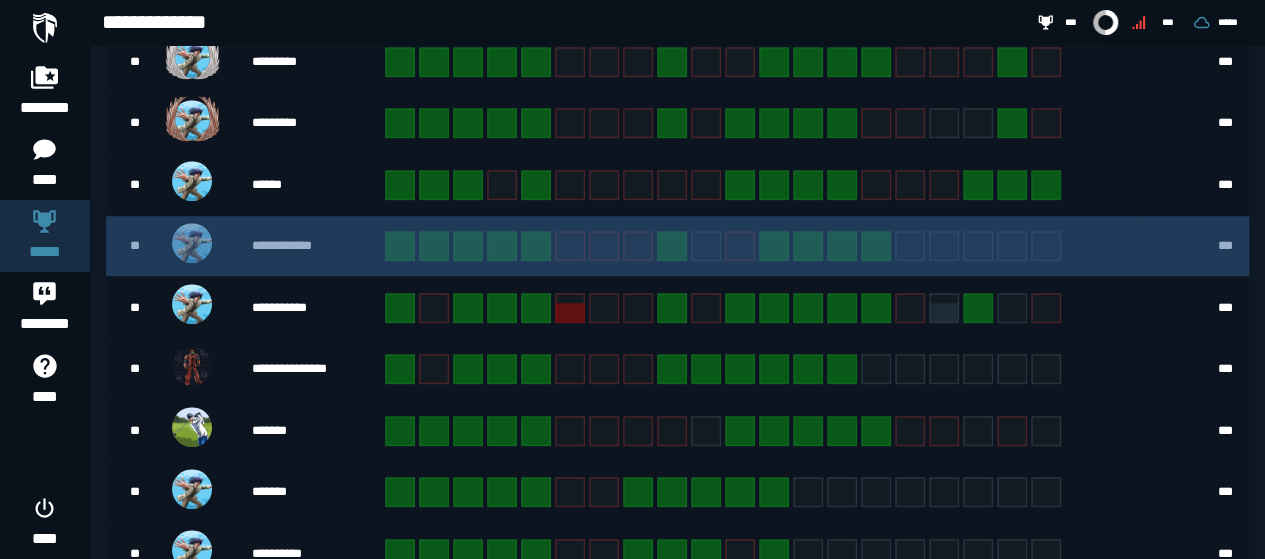 scroll, scrollTop: 643, scrollLeft: 0, axis: vertical 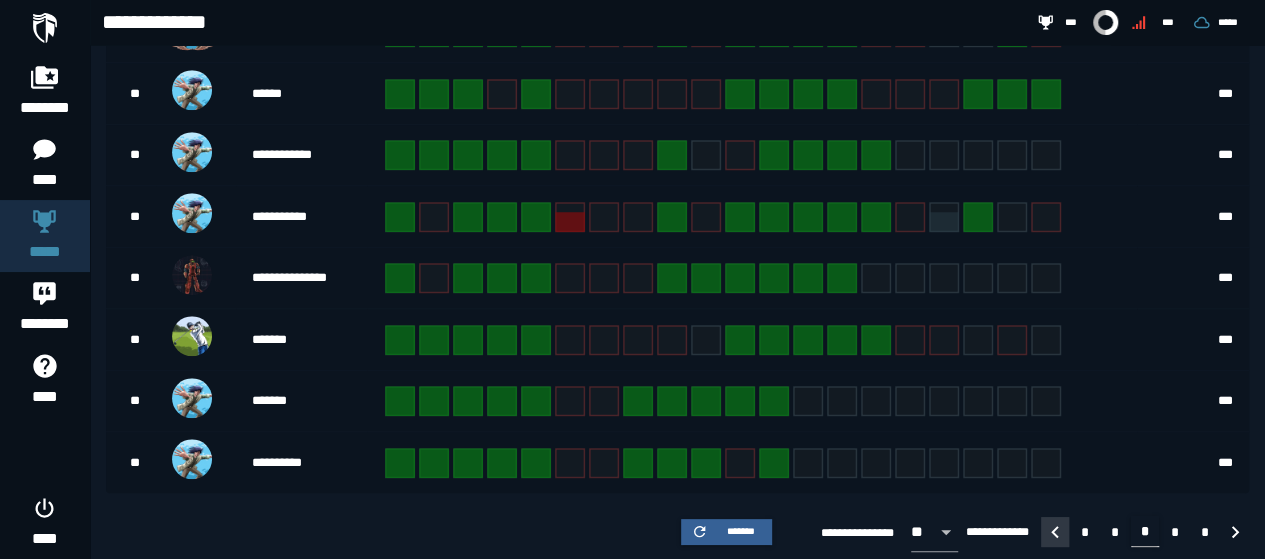 click 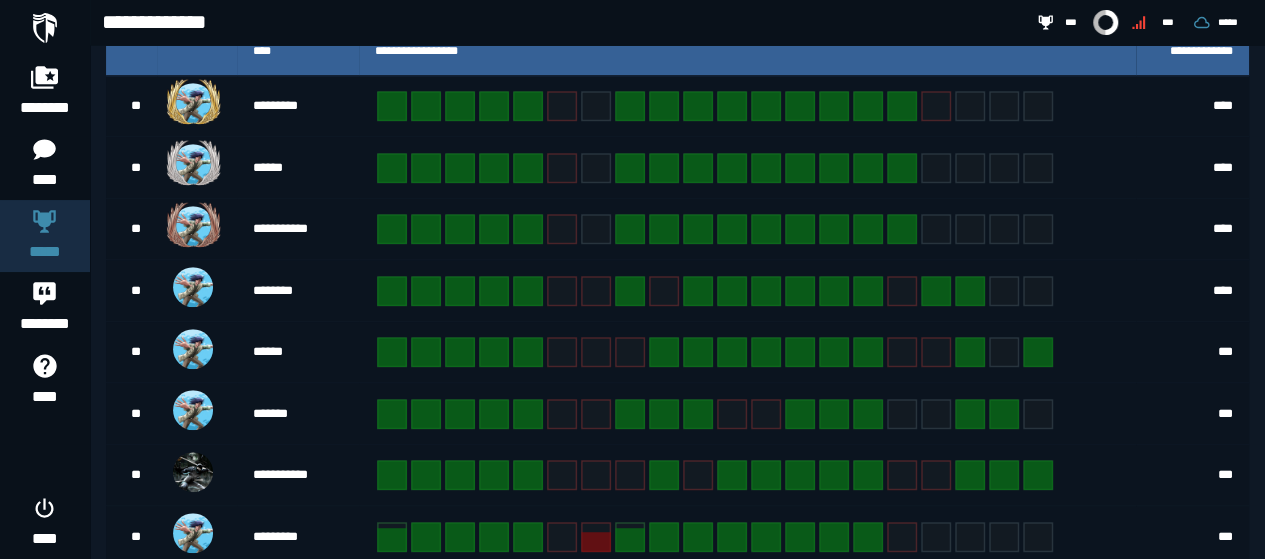 scroll, scrollTop: 643, scrollLeft: 0, axis: vertical 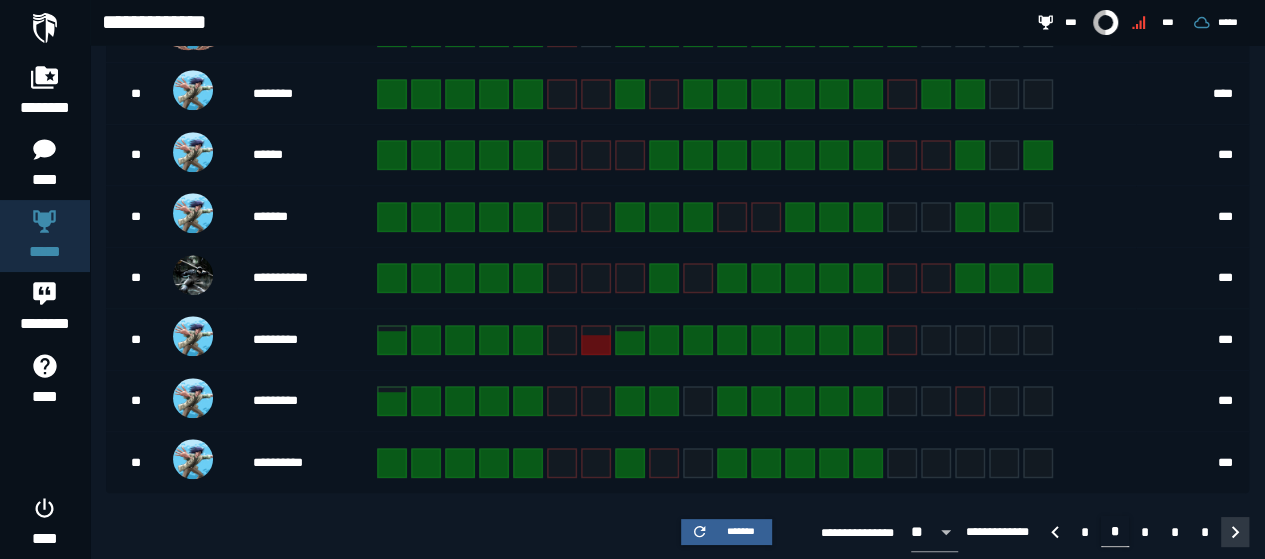 click 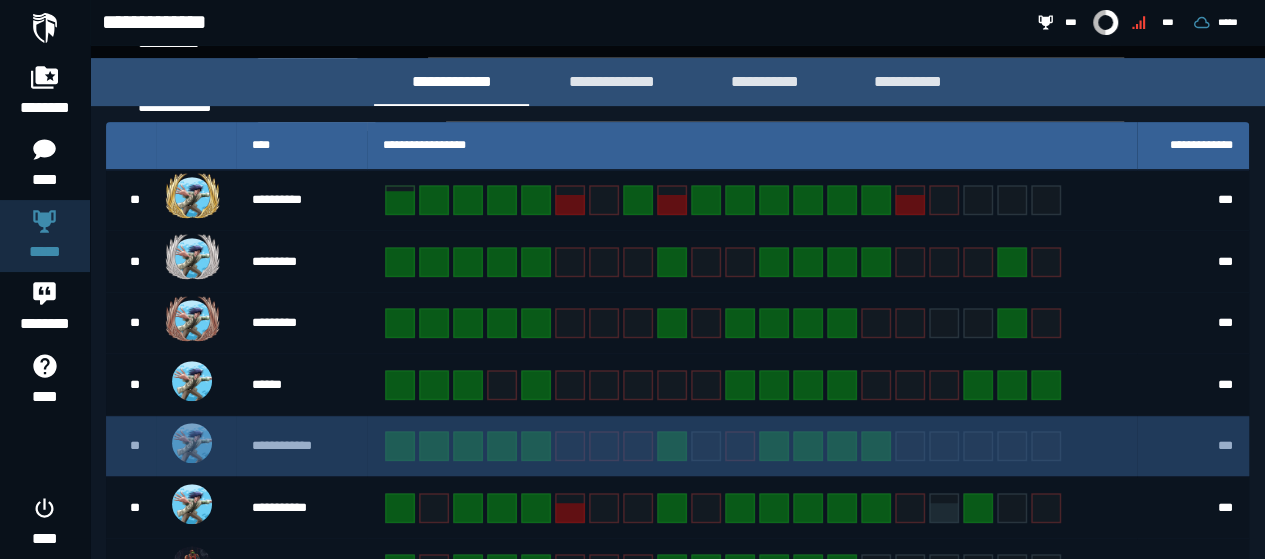 scroll, scrollTop: 243, scrollLeft: 0, axis: vertical 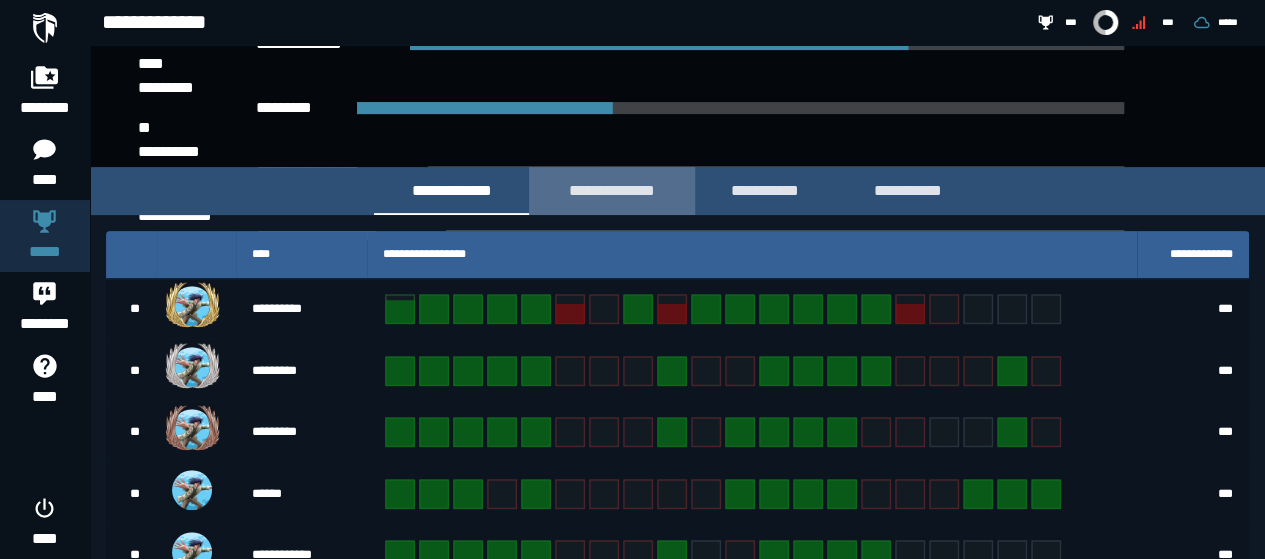 click on "**********" at bounding box center [612, 190] 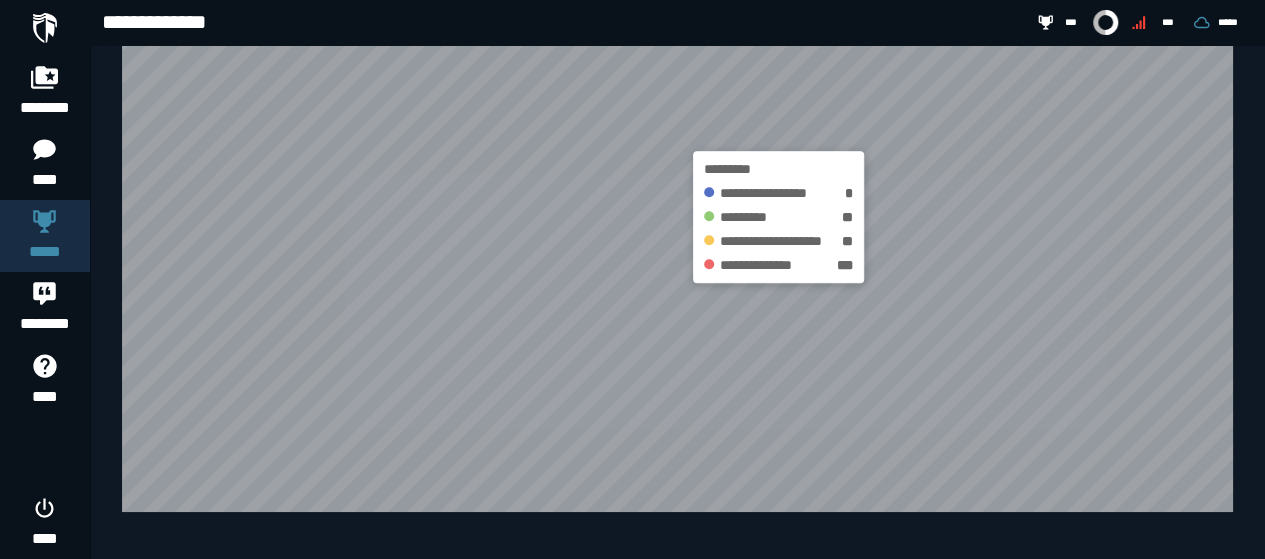 scroll, scrollTop: 586, scrollLeft: 0, axis: vertical 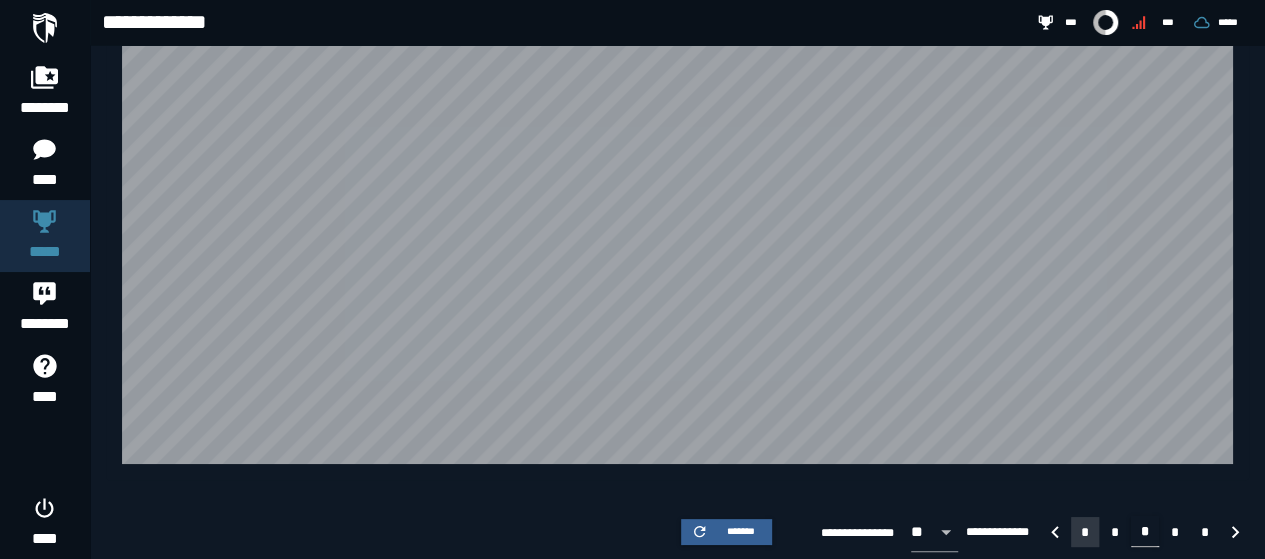 click on "*" at bounding box center (1085, 532) 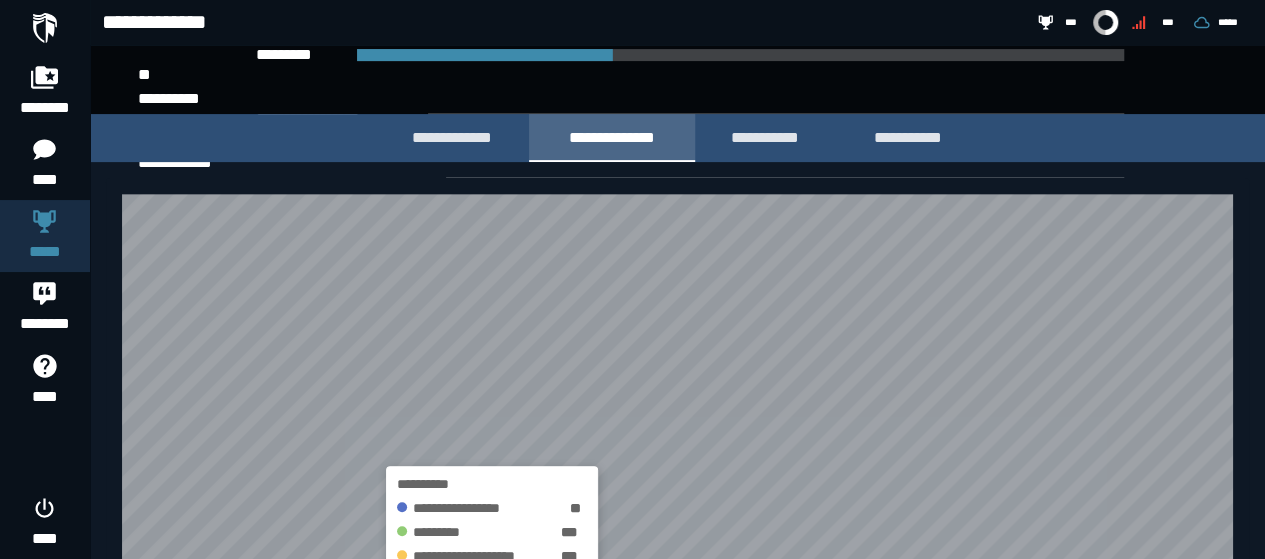 scroll, scrollTop: 286, scrollLeft: 0, axis: vertical 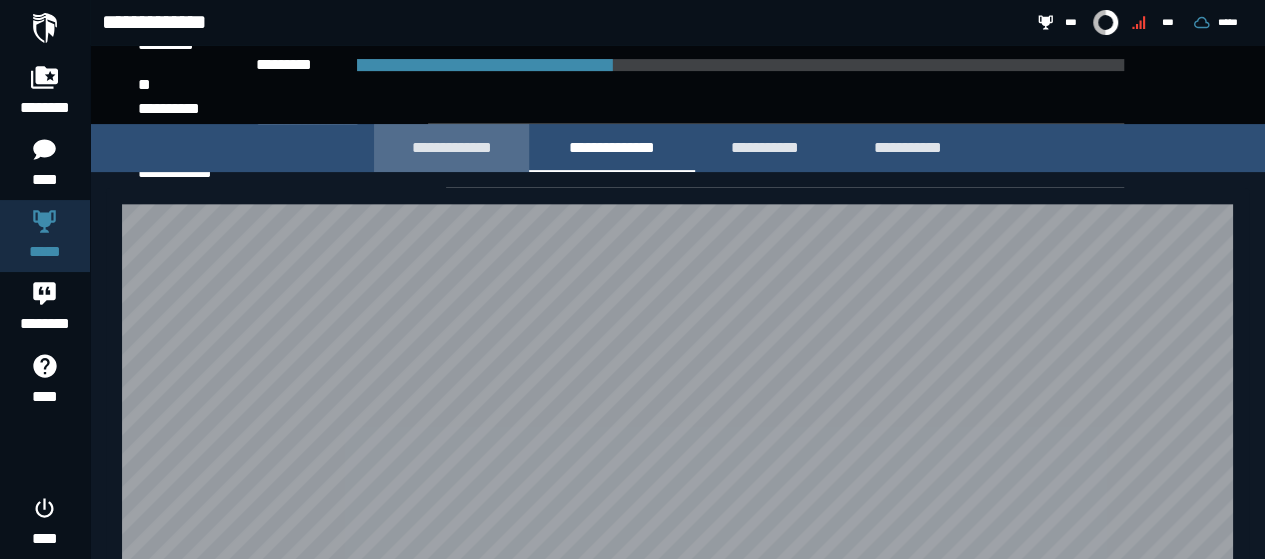click on "**********" at bounding box center (451, 147) 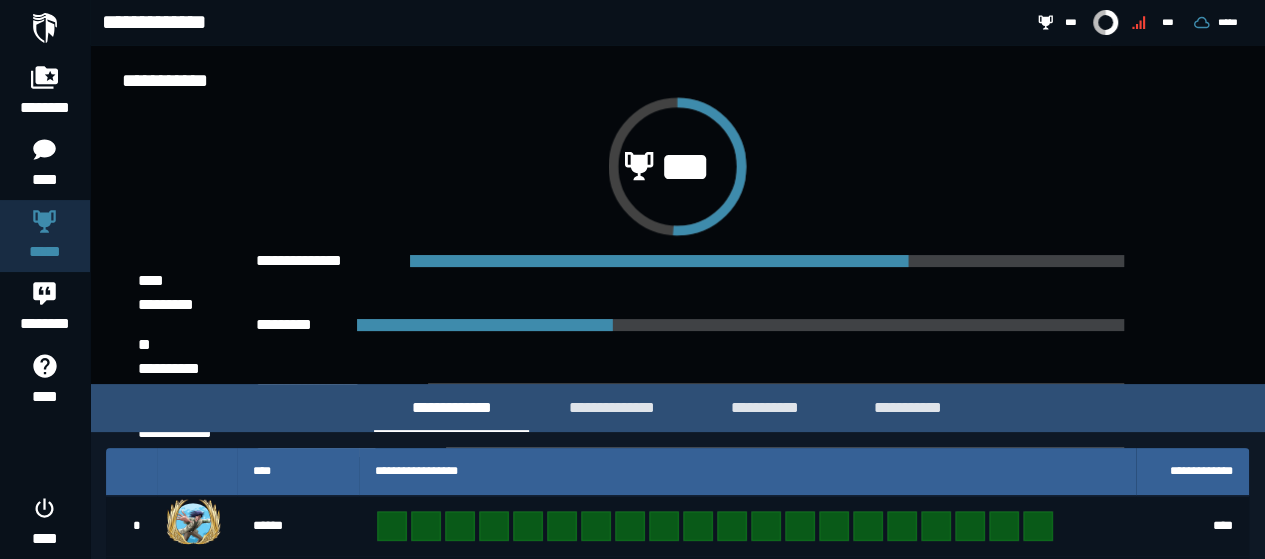 scroll, scrollTop: 0, scrollLeft: 0, axis: both 